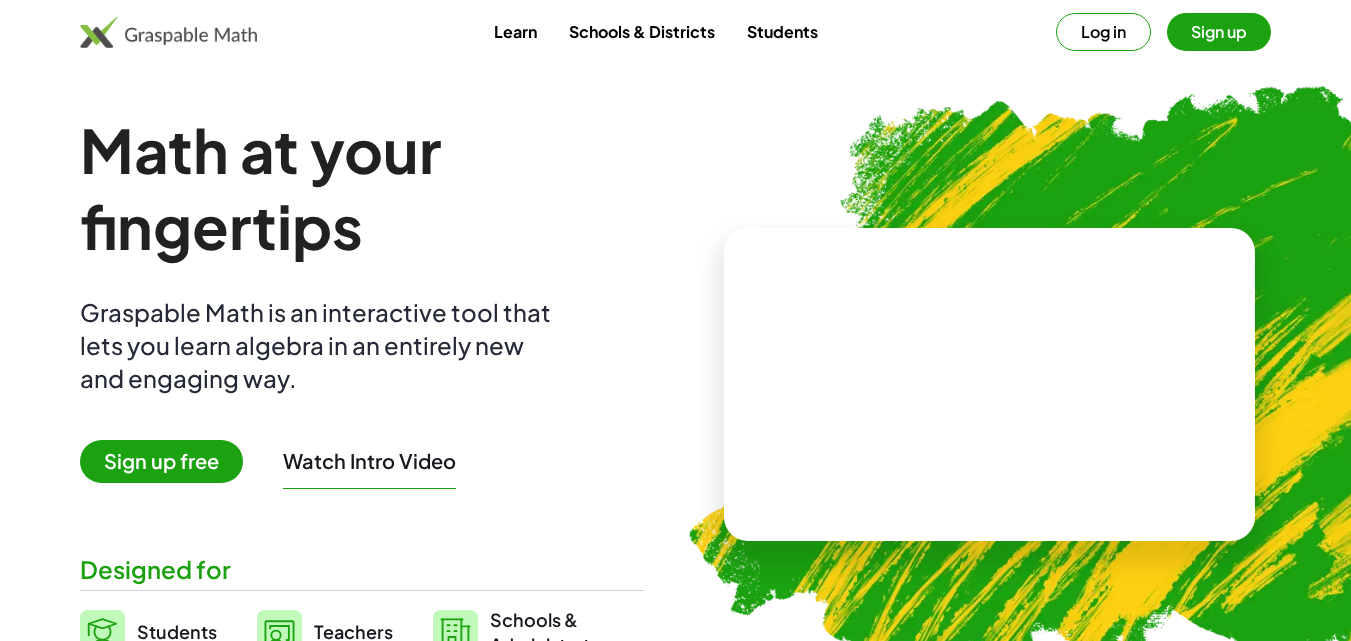 scroll, scrollTop: 500, scrollLeft: 0, axis: vertical 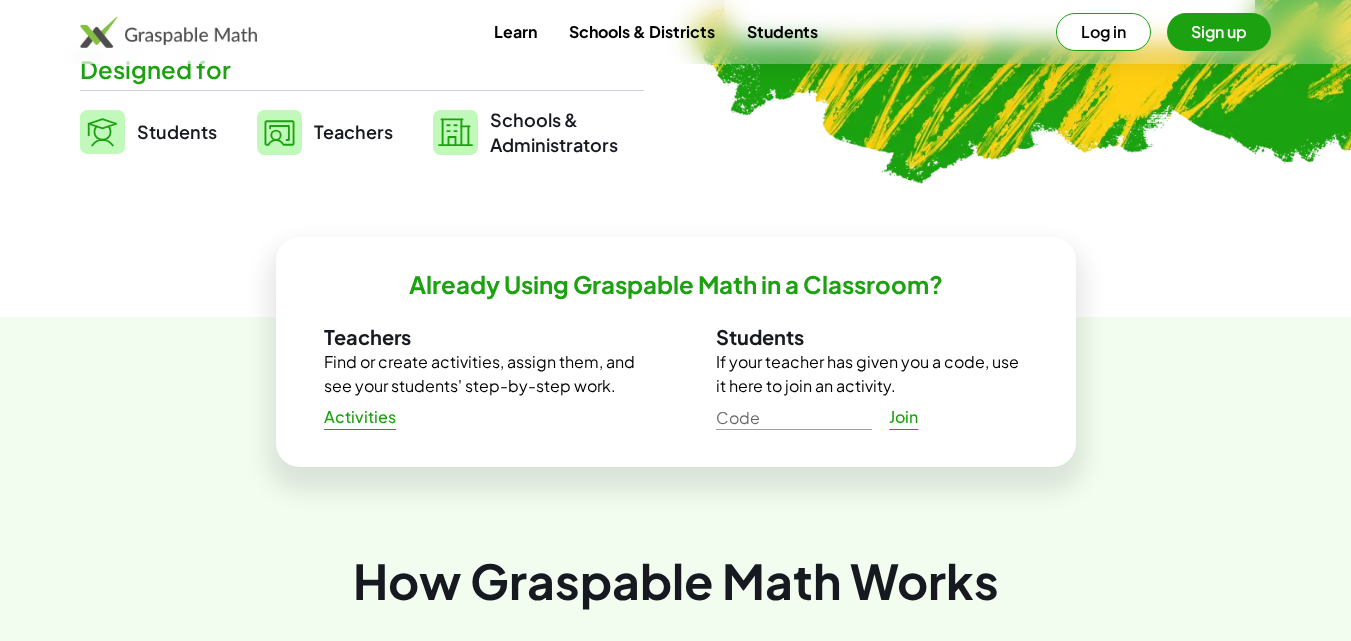 click 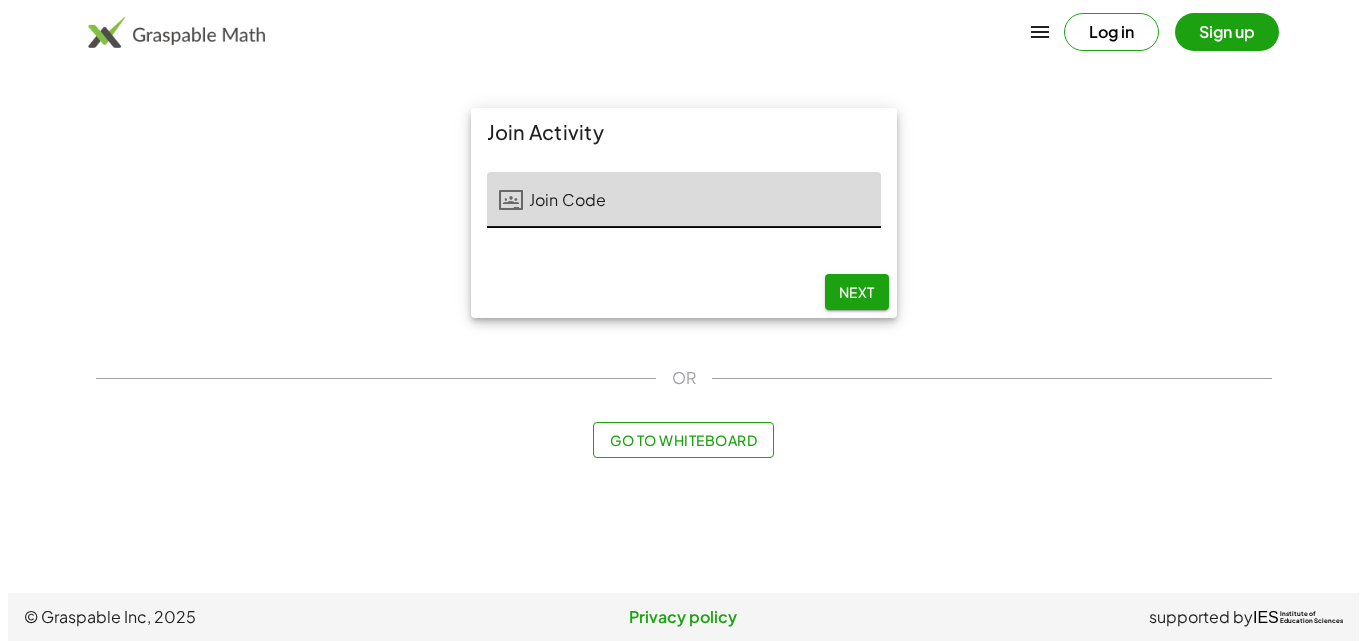 scroll, scrollTop: 0, scrollLeft: 0, axis: both 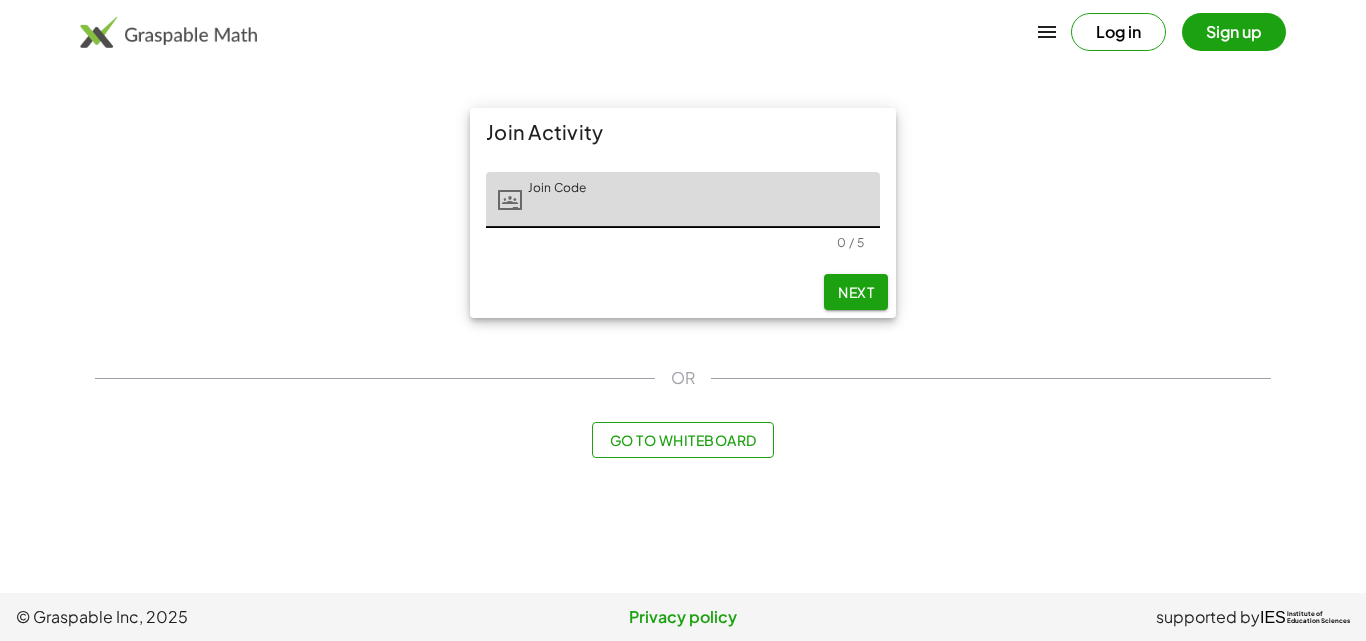 click on "Go to Whiteboard" 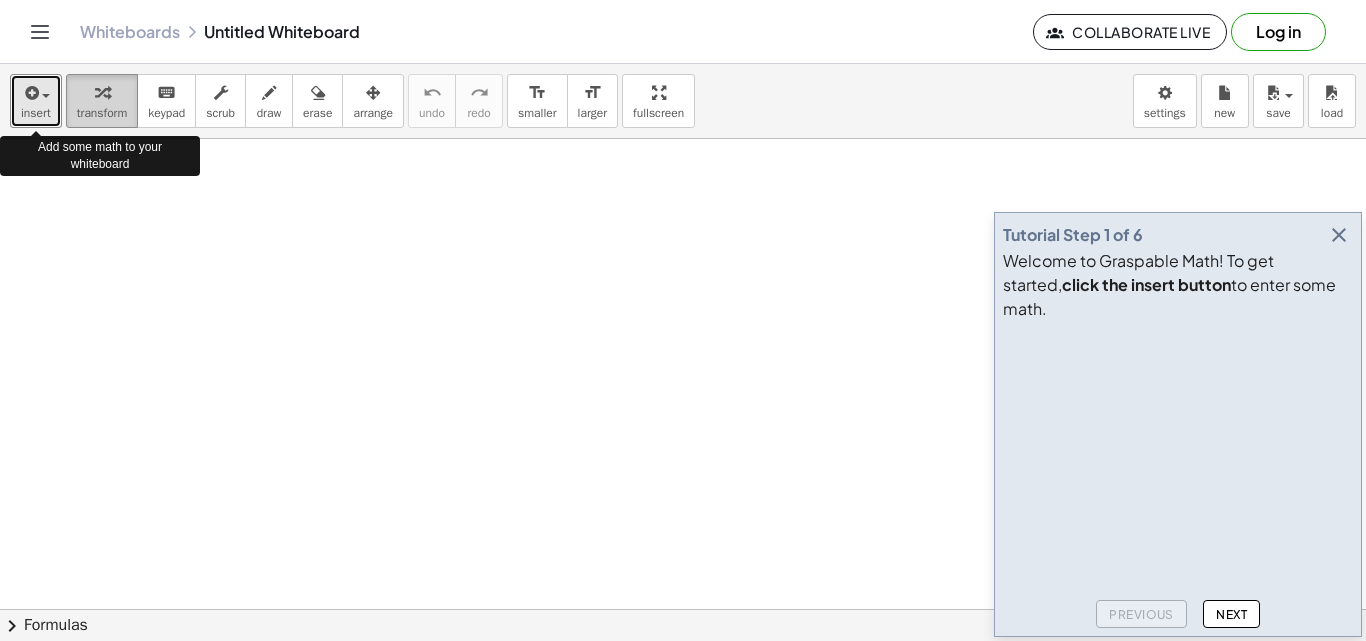click on "insert select one: Math Expression Function Text Youtube Video Graphing Geometry Geometry 3D transform keyboard keypad scrub draw erase arrange undo undo redo redo format_size smaller format_size larger fullscreen load   save new settings Add some math to your whiteboard" at bounding box center [683, 101] 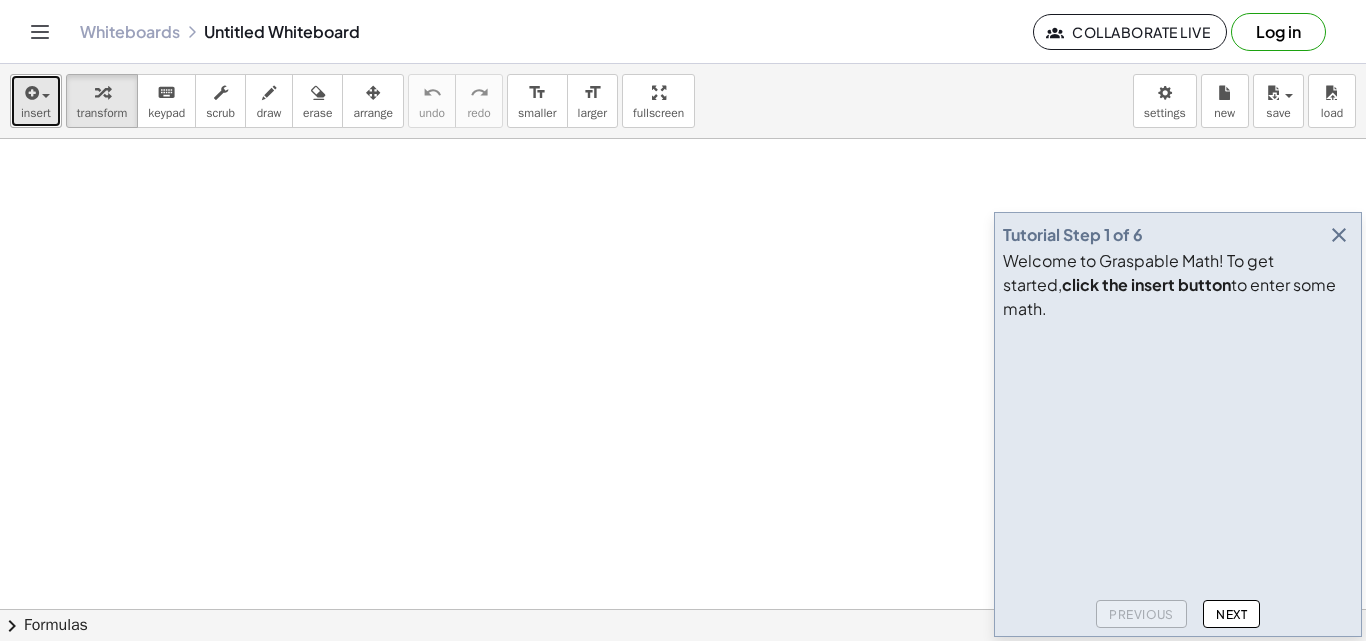 click at bounding box center (46, 96) 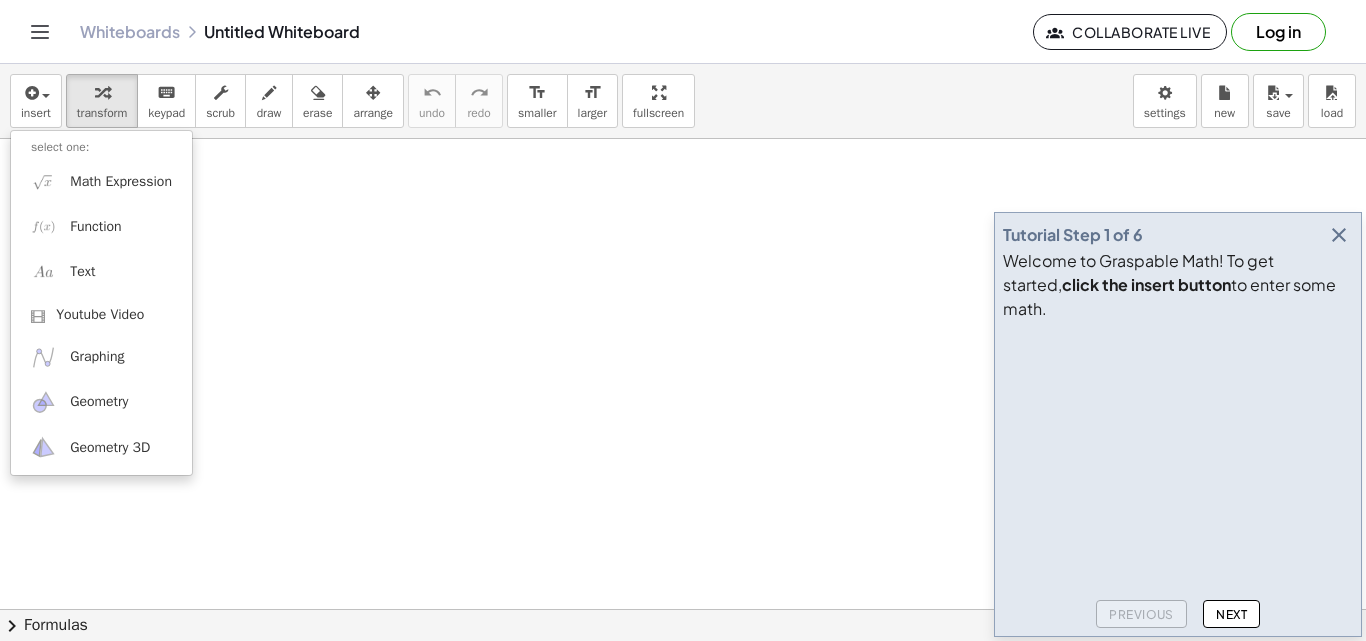 click on "select one:" at bounding box center (101, 147) 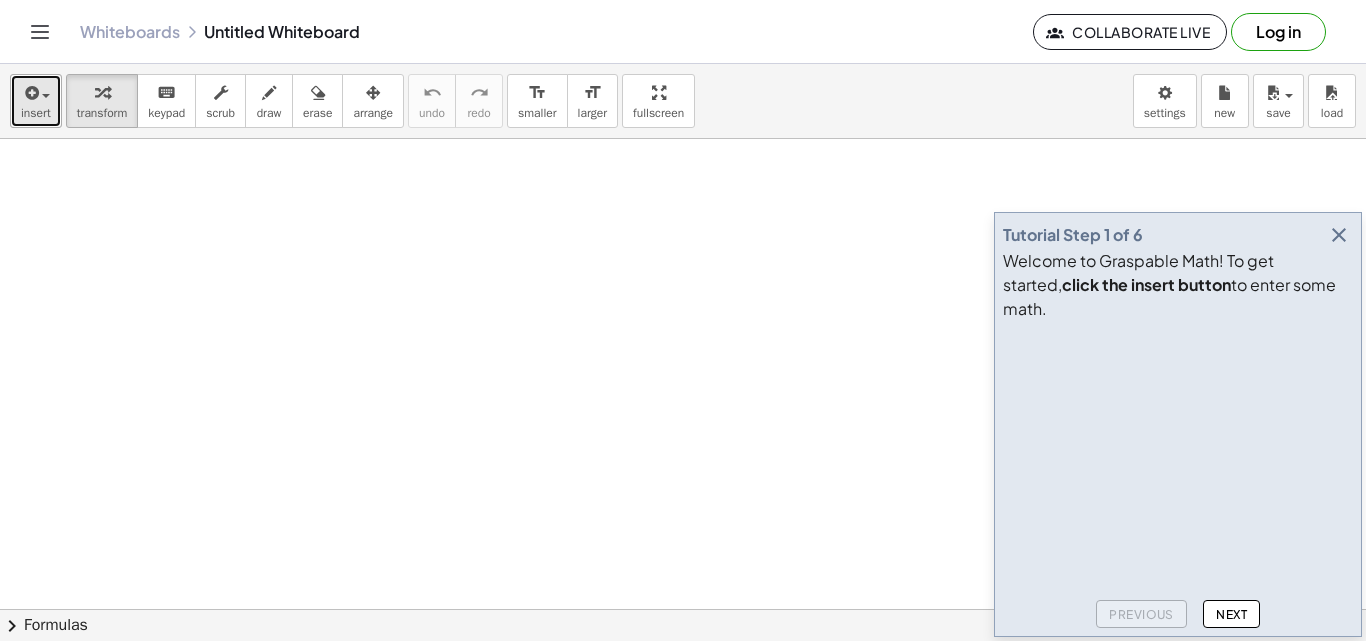 click at bounding box center (30, 93) 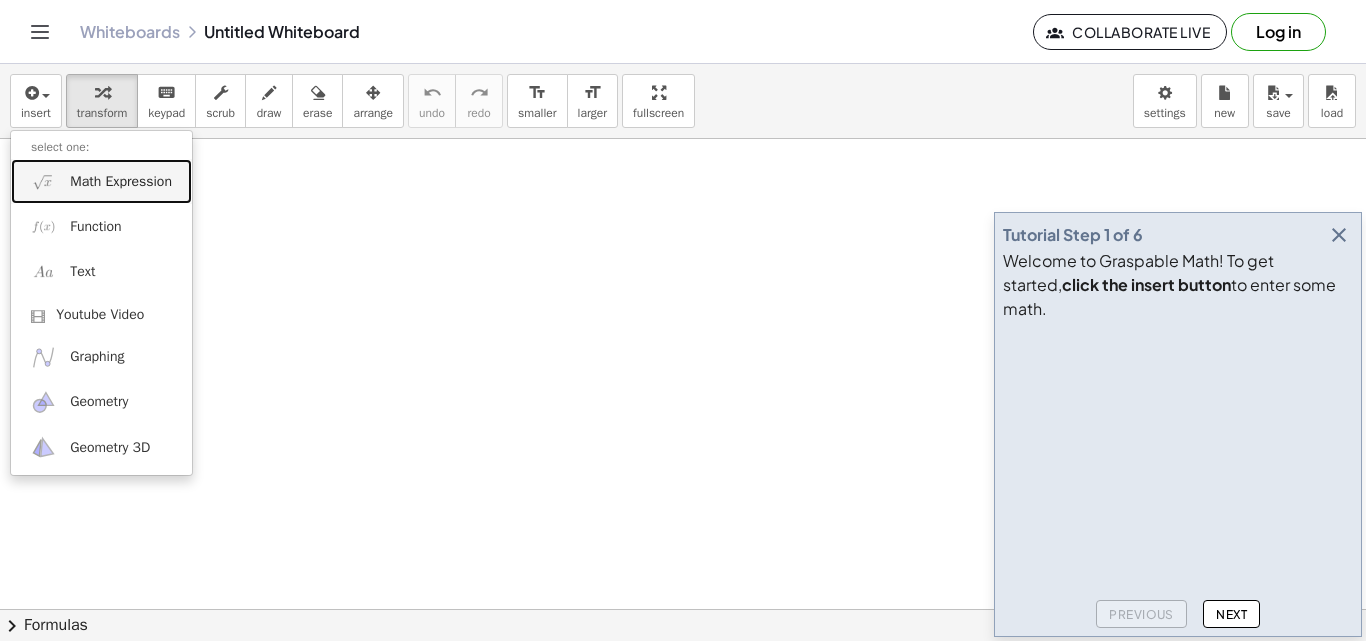 click on "Math Expression" at bounding box center (101, 181) 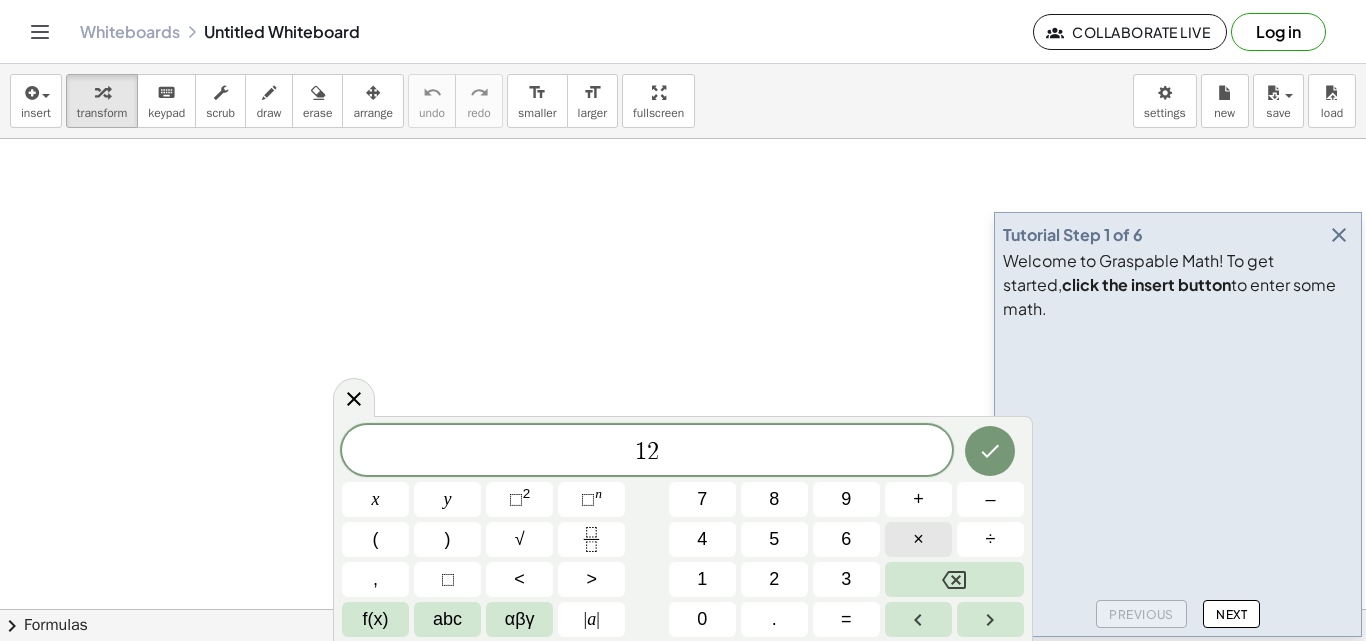 click on "×" at bounding box center (918, 539) 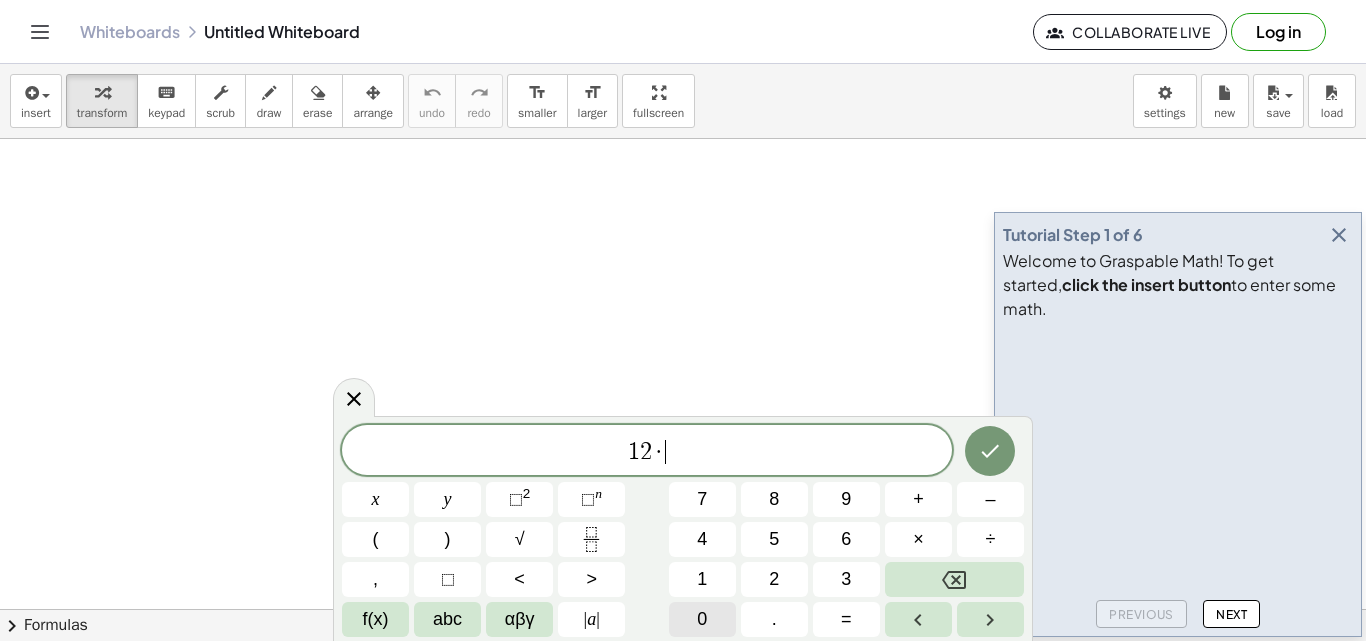 click on "0" at bounding box center [702, 619] 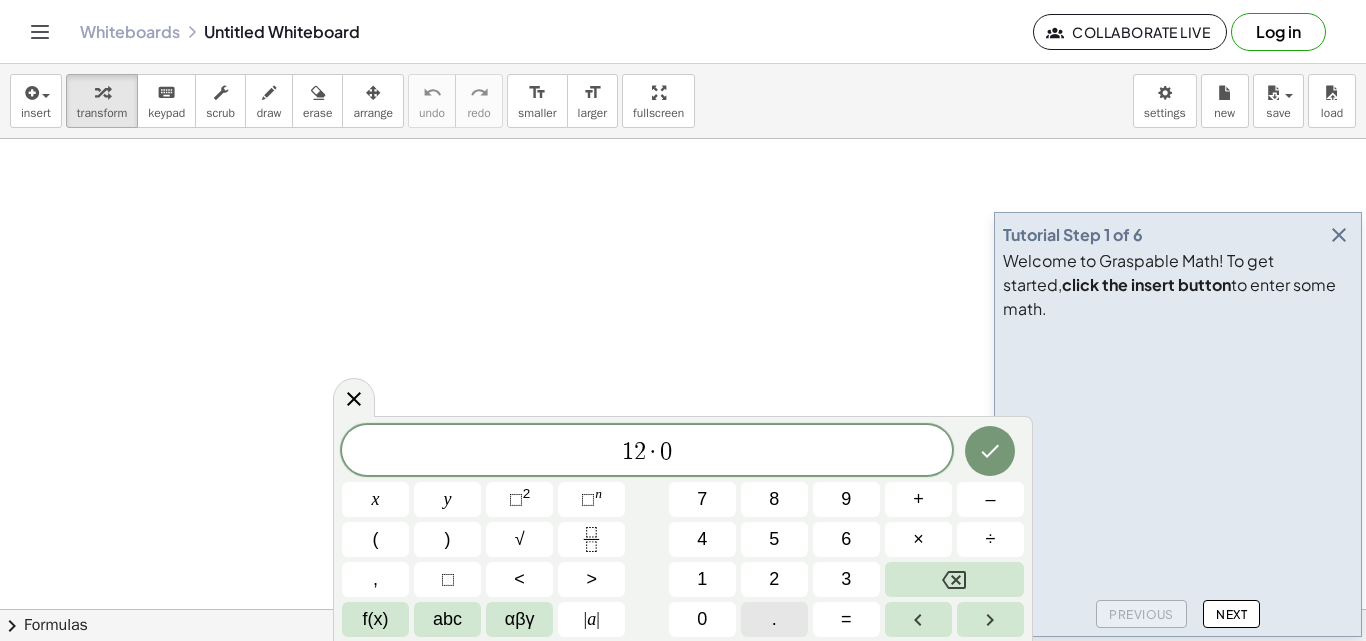 click on "." at bounding box center [774, 619] 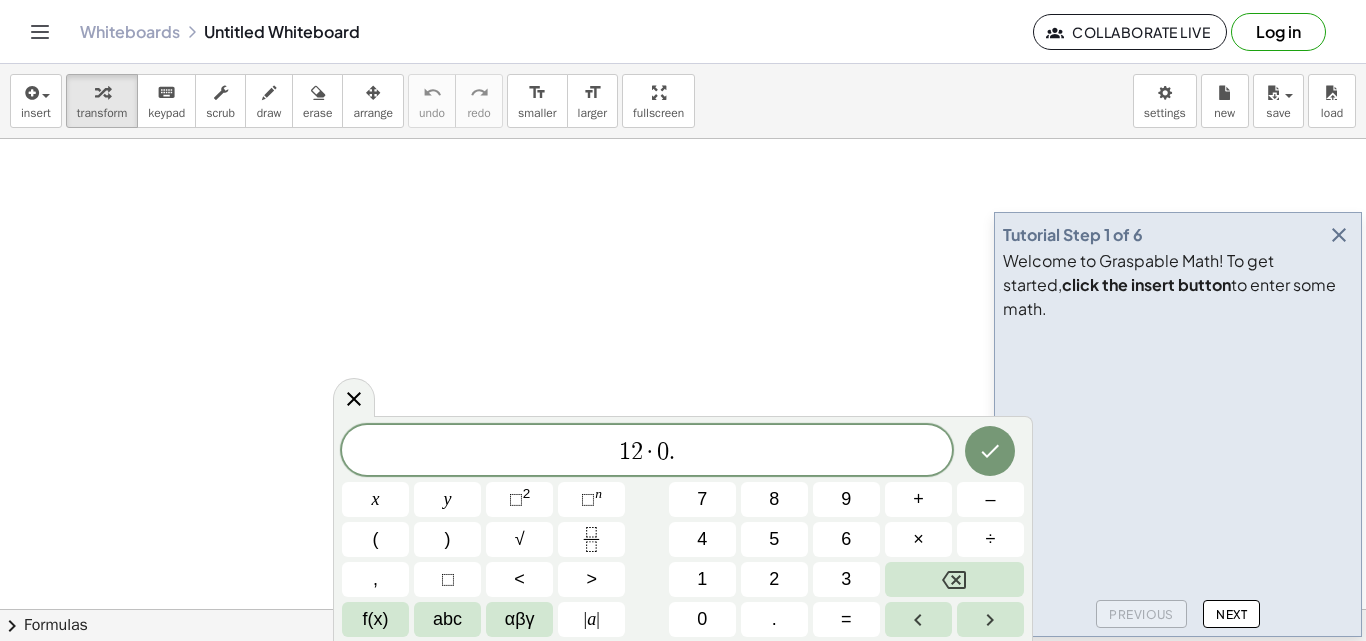 click on "1 2 · 0 . x y ⬚ 2 ⬚ n 7 8 9 + – ( ) √ 4 5 6 × ÷ , ⬚ < > 1 2 3 f(x) abc αβγ | a | 0 . =" at bounding box center [683, 531] 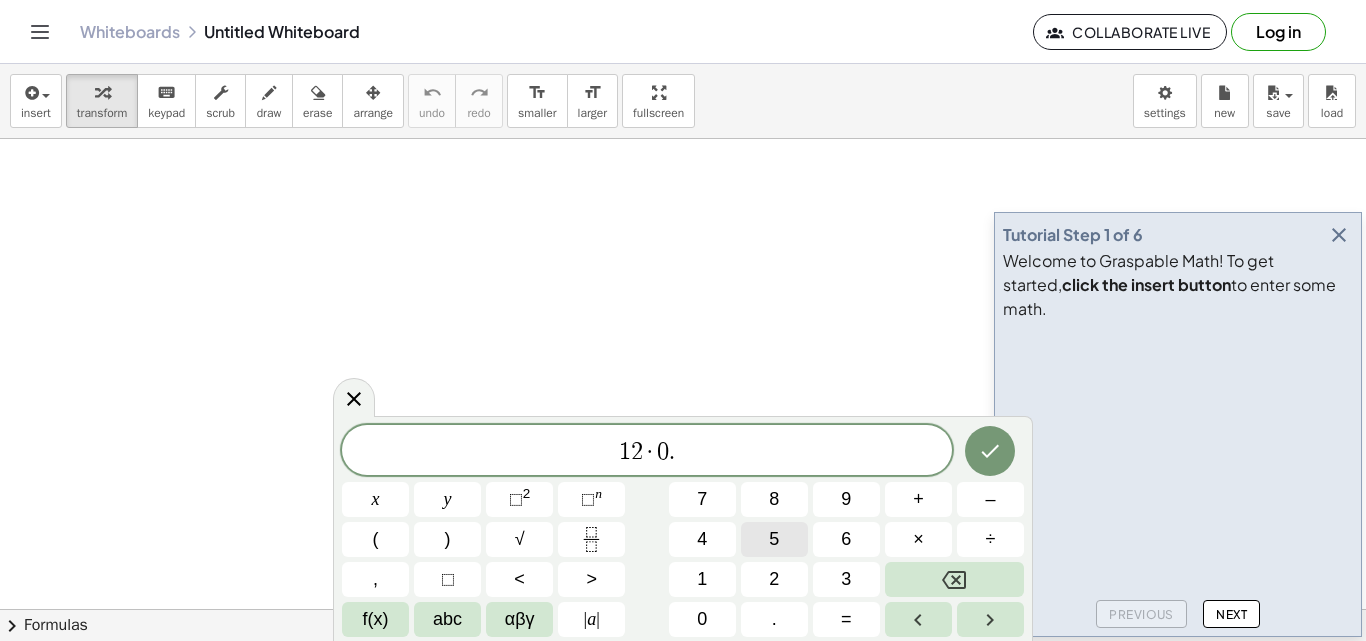 click on "5" at bounding box center (774, 539) 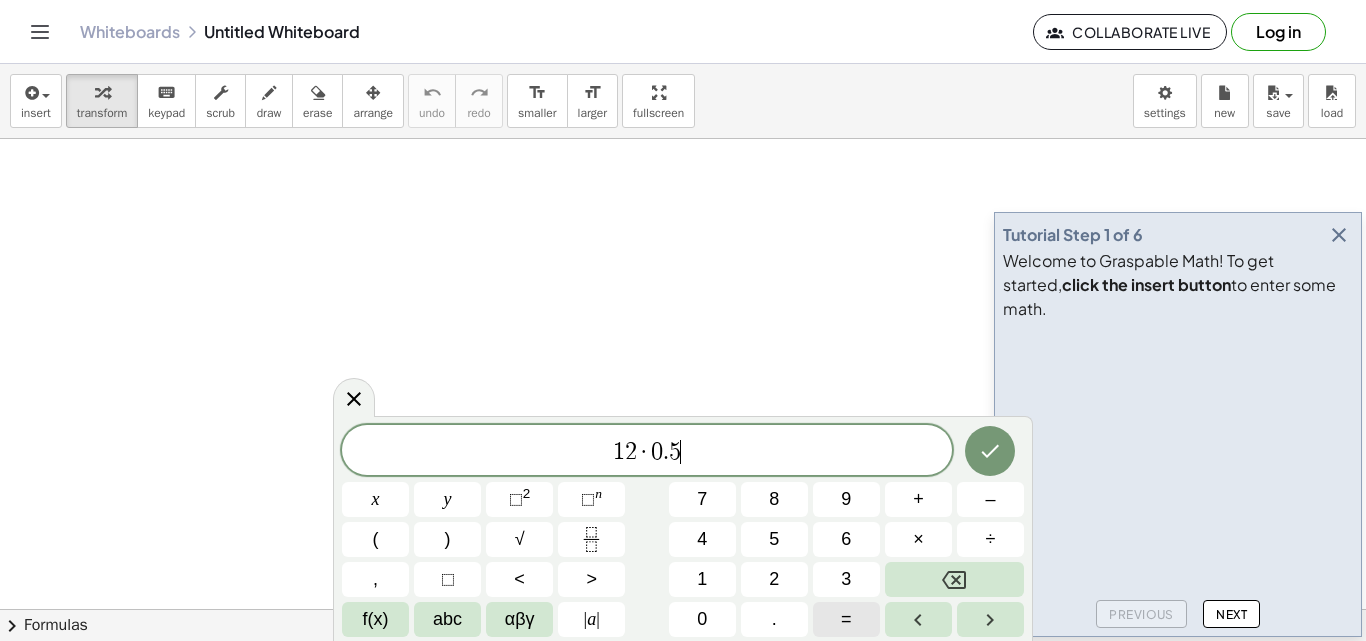 click on "=" at bounding box center (846, 619) 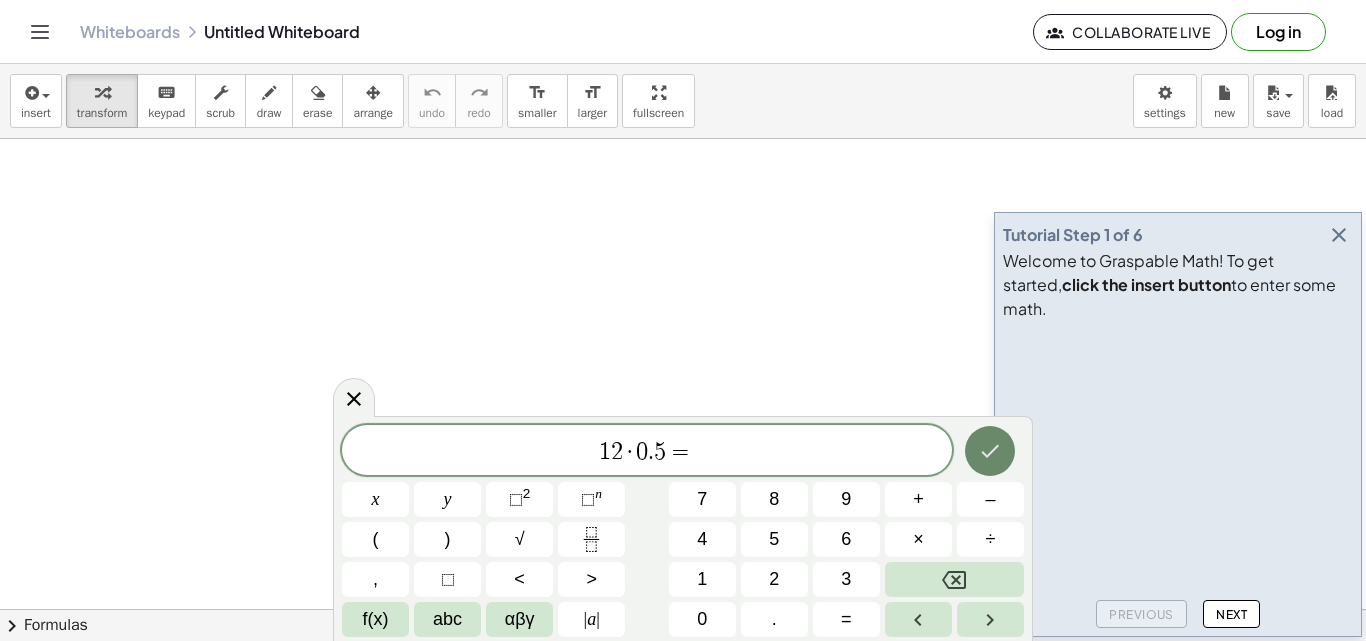 click 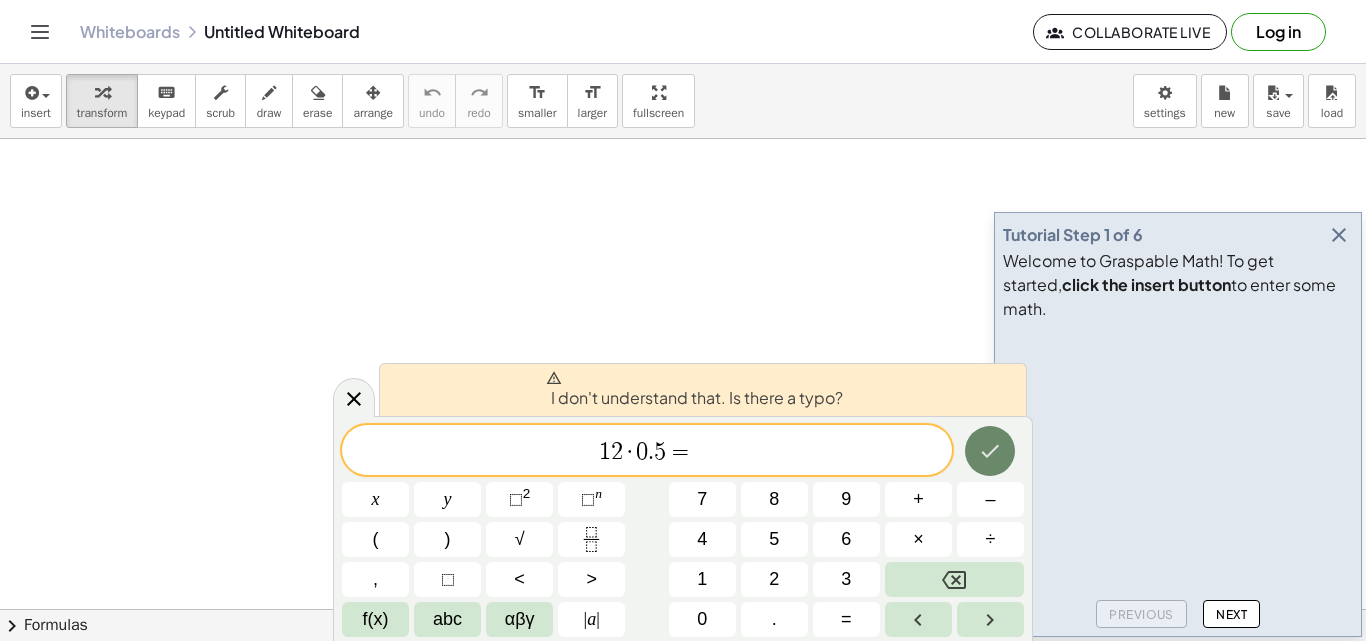 click at bounding box center [990, 451] 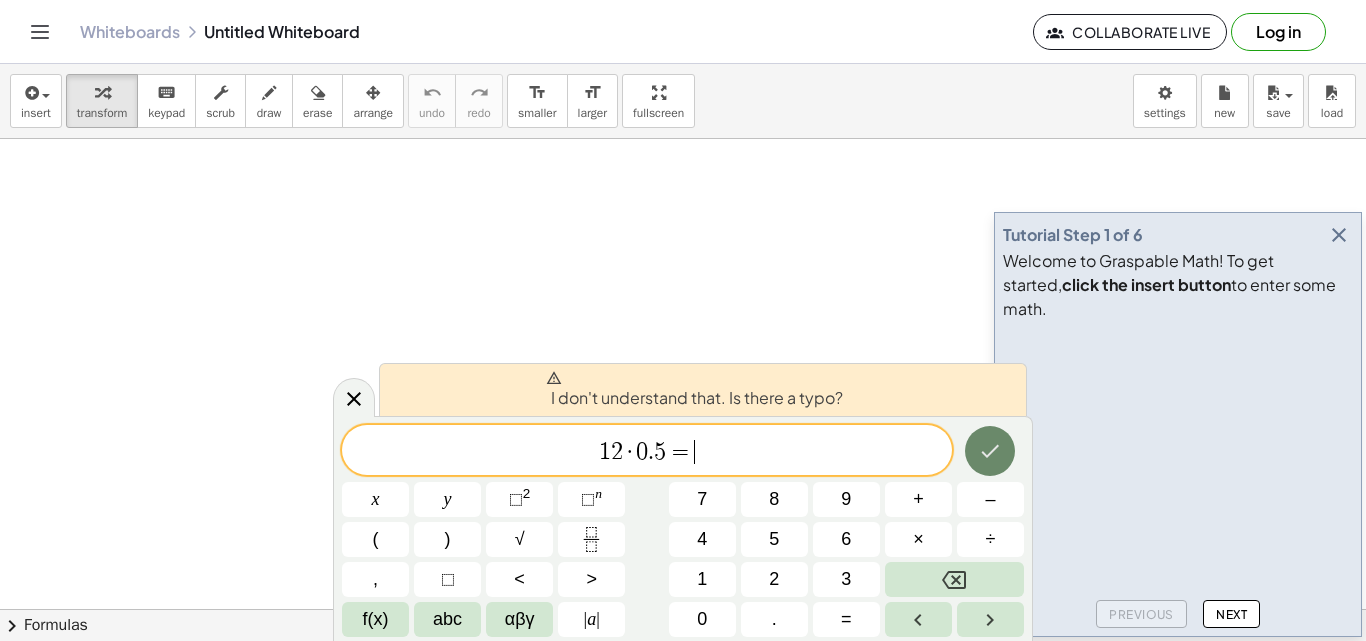 click at bounding box center [990, 451] 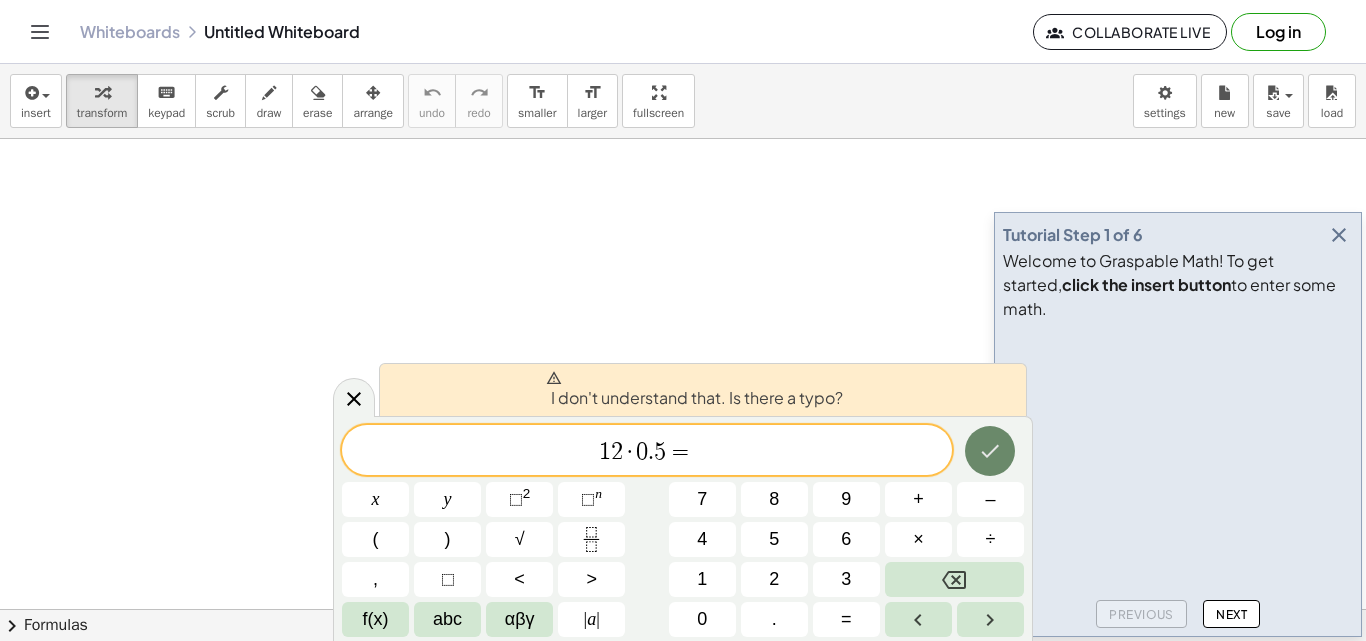 click at bounding box center [990, 451] 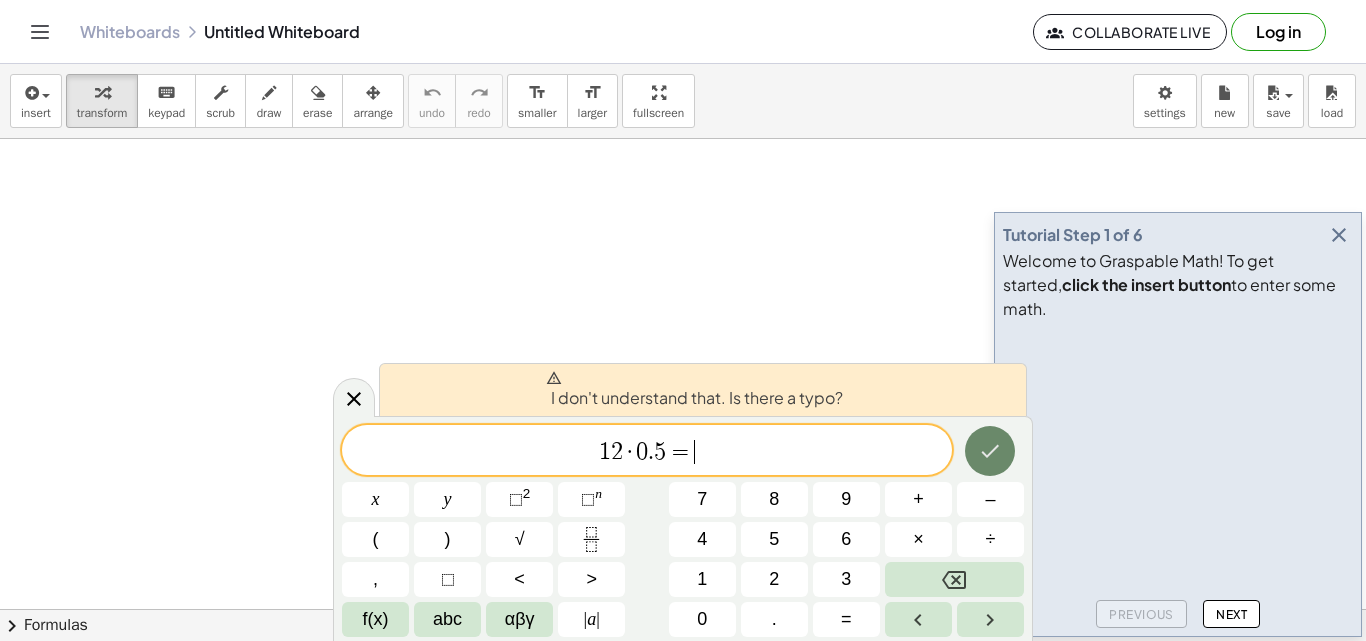 click at bounding box center (990, 451) 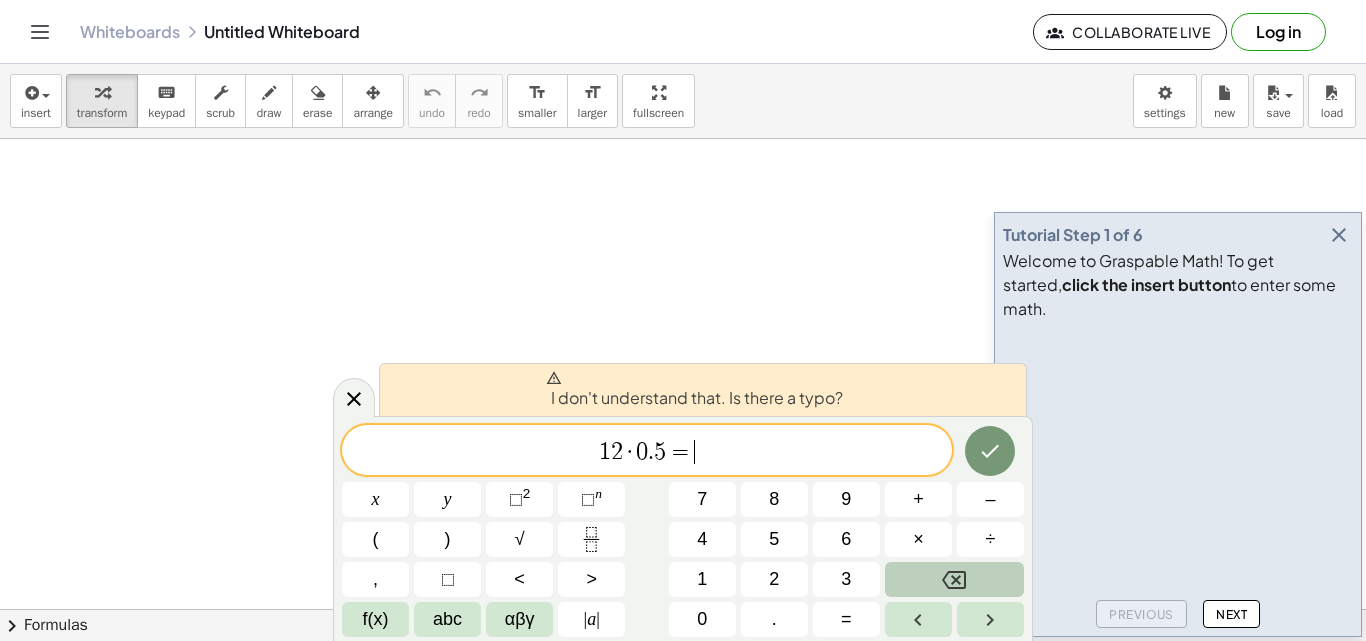 click 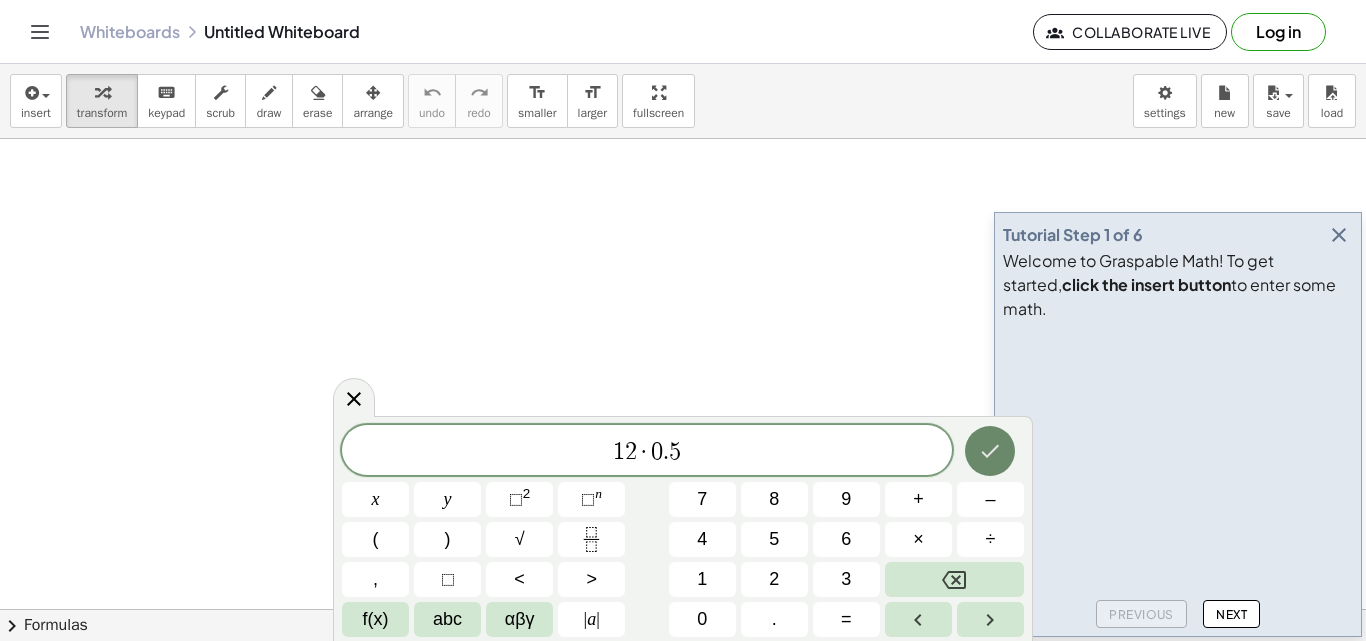 click 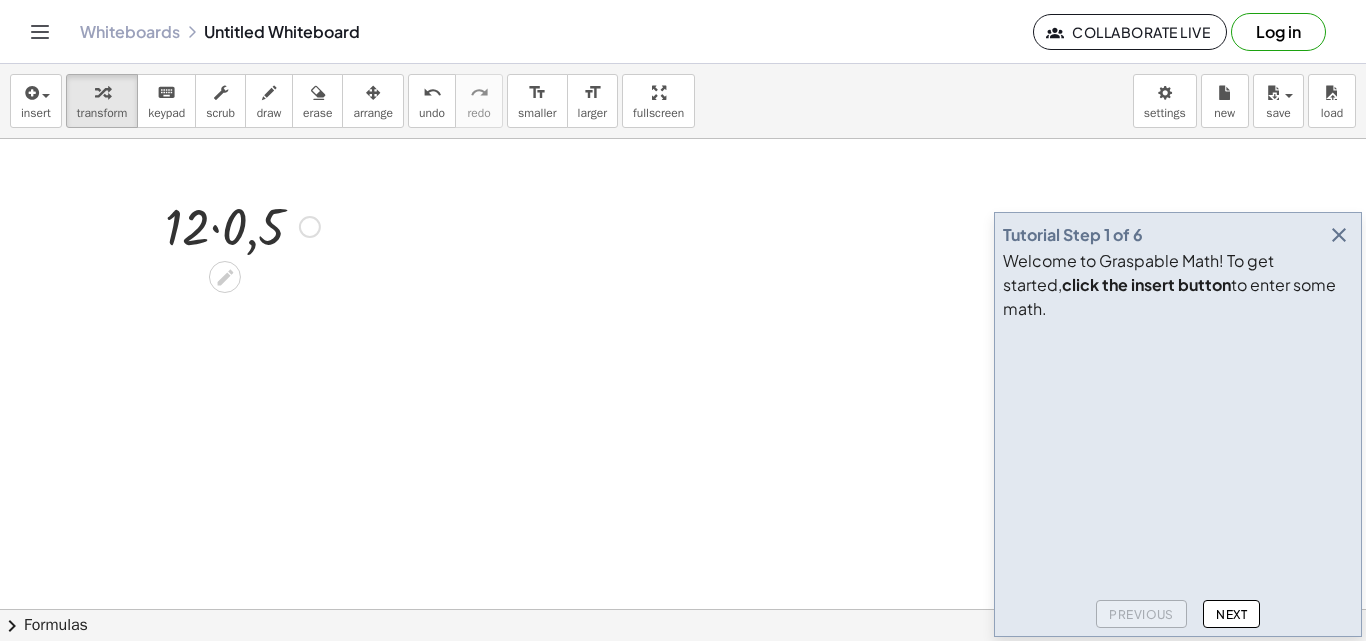 drag, startPoint x: 202, startPoint y: 227, endPoint x: 214, endPoint y: 253, distance: 28.635643 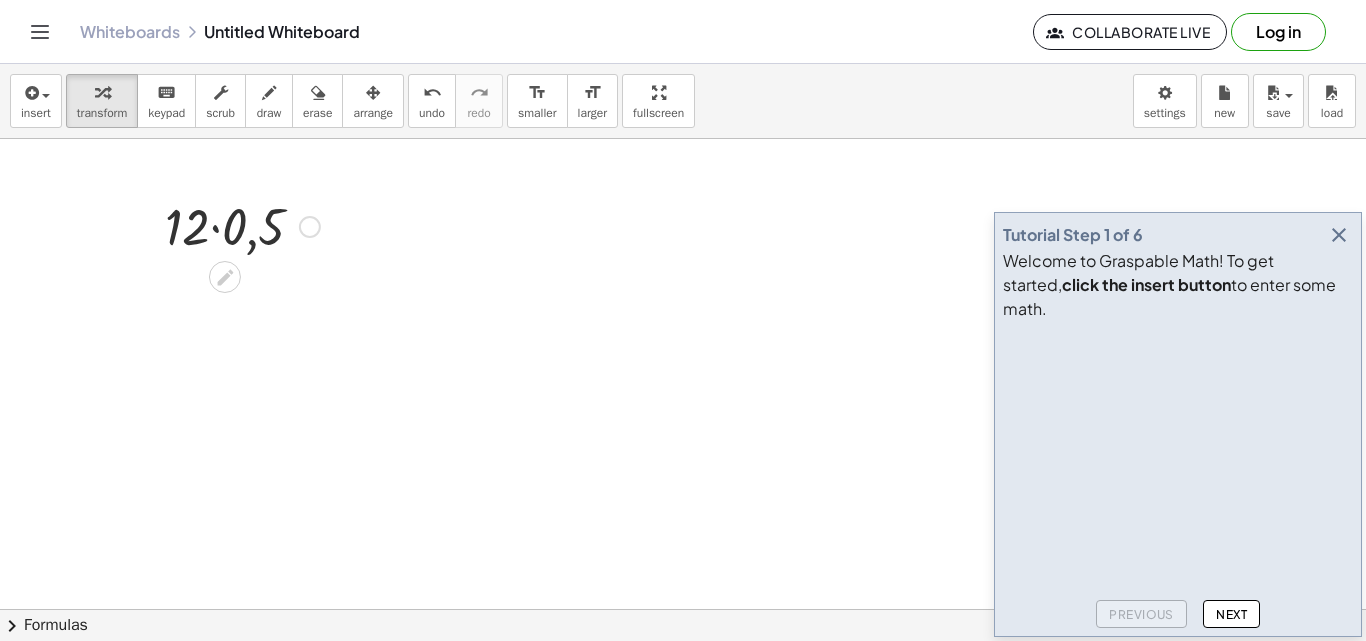 click at bounding box center [242, 225] 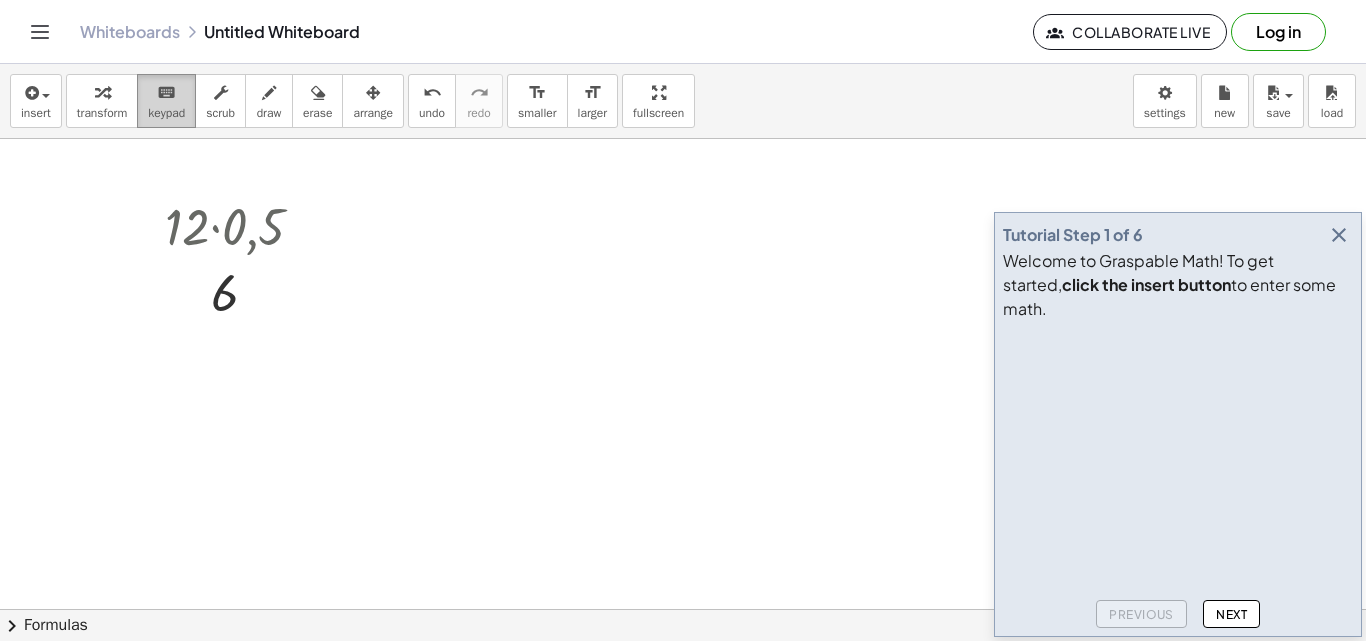 click on "keyboard keypad" at bounding box center (166, 101) 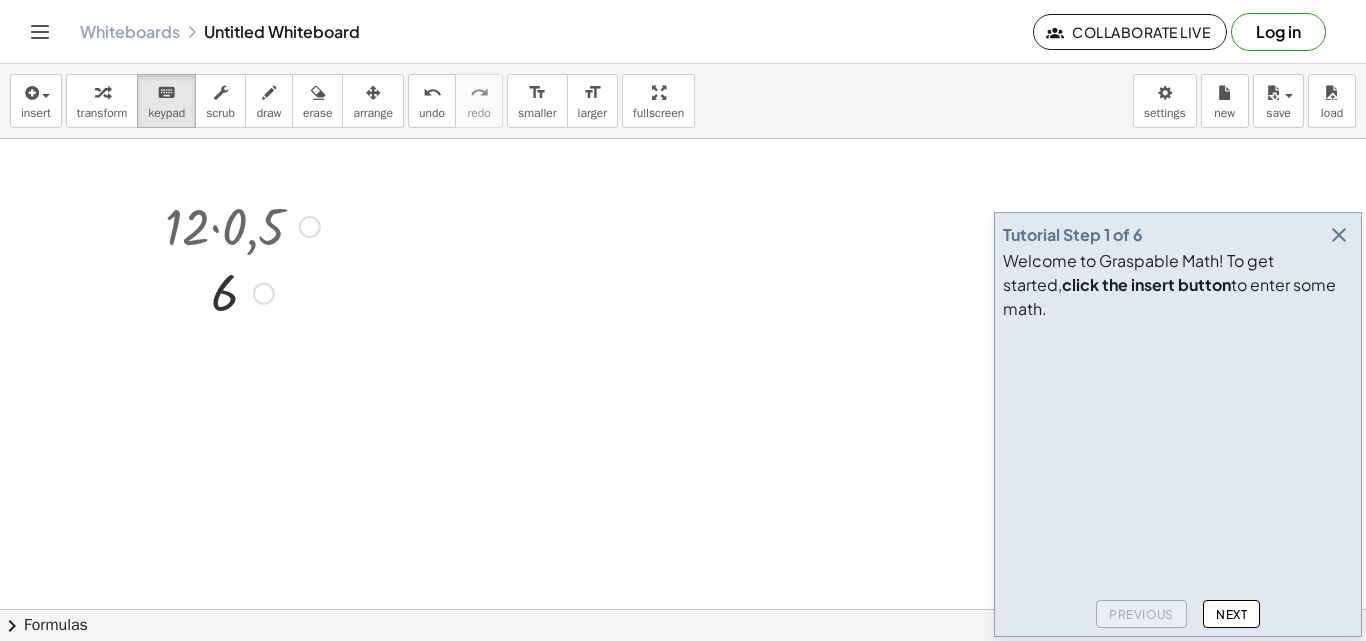 click at bounding box center [264, 294] 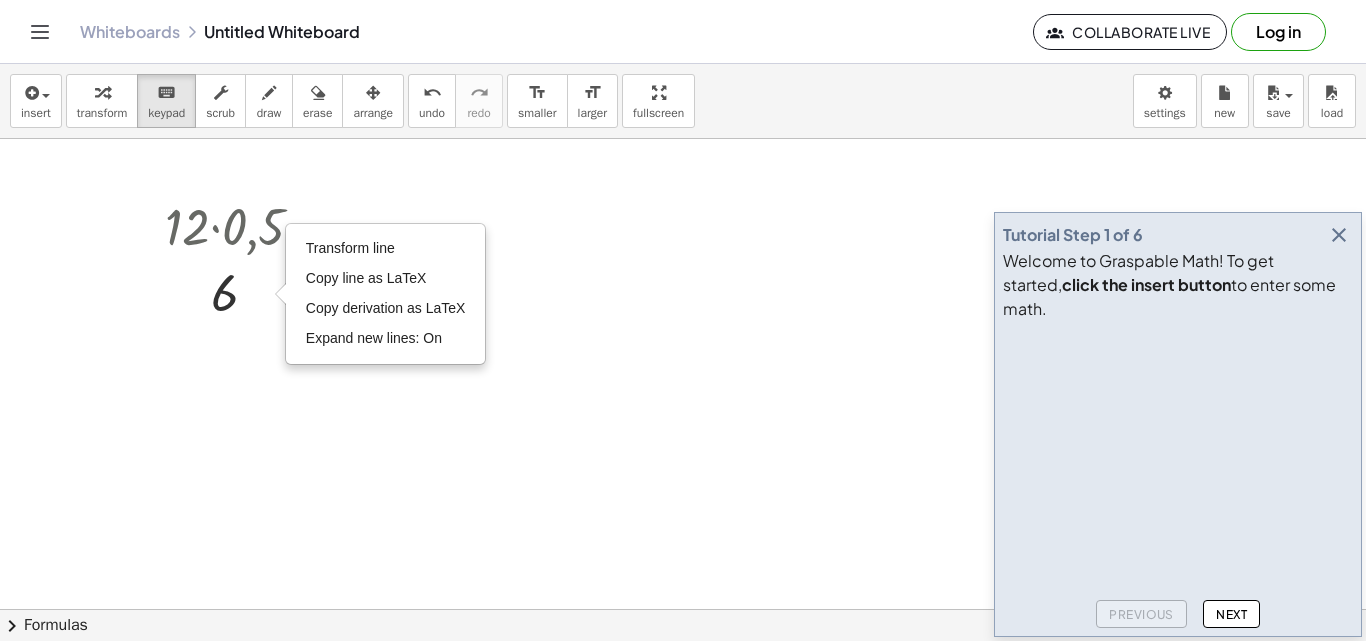 click at bounding box center [683, 609] 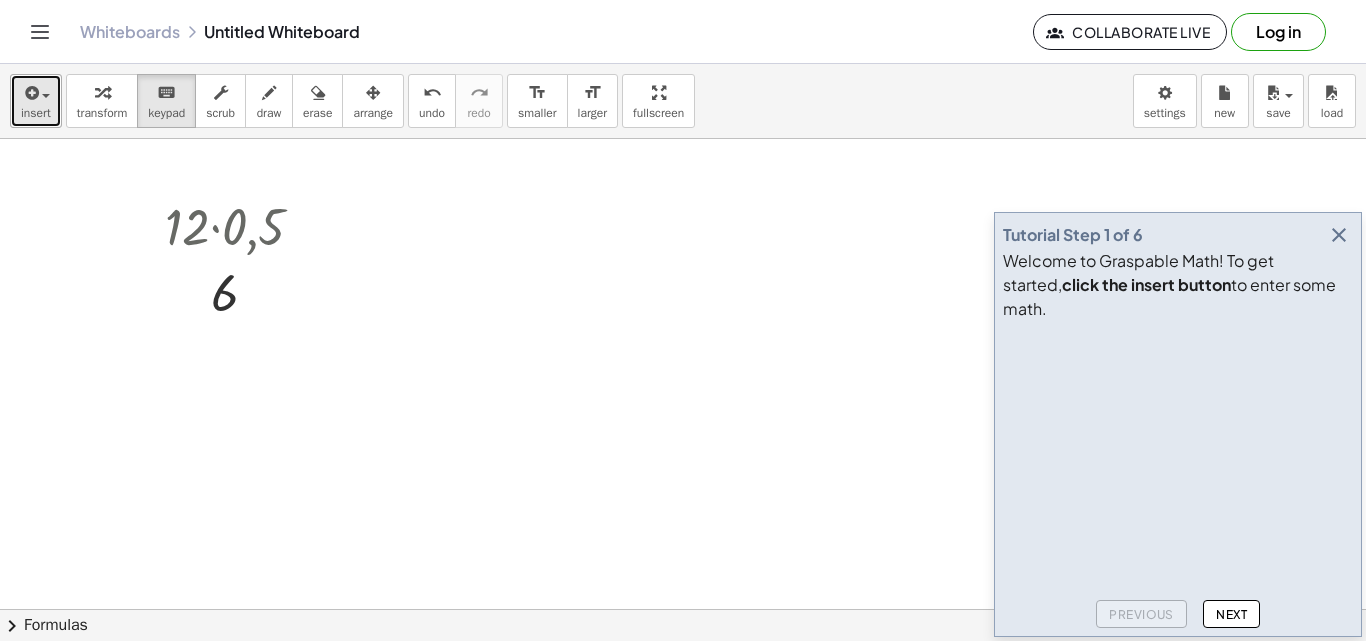 click on "insert" at bounding box center (36, 113) 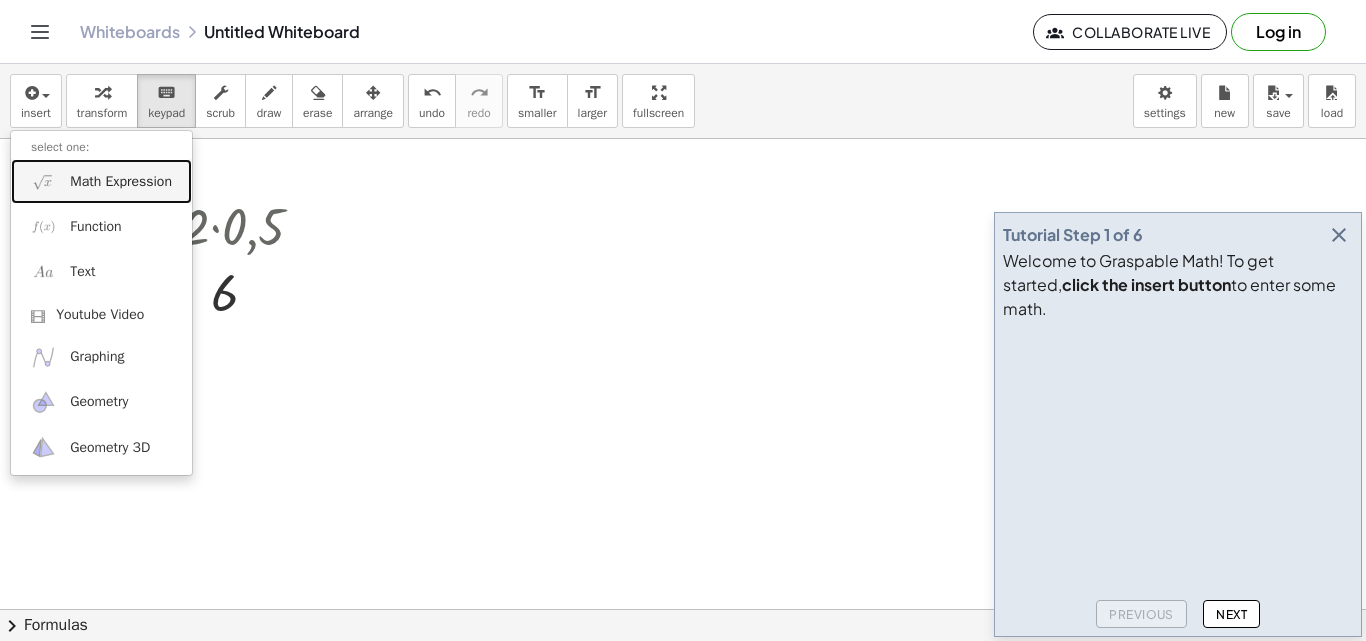 click on "Math Expression" at bounding box center [121, 182] 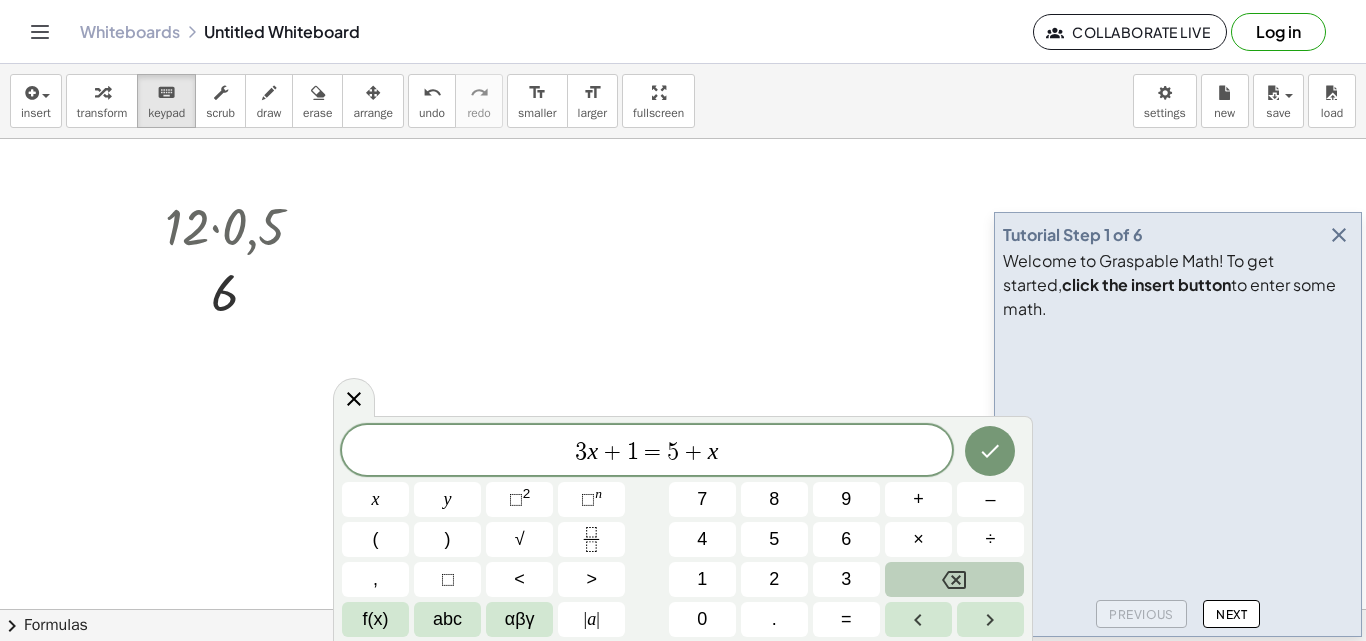 click at bounding box center (954, 579) 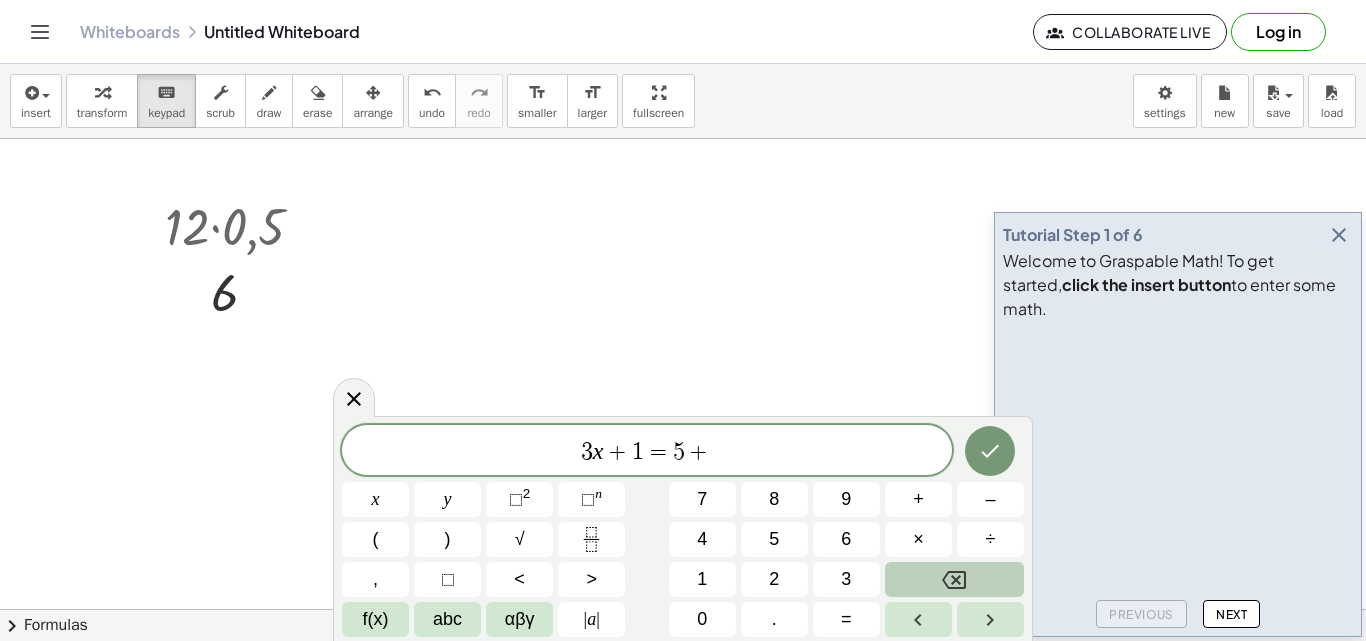 click at bounding box center (954, 579) 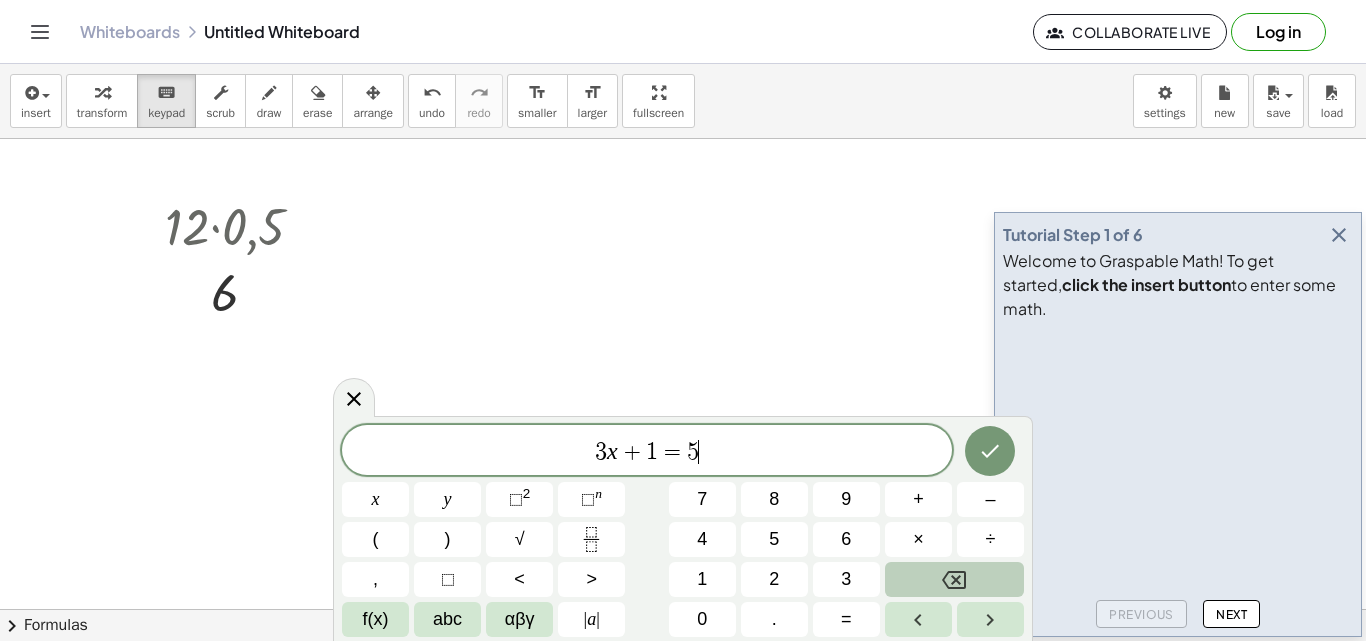 click at bounding box center (954, 579) 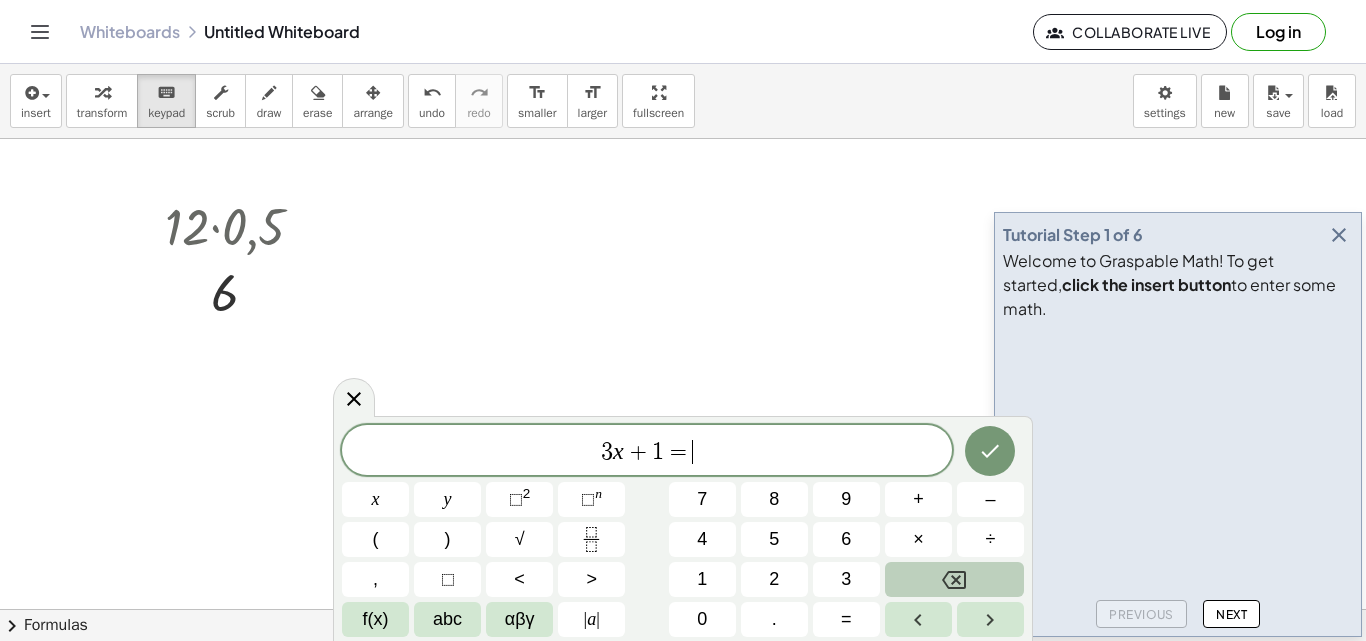click at bounding box center (954, 579) 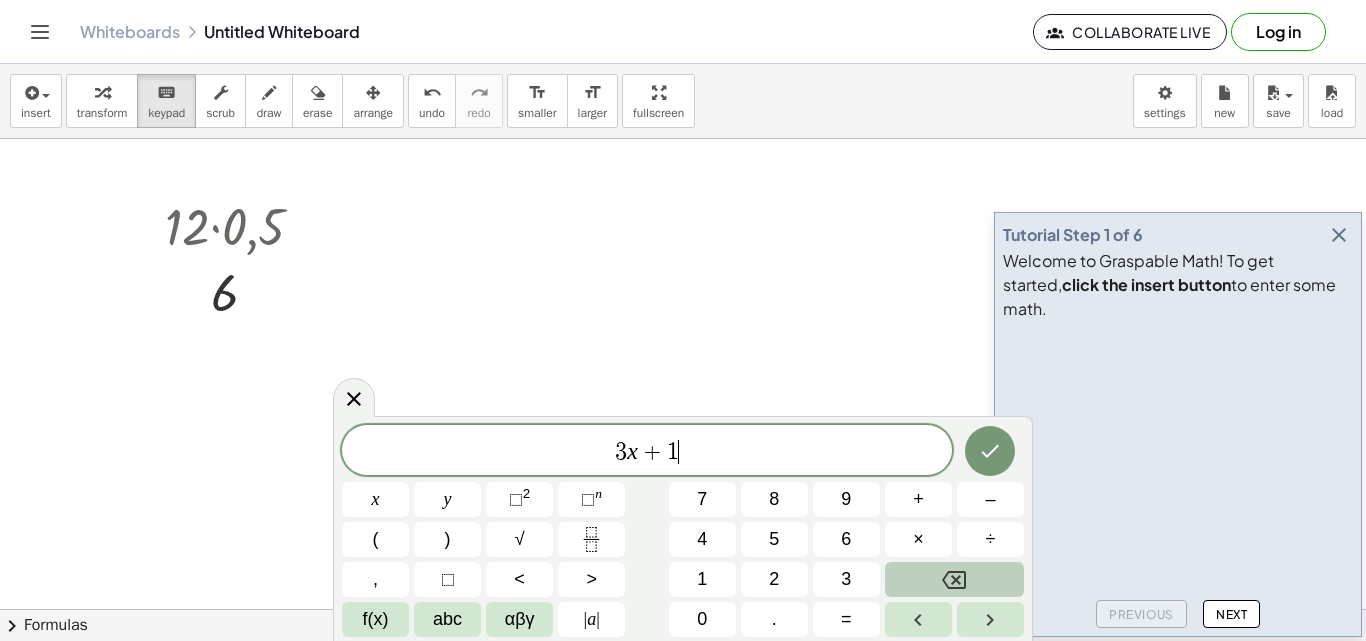click at bounding box center (954, 579) 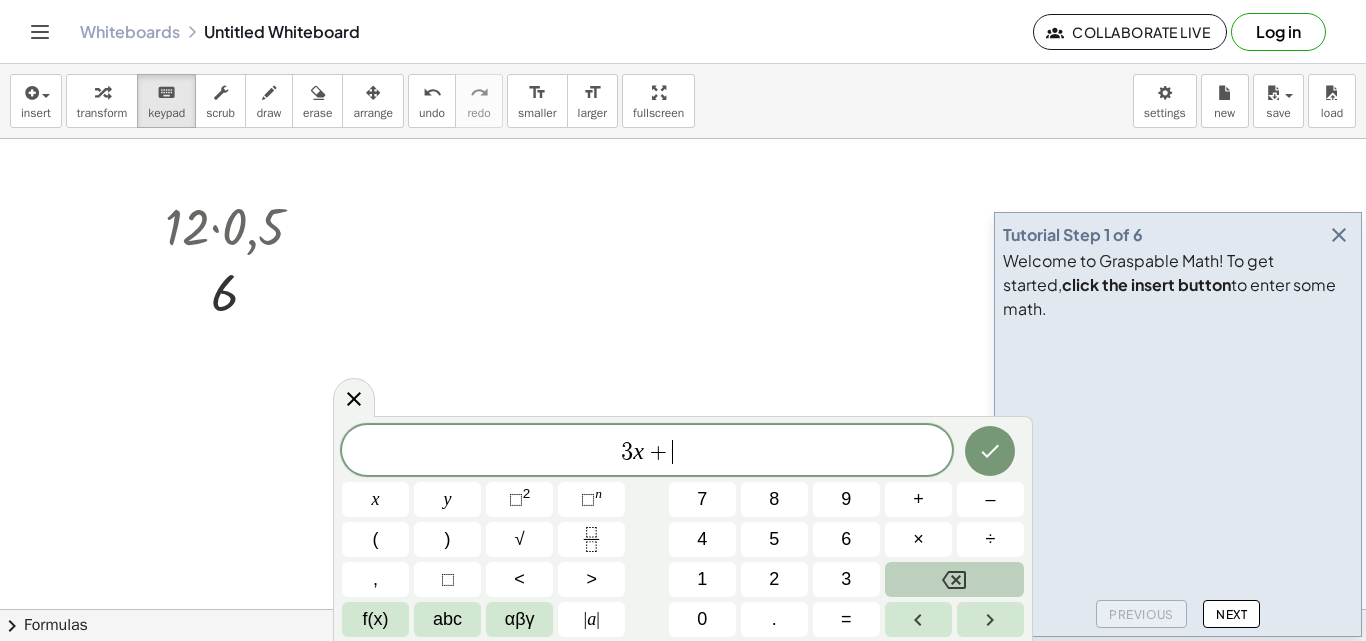 click at bounding box center (954, 579) 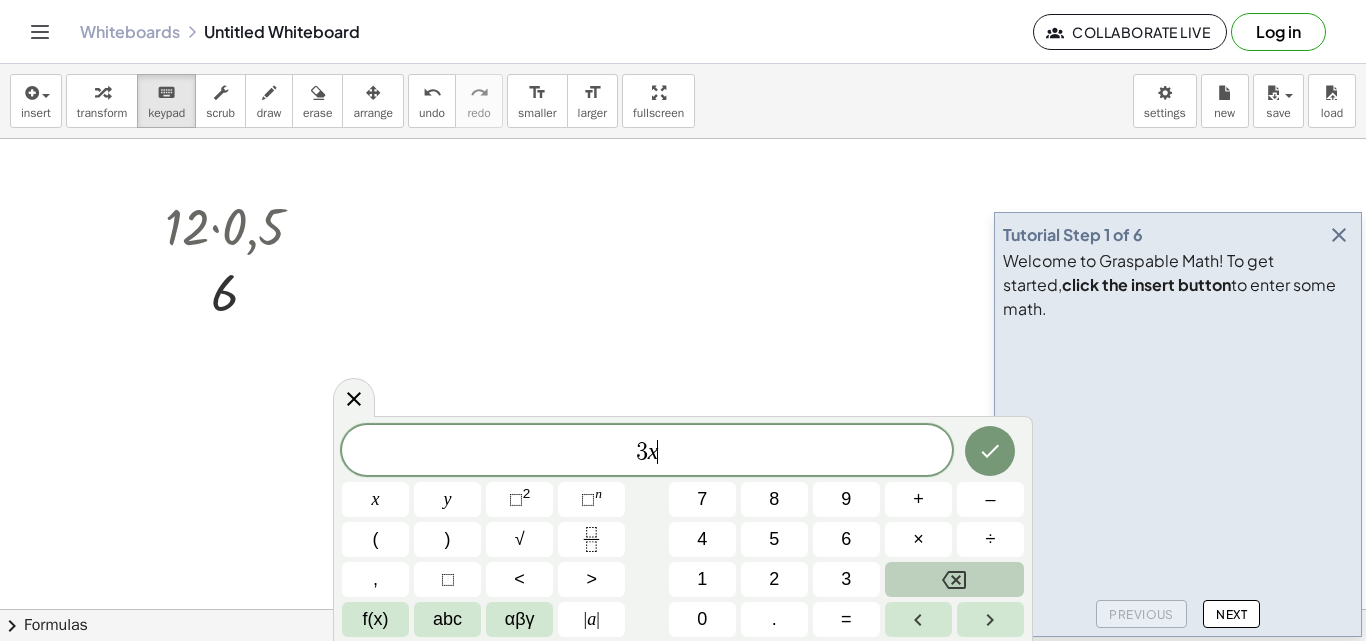 click at bounding box center (954, 579) 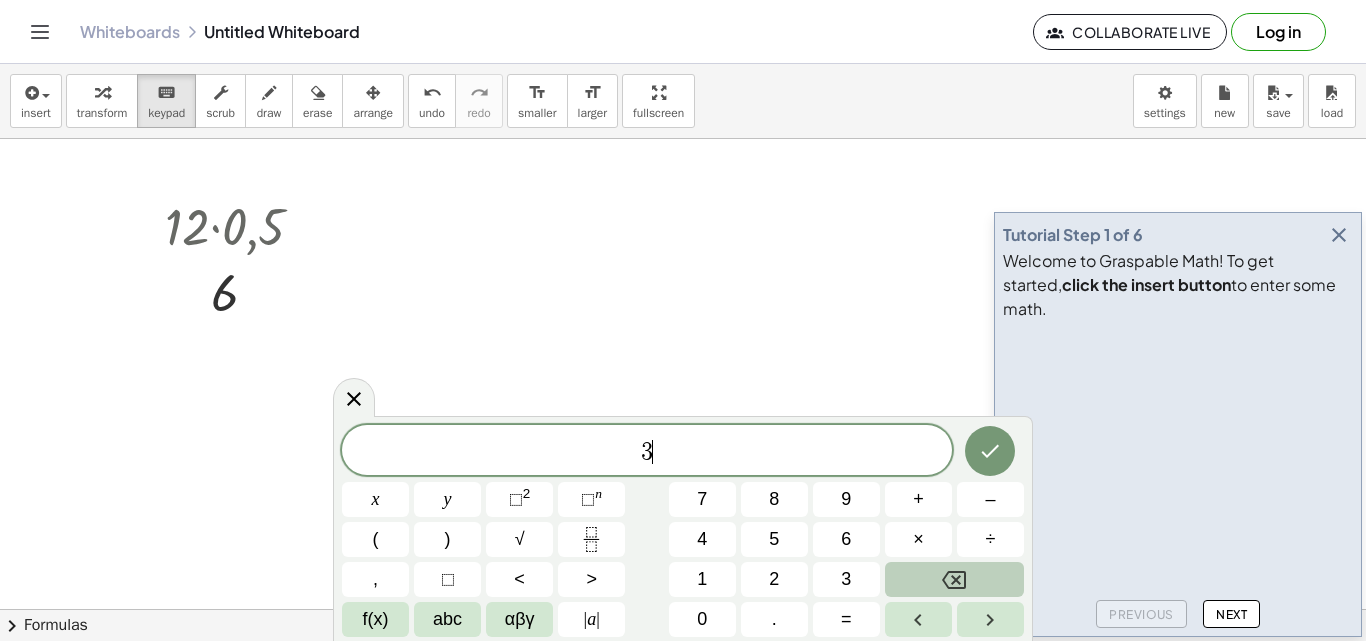 click at bounding box center [954, 579] 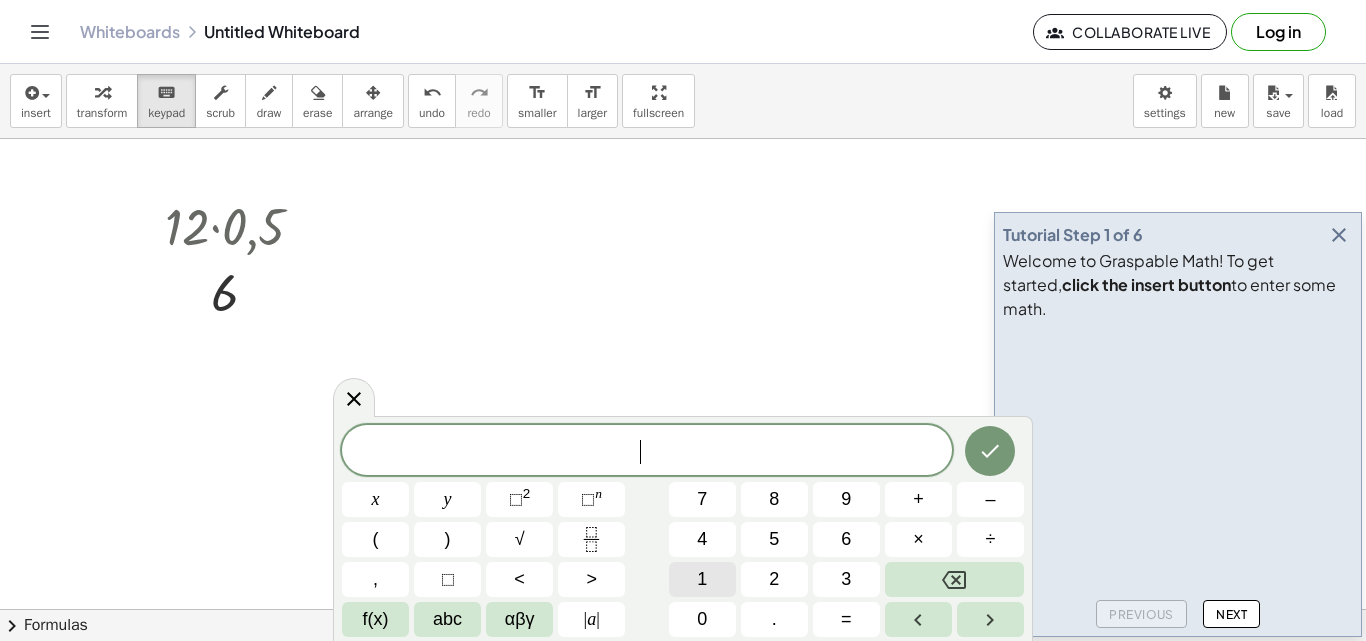 click on "1" at bounding box center (702, 579) 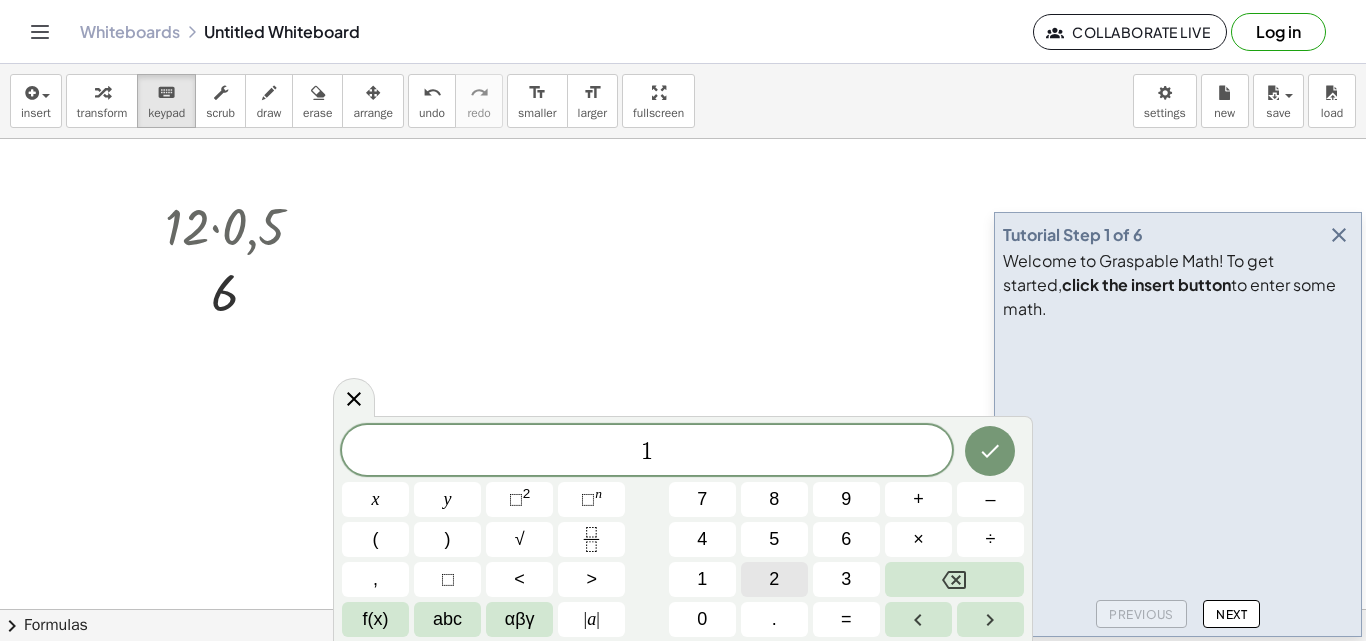 click on "2" at bounding box center [774, 579] 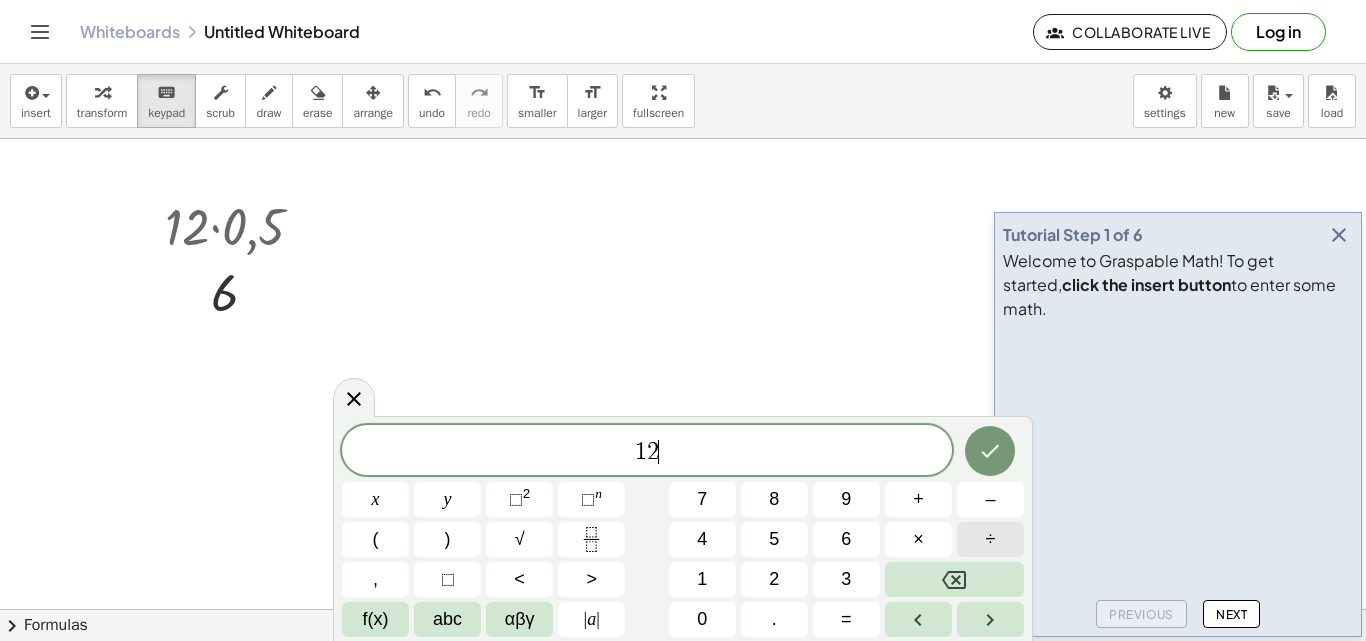 click on "÷" at bounding box center (990, 539) 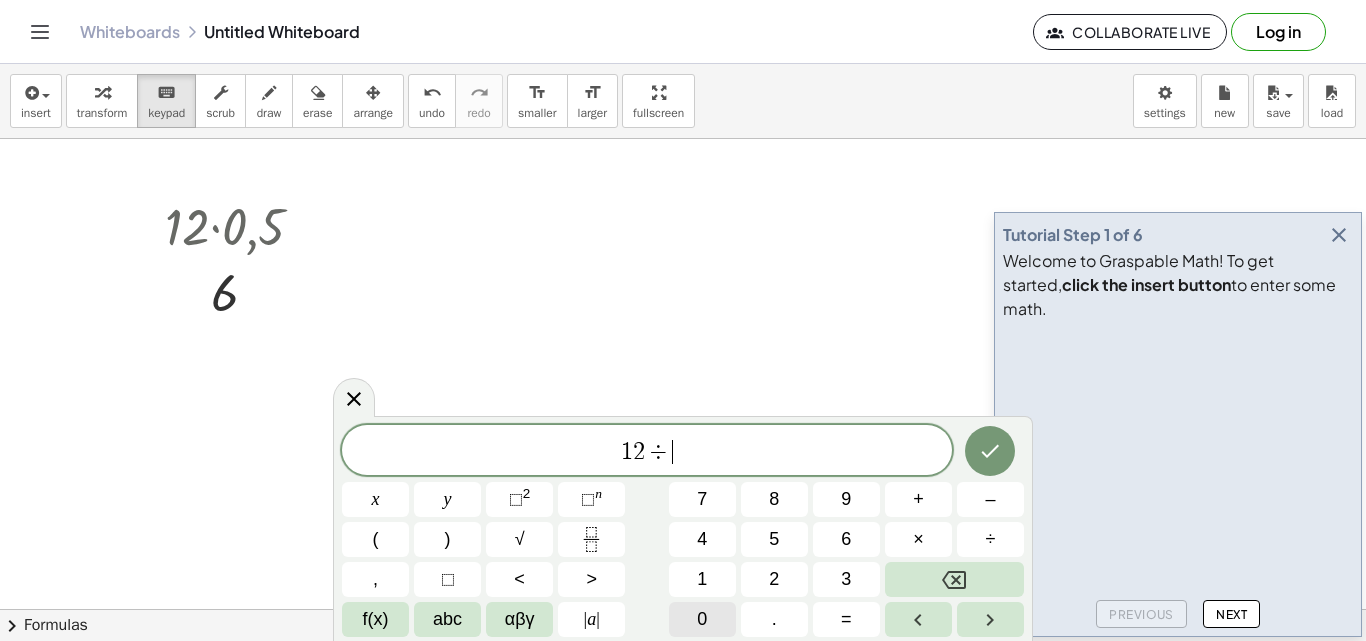 click on "0" at bounding box center (702, 619) 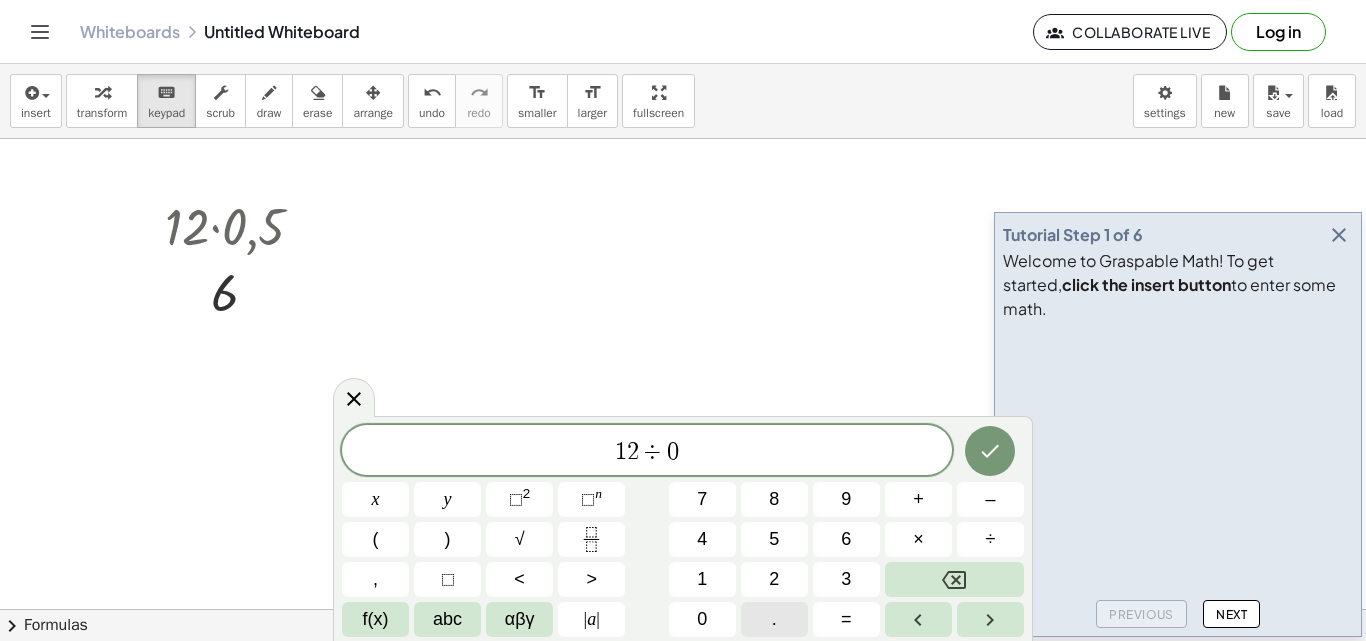 click on "." at bounding box center (774, 619) 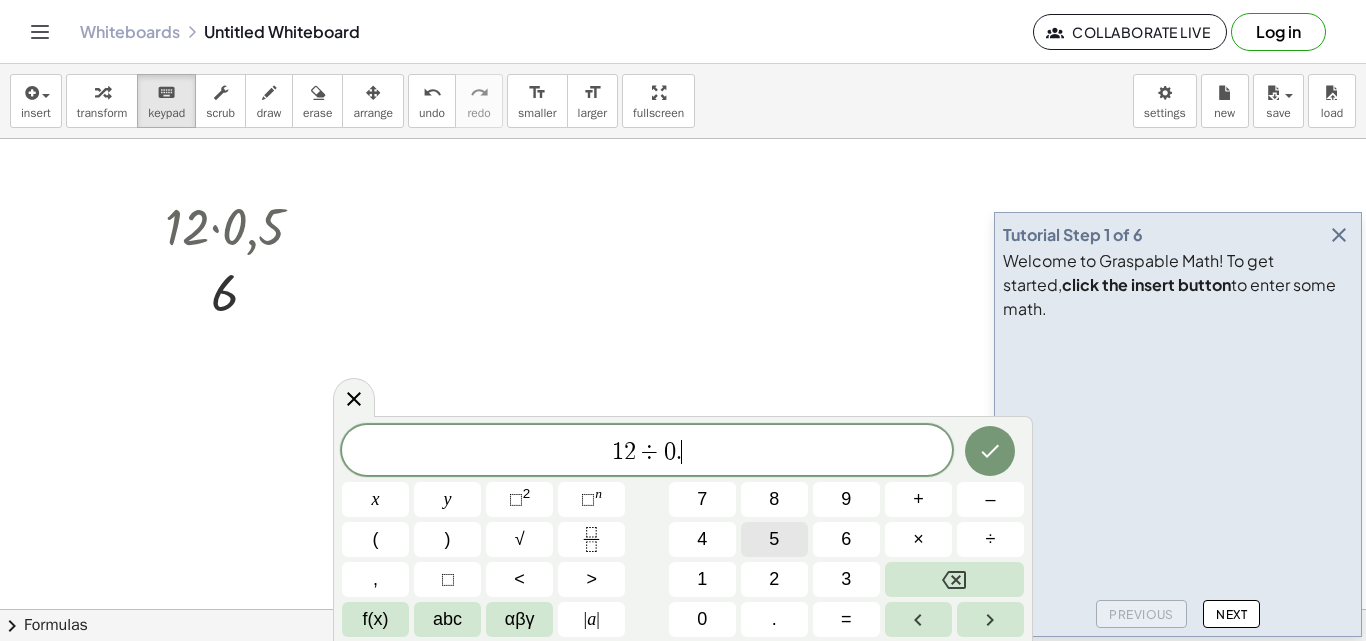 click on "5" at bounding box center [774, 539] 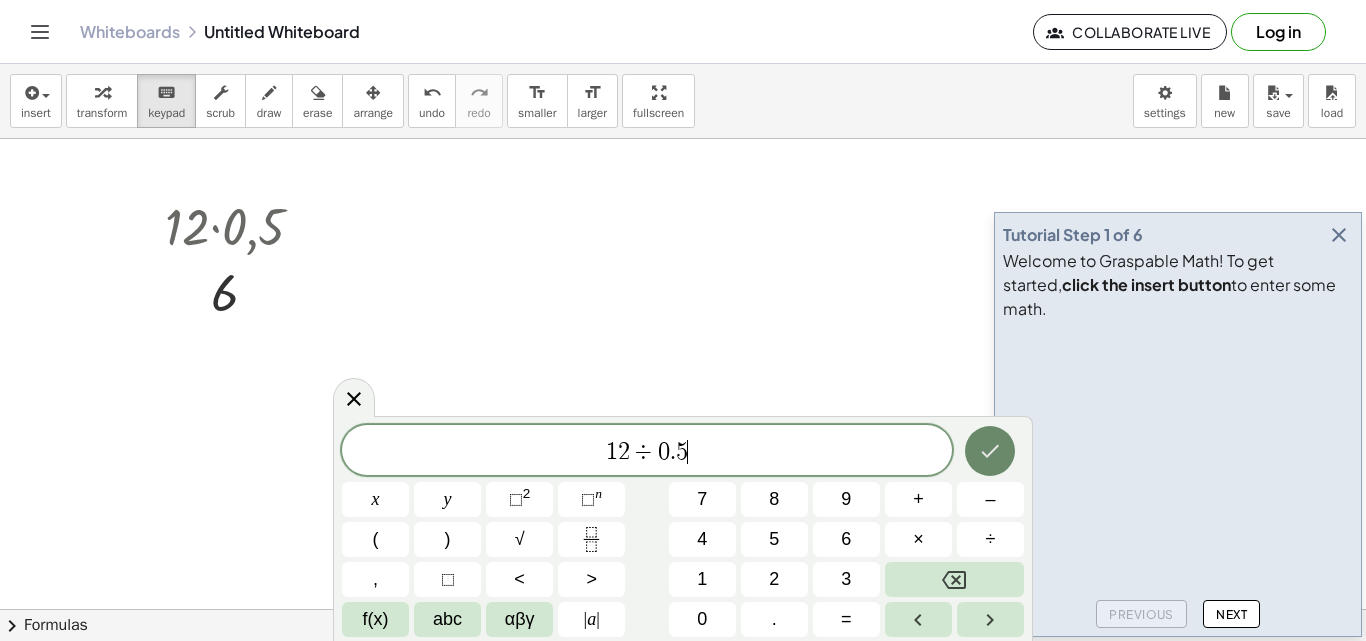 click 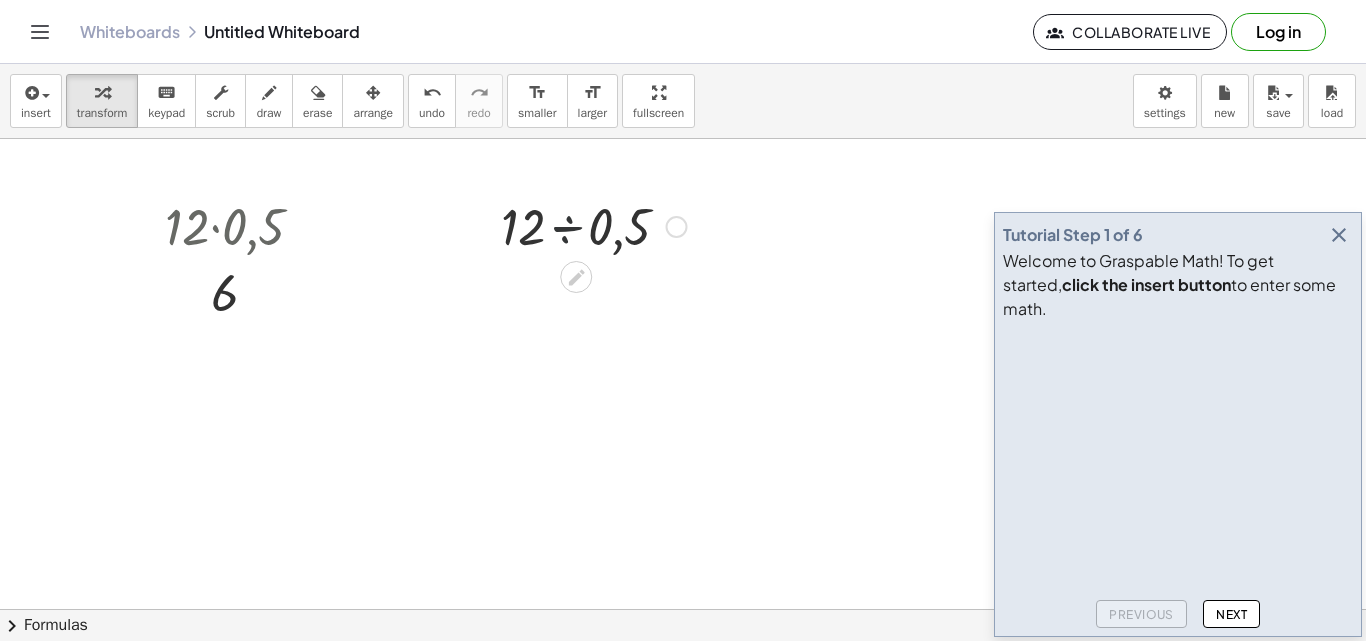 click at bounding box center (594, 225) 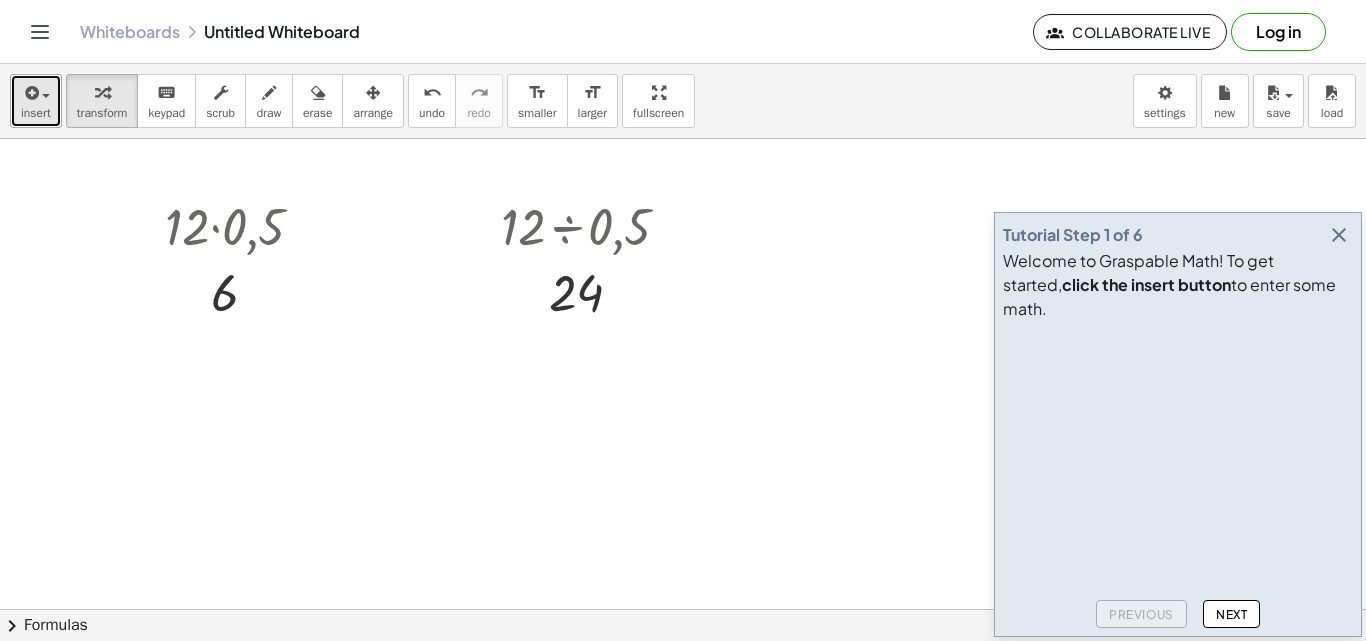 click on "insert" at bounding box center [36, 101] 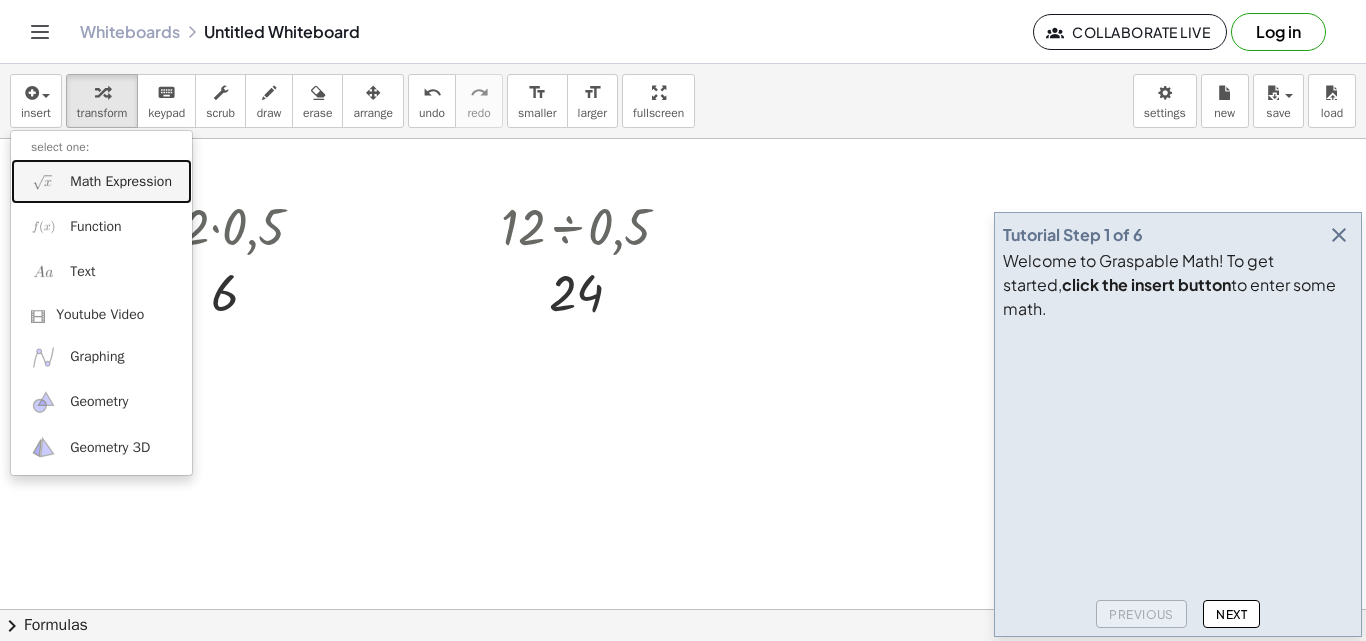 click on "Math Expression" at bounding box center [121, 182] 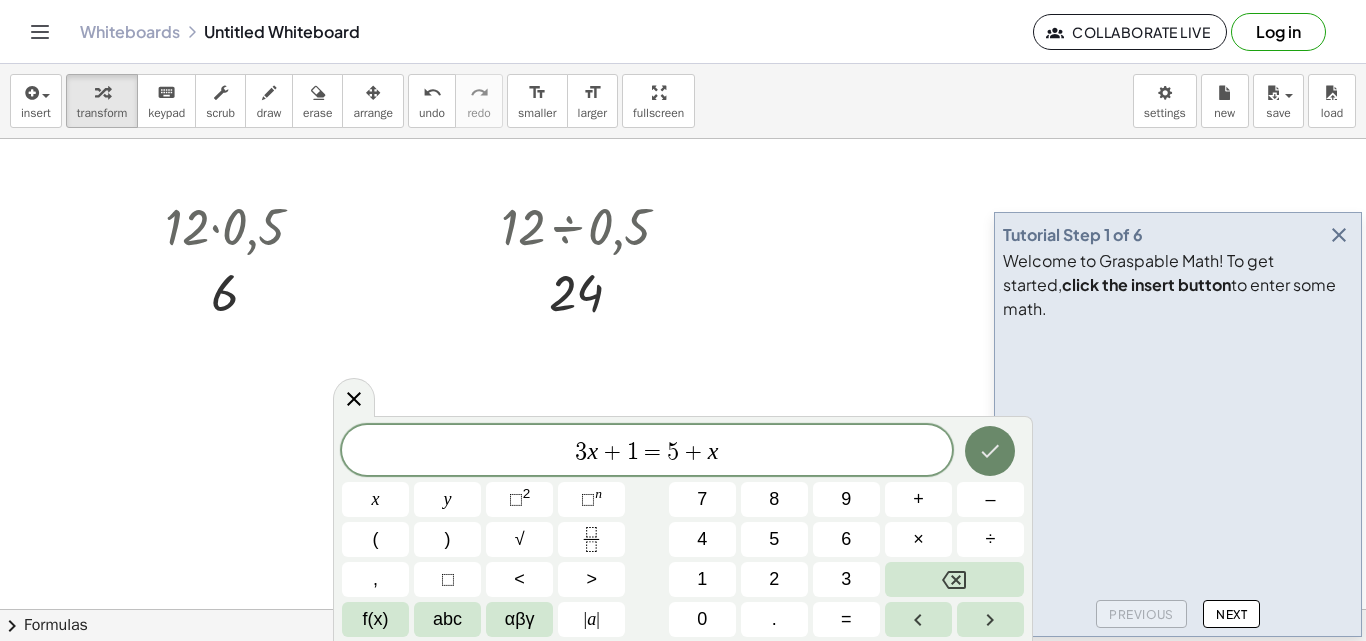click at bounding box center (990, 451) 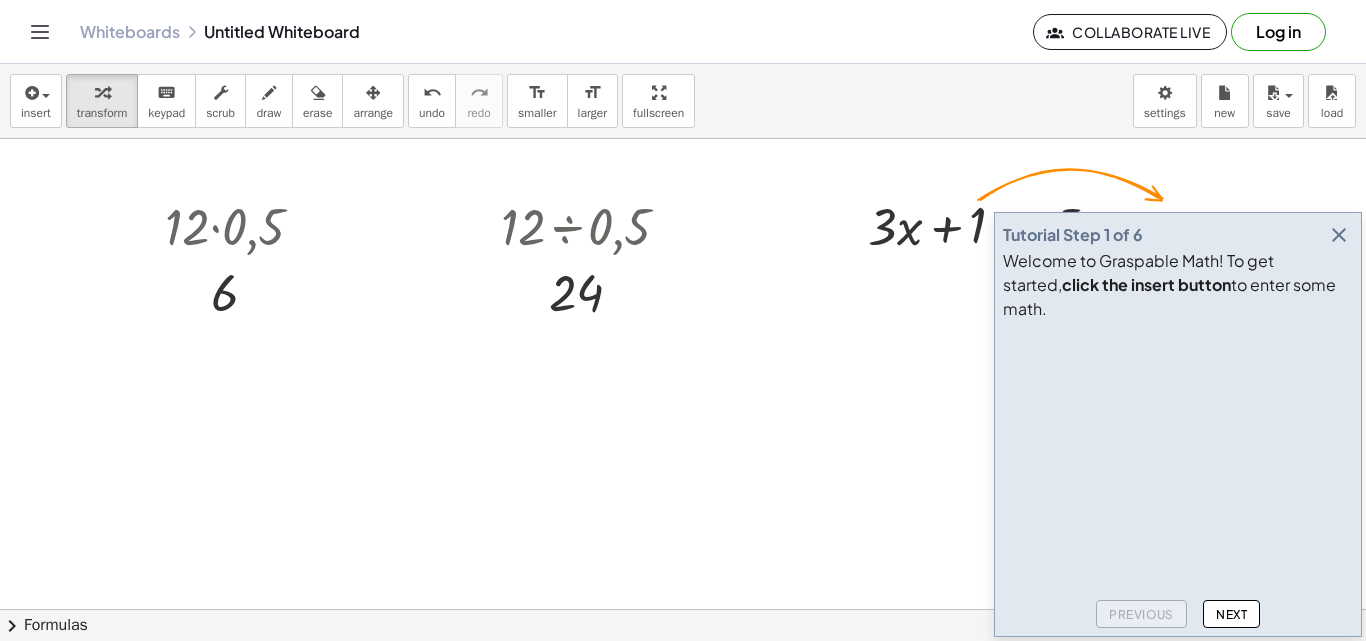 click on "Next" 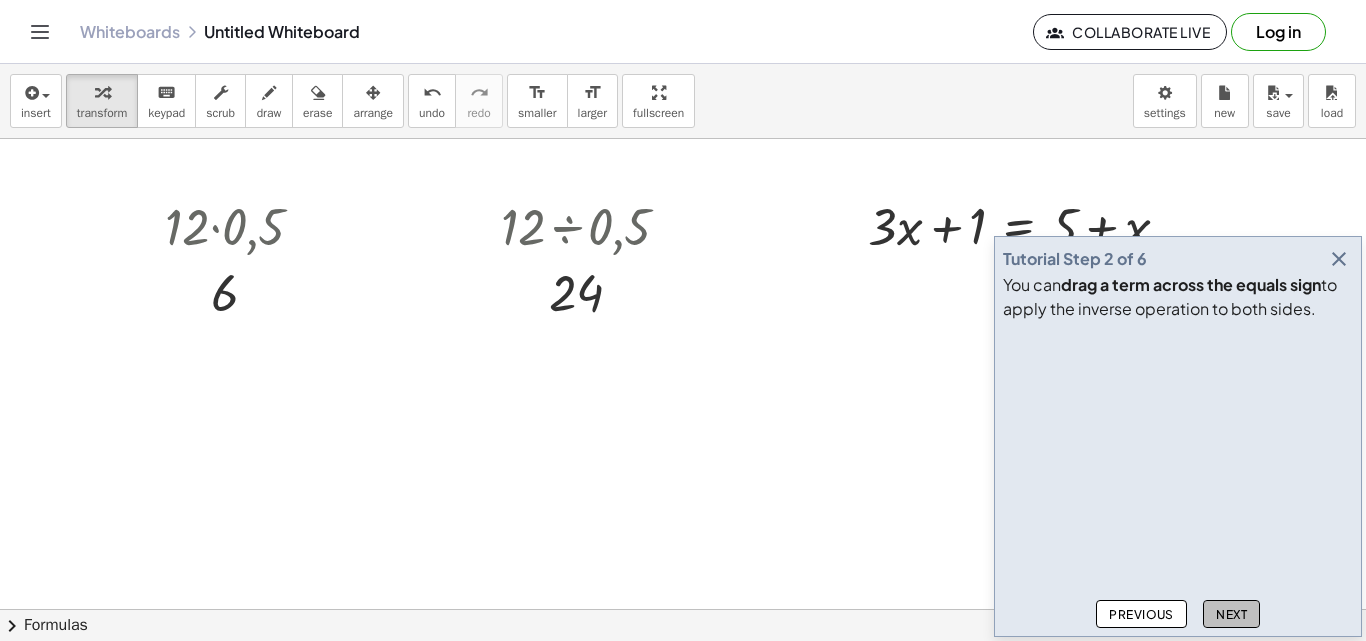 click on "Next" at bounding box center (1231, 614) 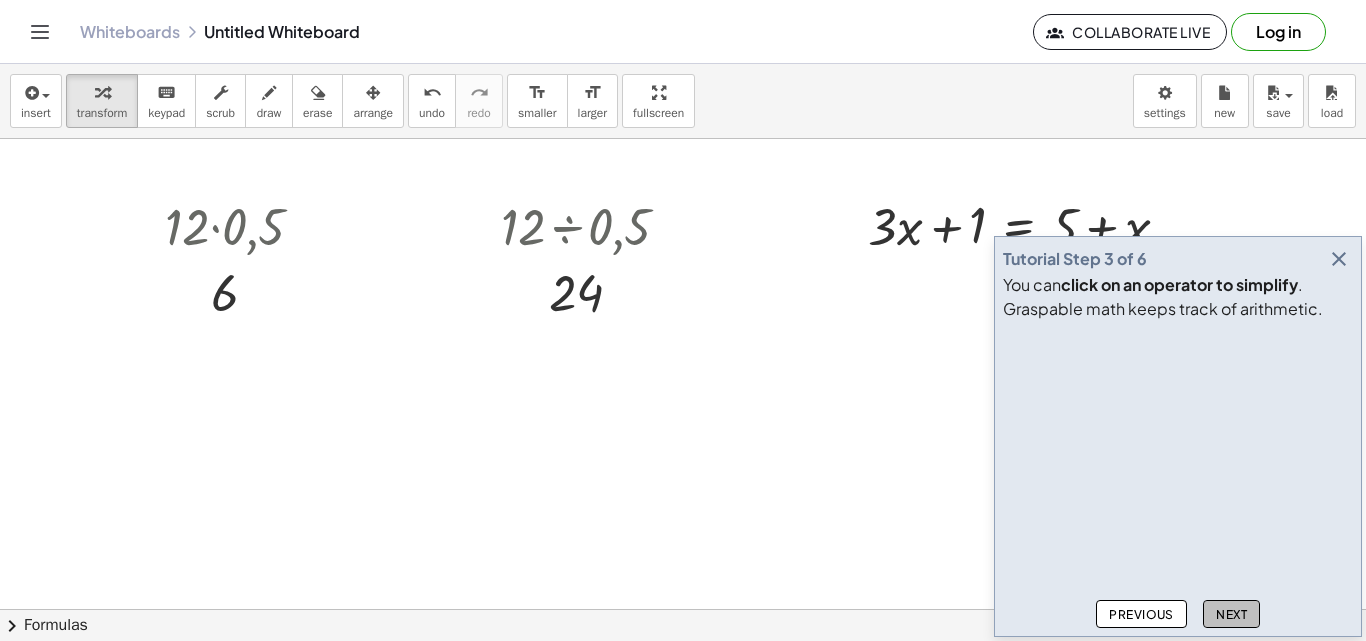 drag, startPoint x: 1224, startPoint y: 605, endPoint x: 1244, endPoint y: 594, distance: 22.825424 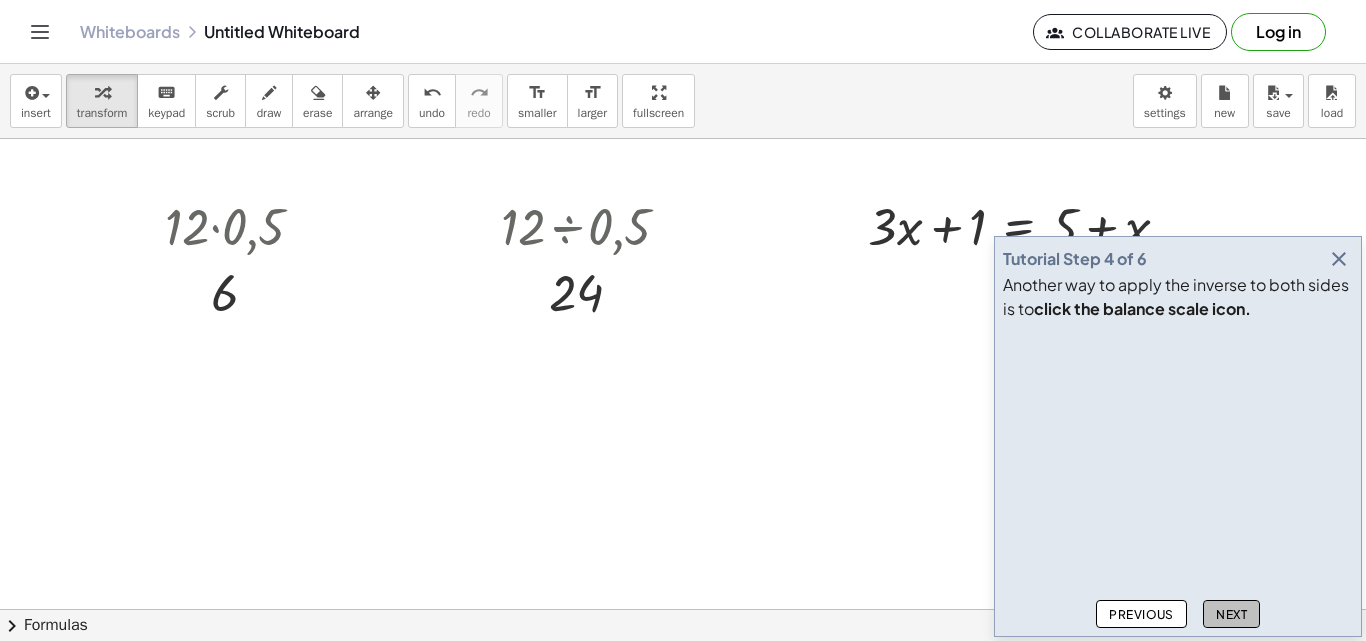 click on "Next" 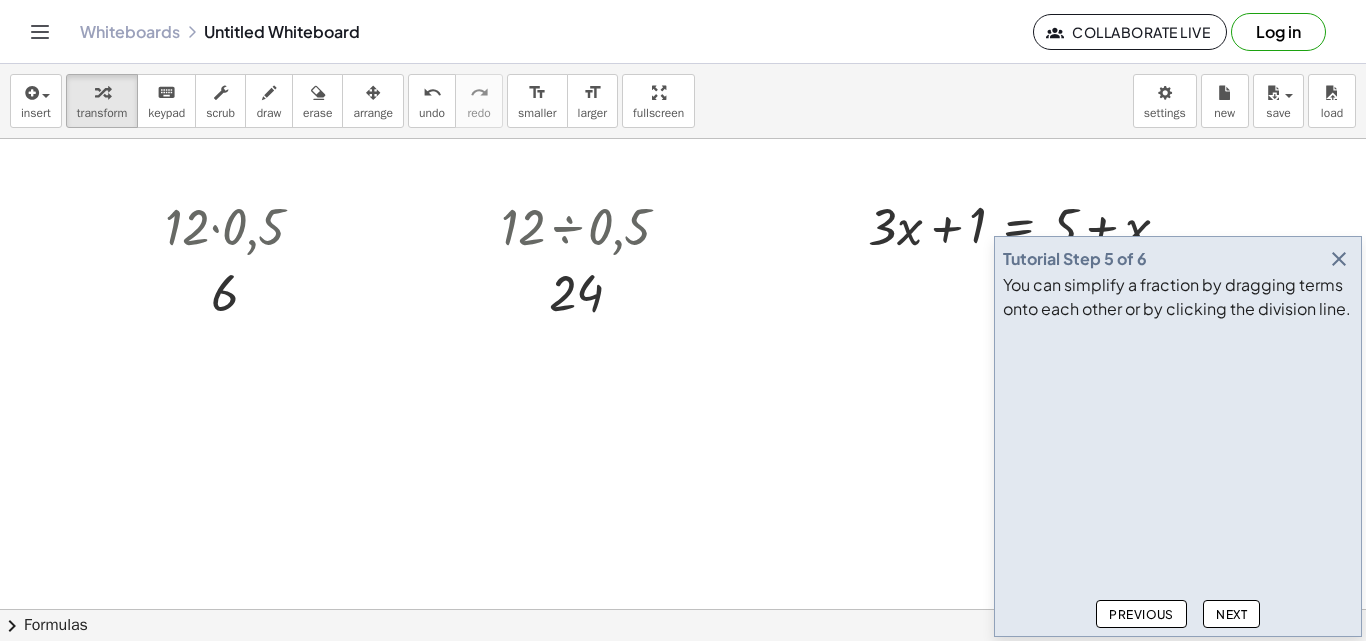 click on "Next" 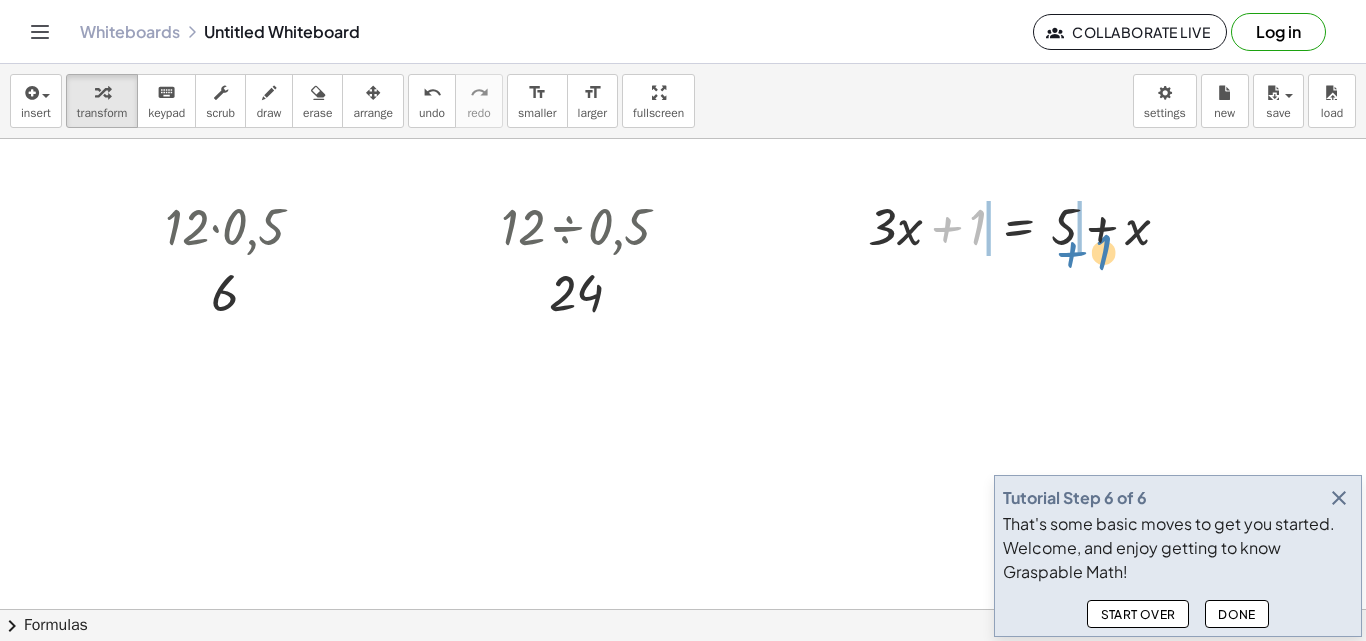 drag, startPoint x: 973, startPoint y: 233, endPoint x: 1099, endPoint y: 258, distance: 128.45622 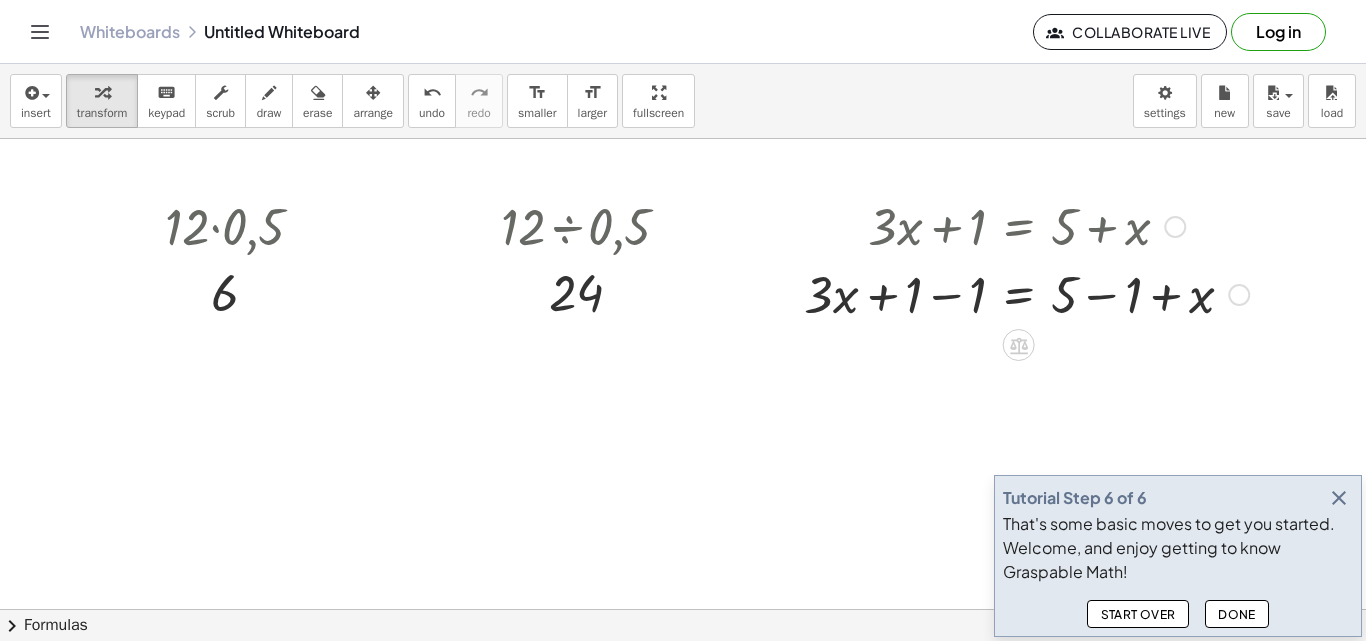 click at bounding box center [1026, 293] 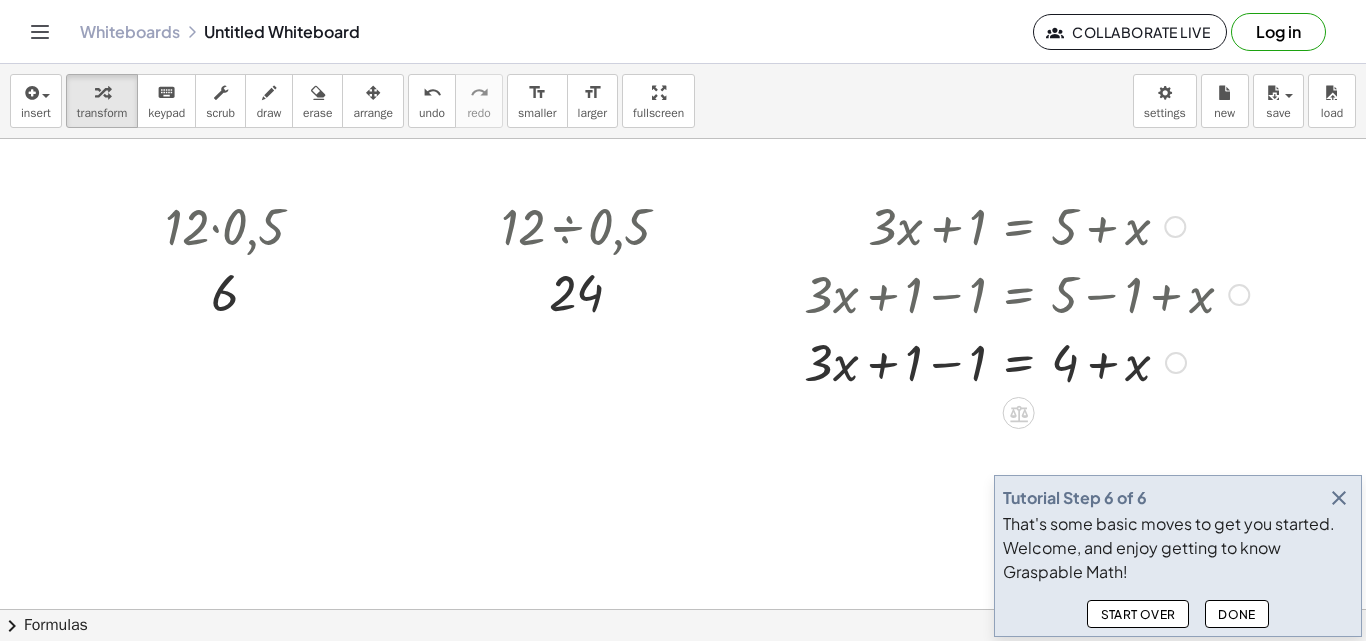 click at bounding box center (1026, 361) 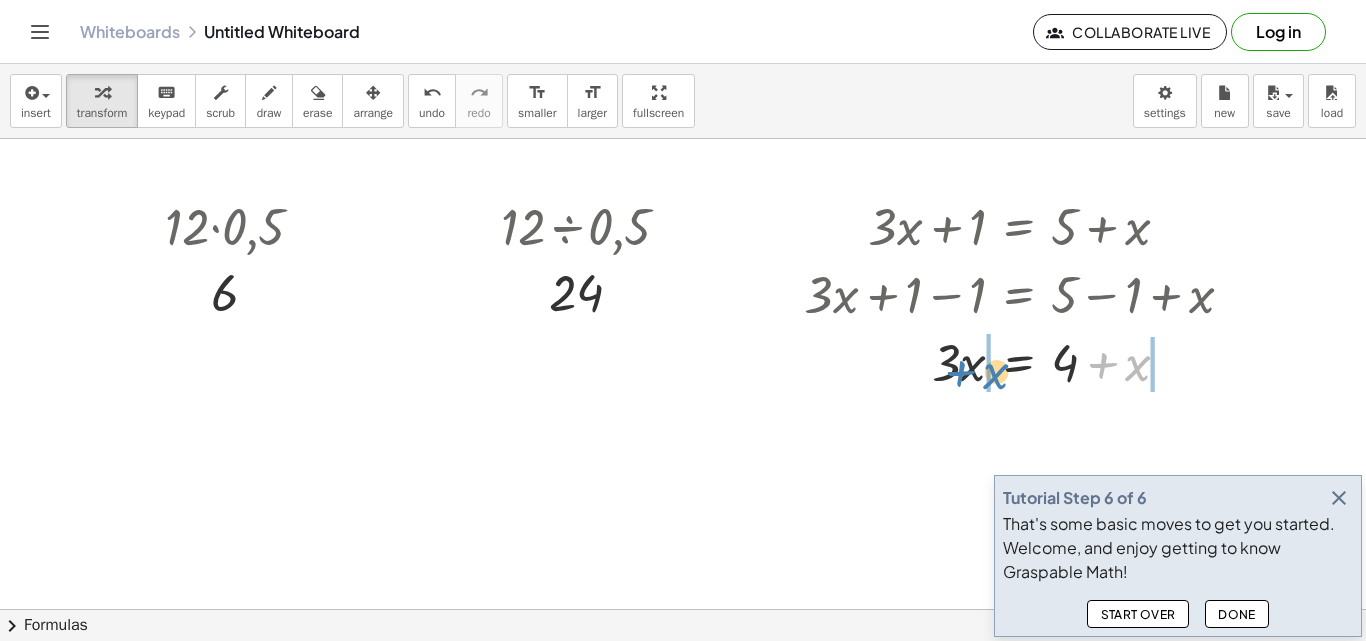 drag, startPoint x: 1138, startPoint y: 366, endPoint x: 996, endPoint y: 374, distance: 142.22517 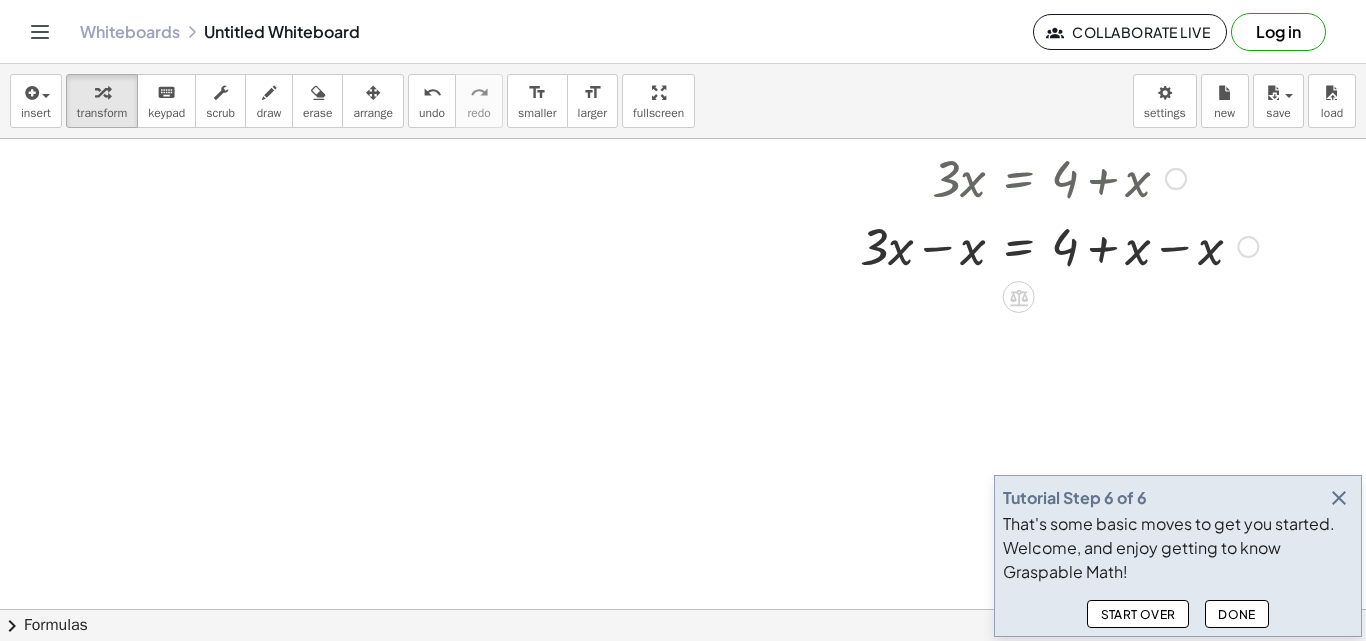 scroll, scrollTop: 200, scrollLeft: 0, axis: vertical 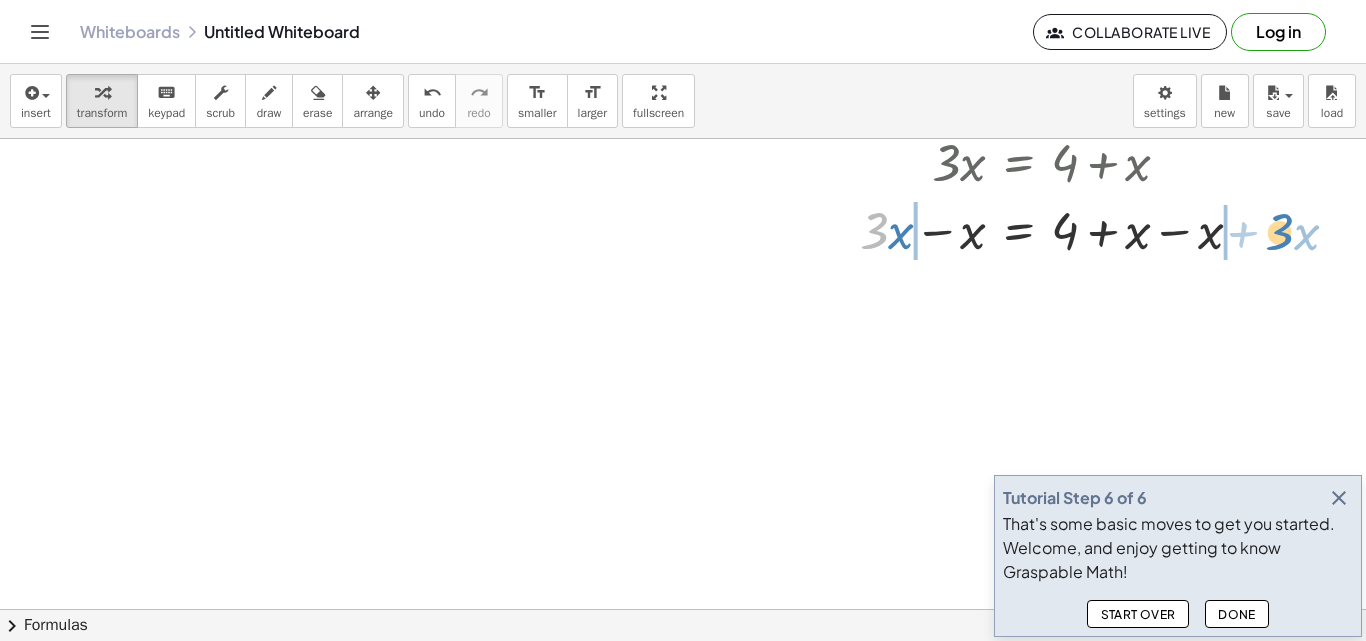drag, startPoint x: 883, startPoint y: 233, endPoint x: 1289, endPoint y: 234, distance: 406.00122 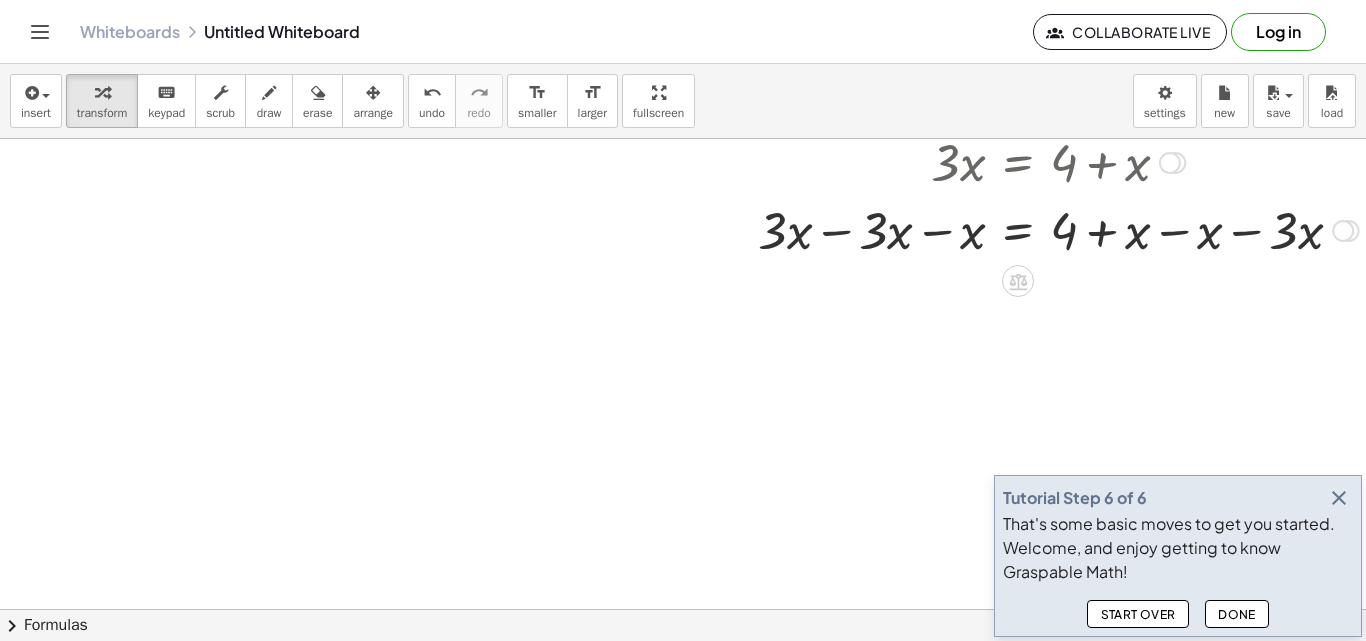 click at bounding box center [1058, 229] 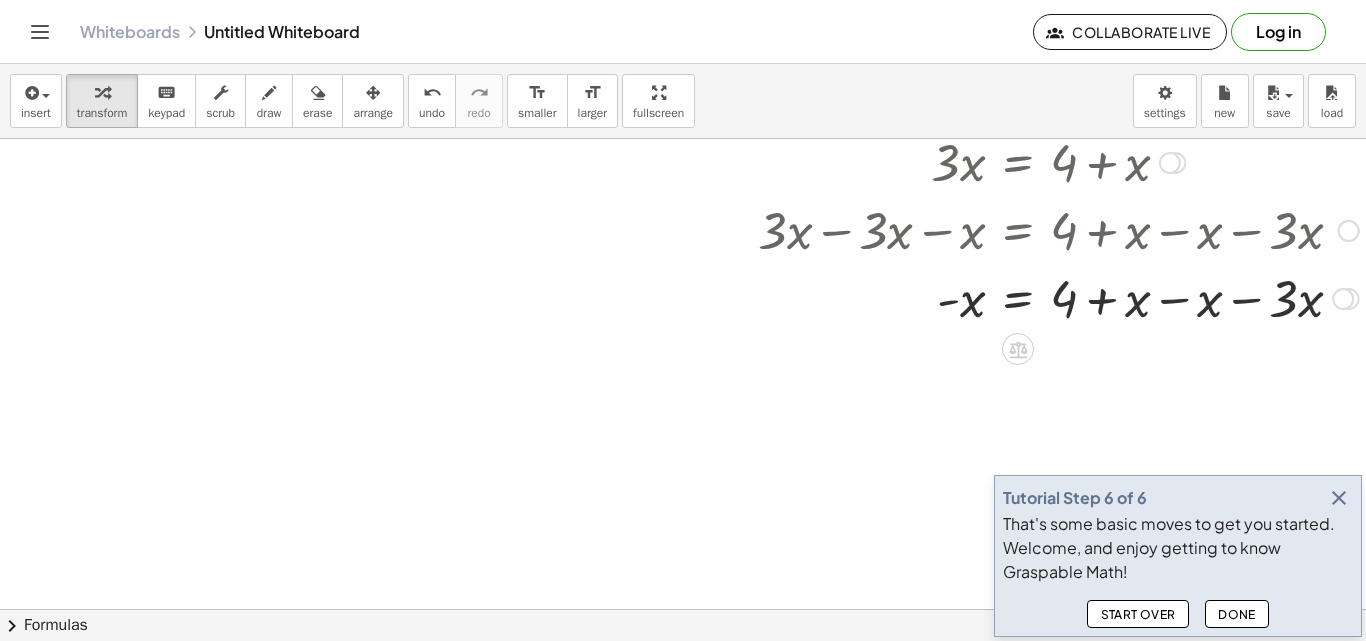 scroll, scrollTop: 300, scrollLeft: 0, axis: vertical 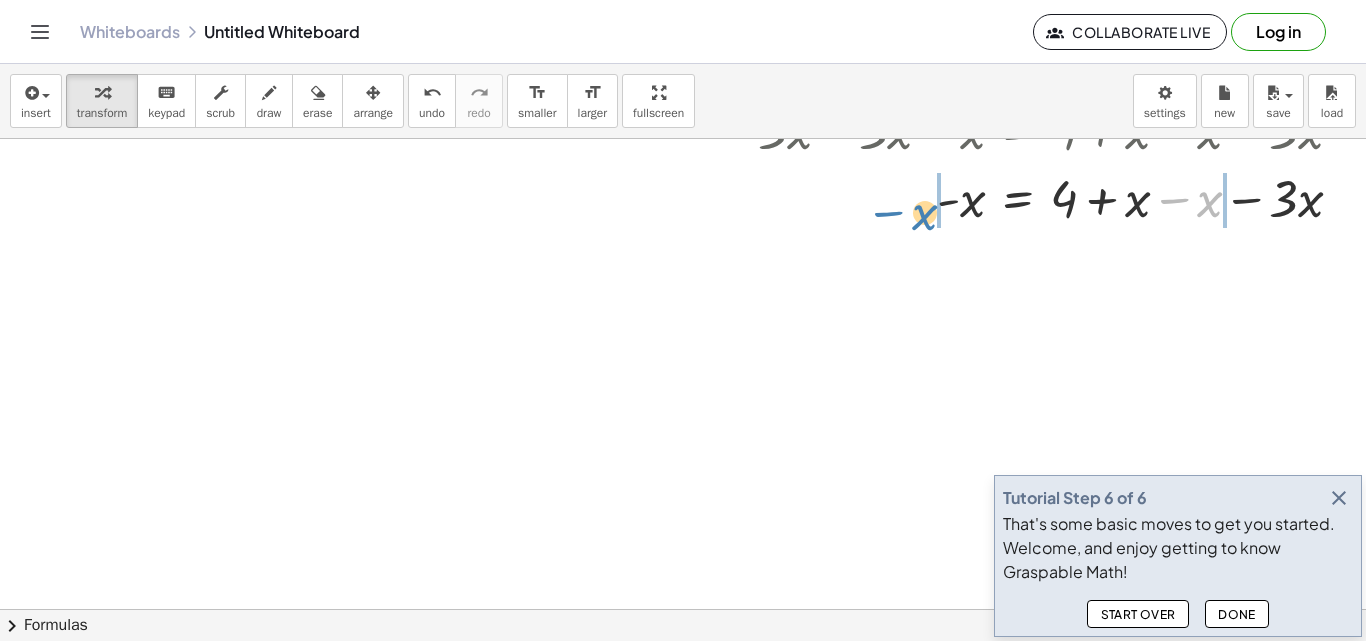 drag, startPoint x: 1202, startPoint y: 201, endPoint x: 917, endPoint y: 214, distance: 285.29633 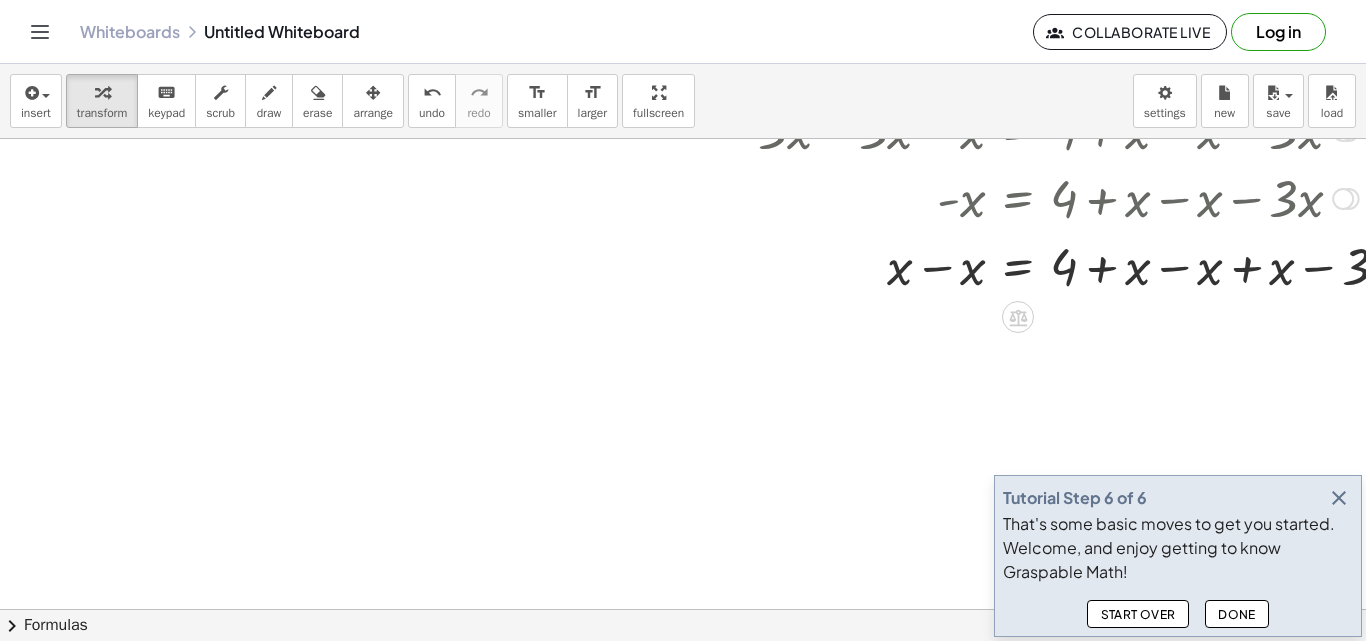 click at bounding box center (1094, 265) 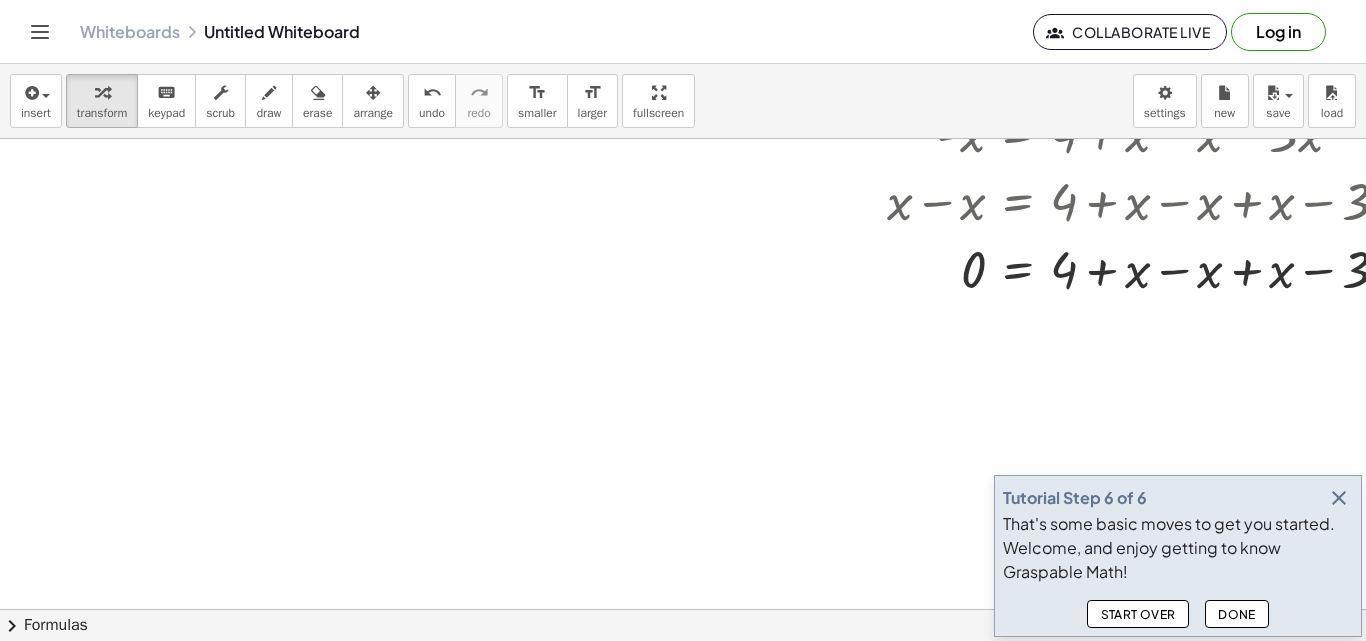 scroll, scrollTop: 400, scrollLeft: 0, axis: vertical 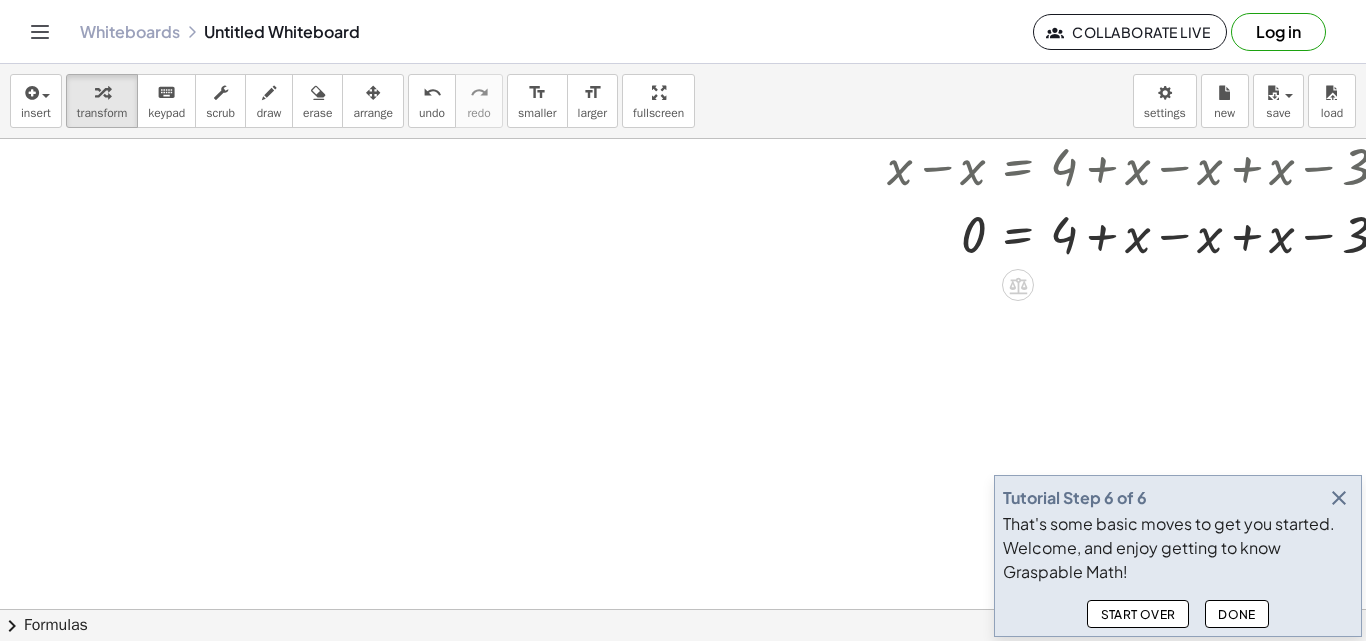 click at bounding box center [1094, 233] 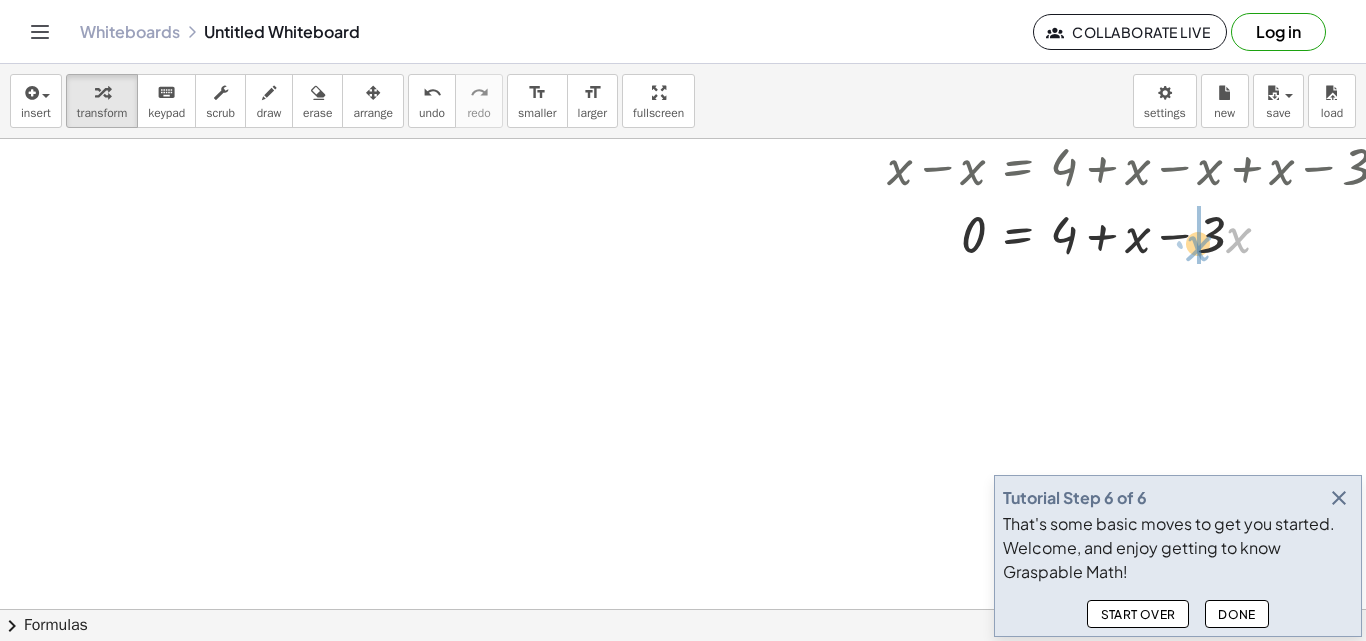 drag, startPoint x: 1234, startPoint y: 236, endPoint x: 1194, endPoint y: 243, distance: 40.60788 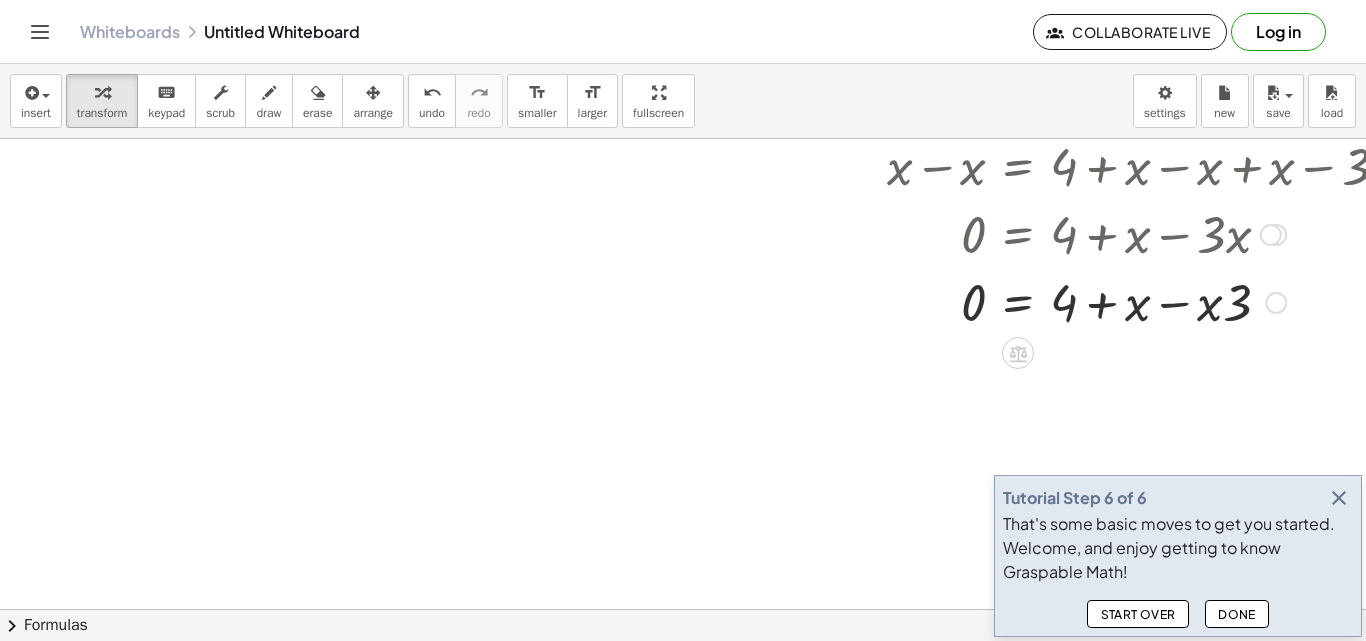 click at bounding box center [1094, 301] 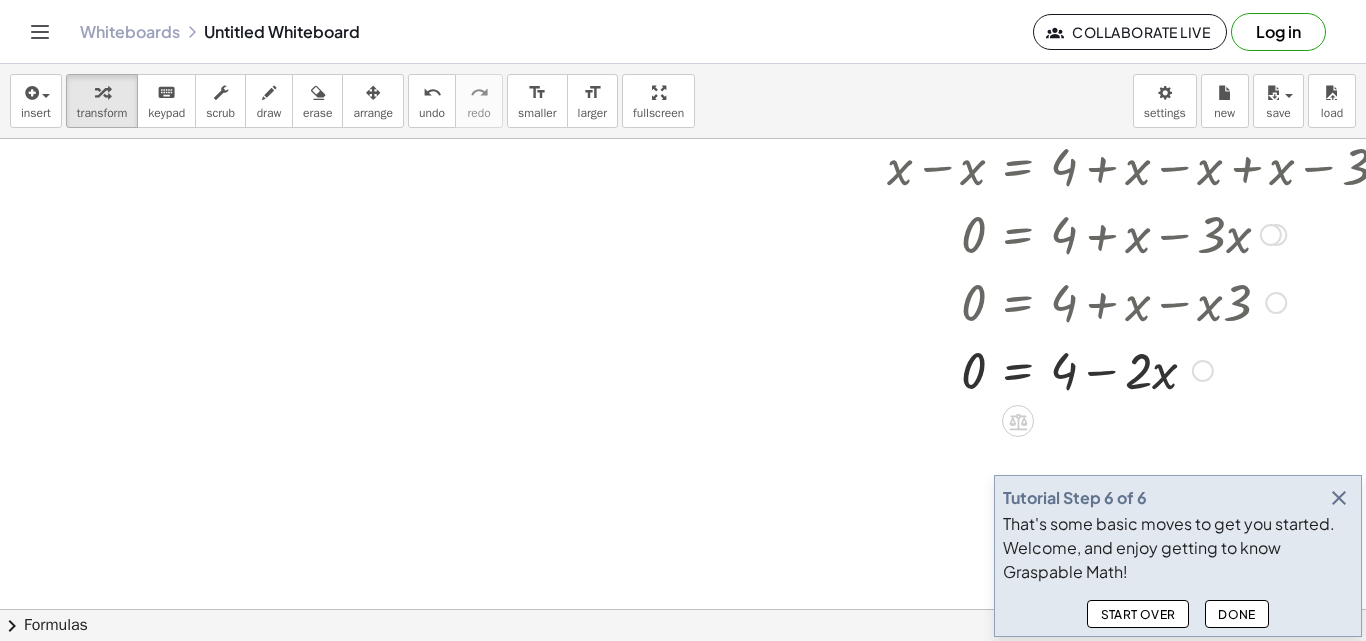 click at bounding box center [1094, 369] 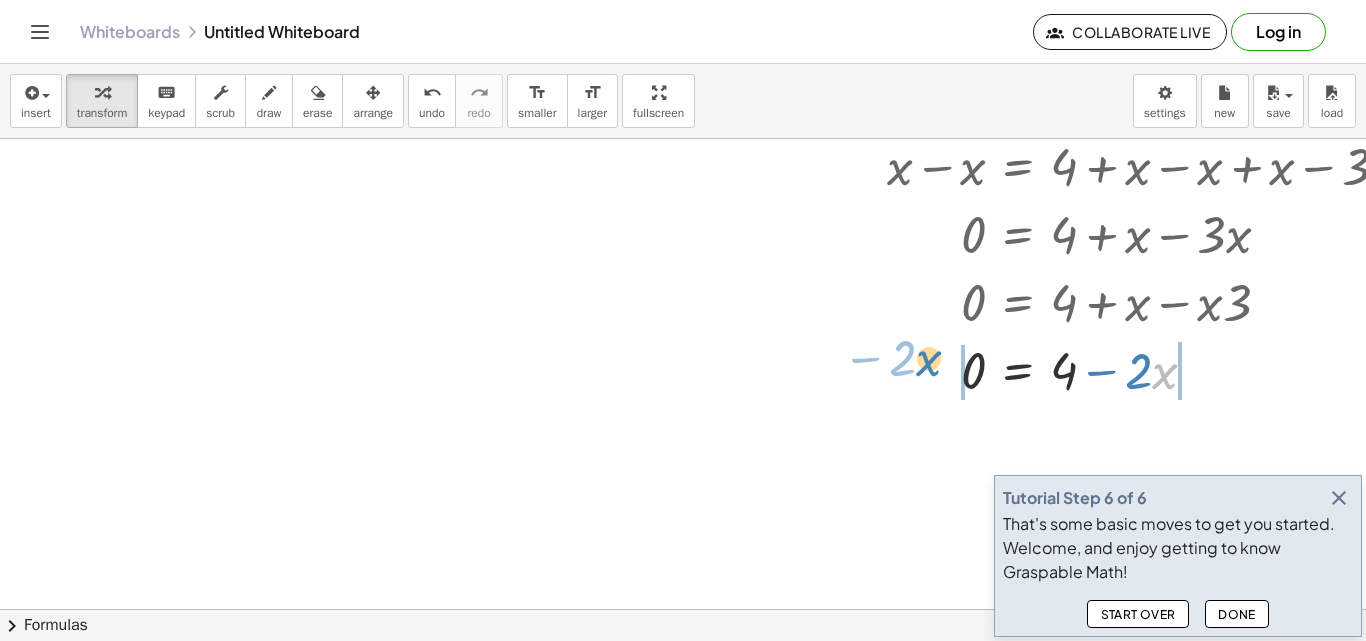 drag, startPoint x: 1165, startPoint y: 375, endPoint x: 929, endPoint y: 362, distance: 236.35777 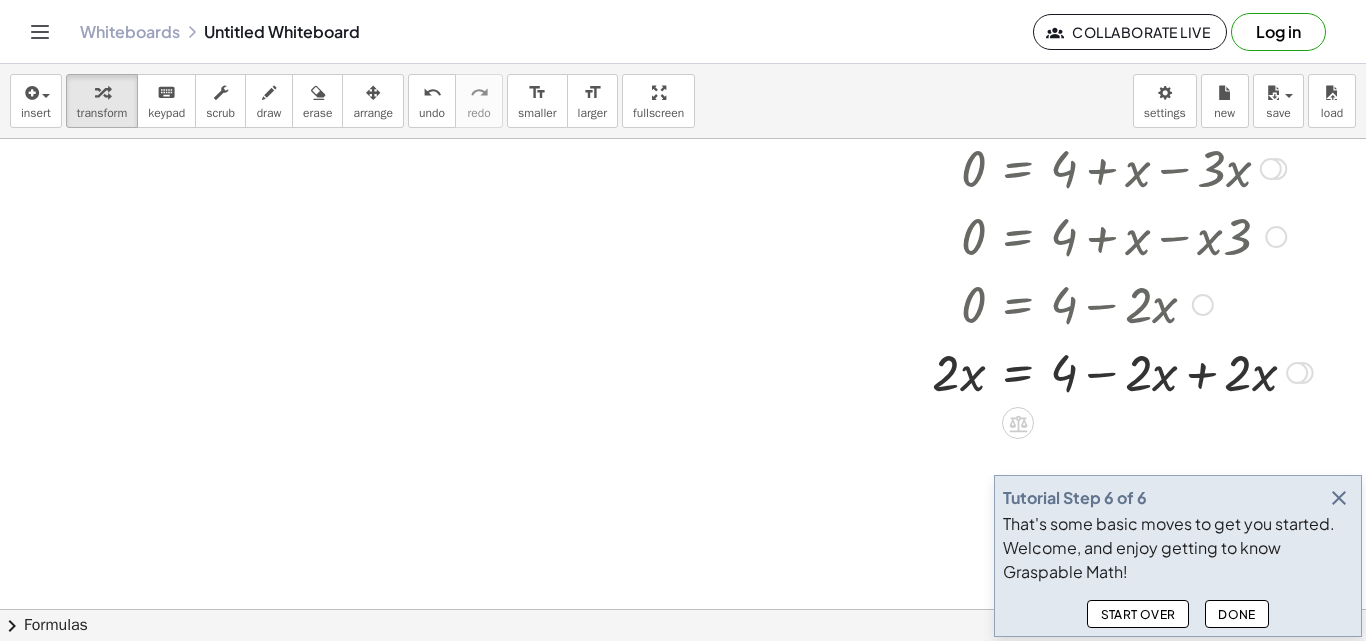 scroll, scrollTop: 485, scrollLeft: 0, axis: vertical 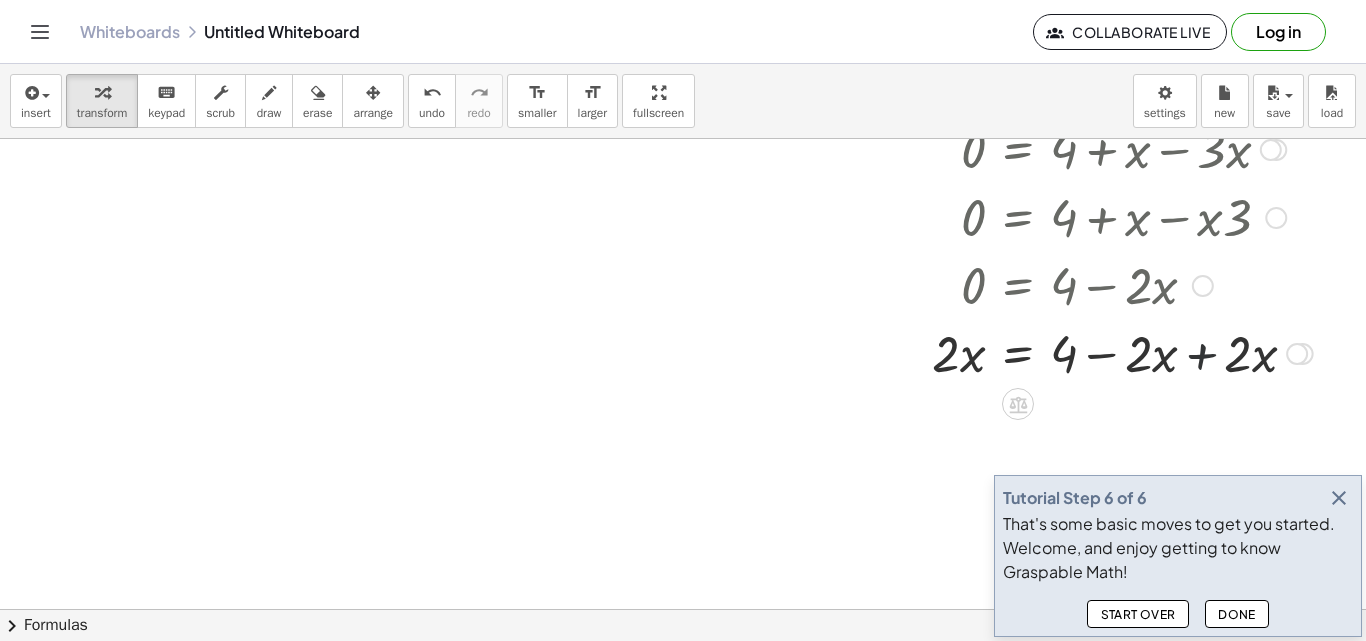 click at bounding box center [1094, 352] 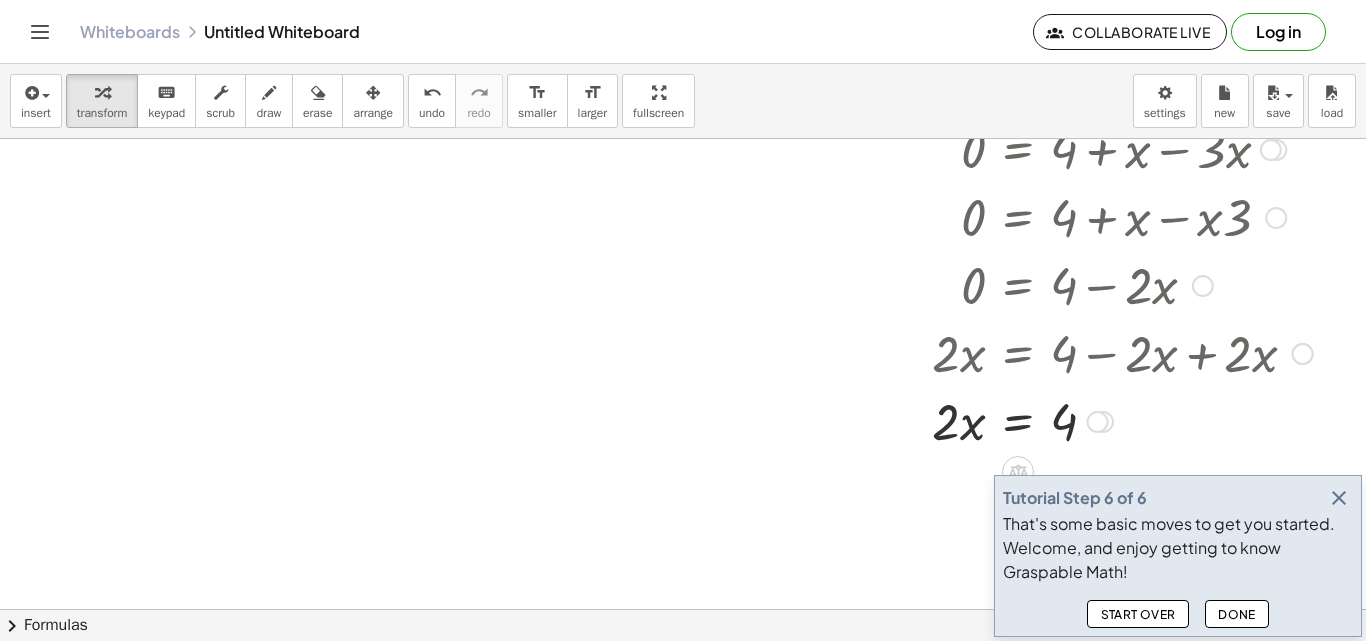 scroll, scrollTop: 585, scrollLeft: 0, axis: vertical 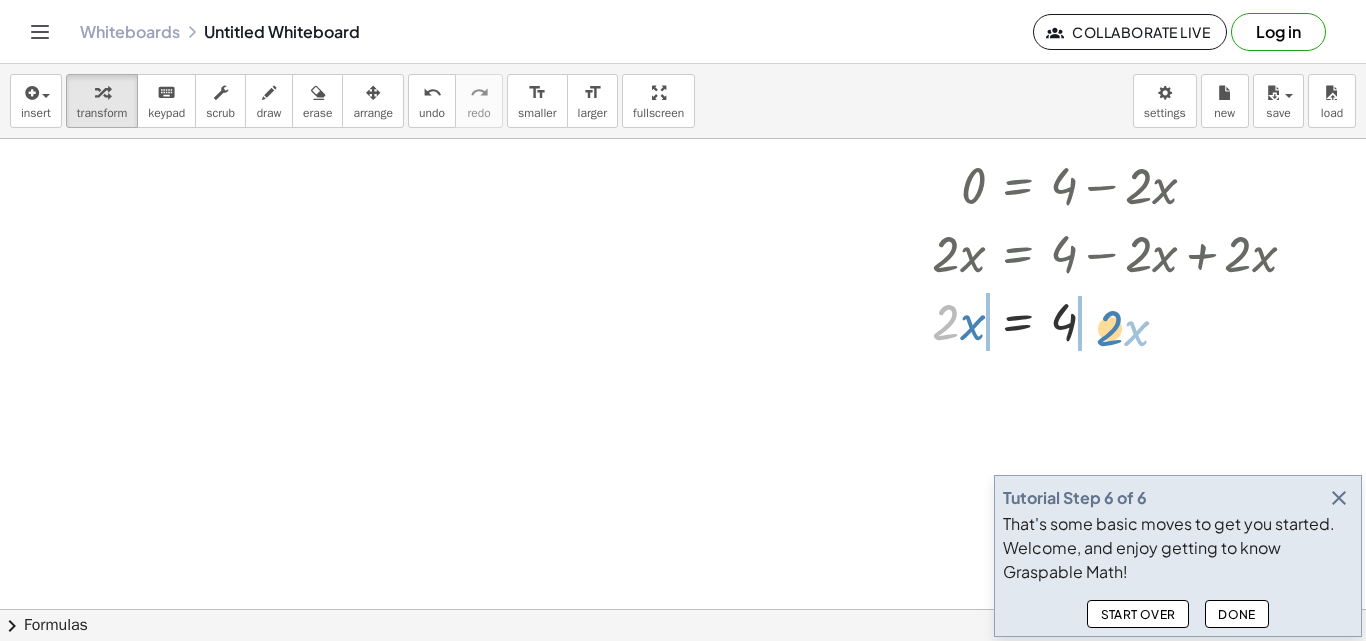 drag, startPoint x: 937, startPoint y: 325, endPoint x: 1101, endPoint y: 331, distance: 164.10973 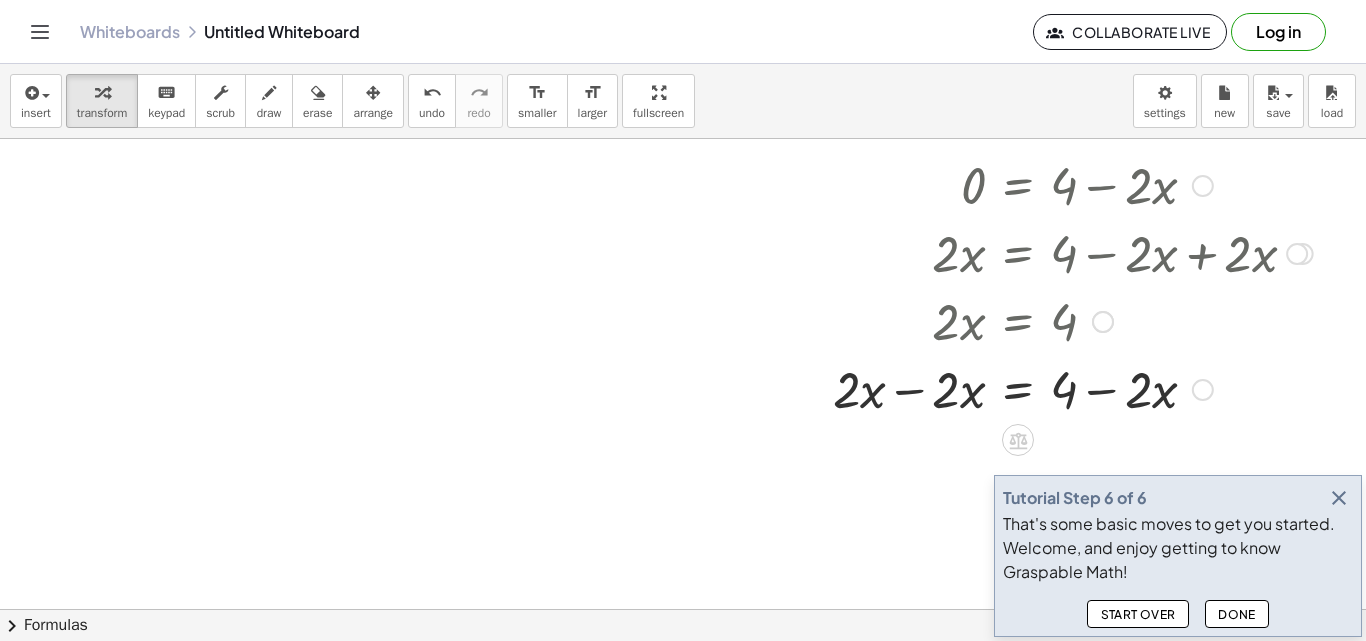 scroll, scrollTop: 685, scrollLeft: 0, axis: vertical 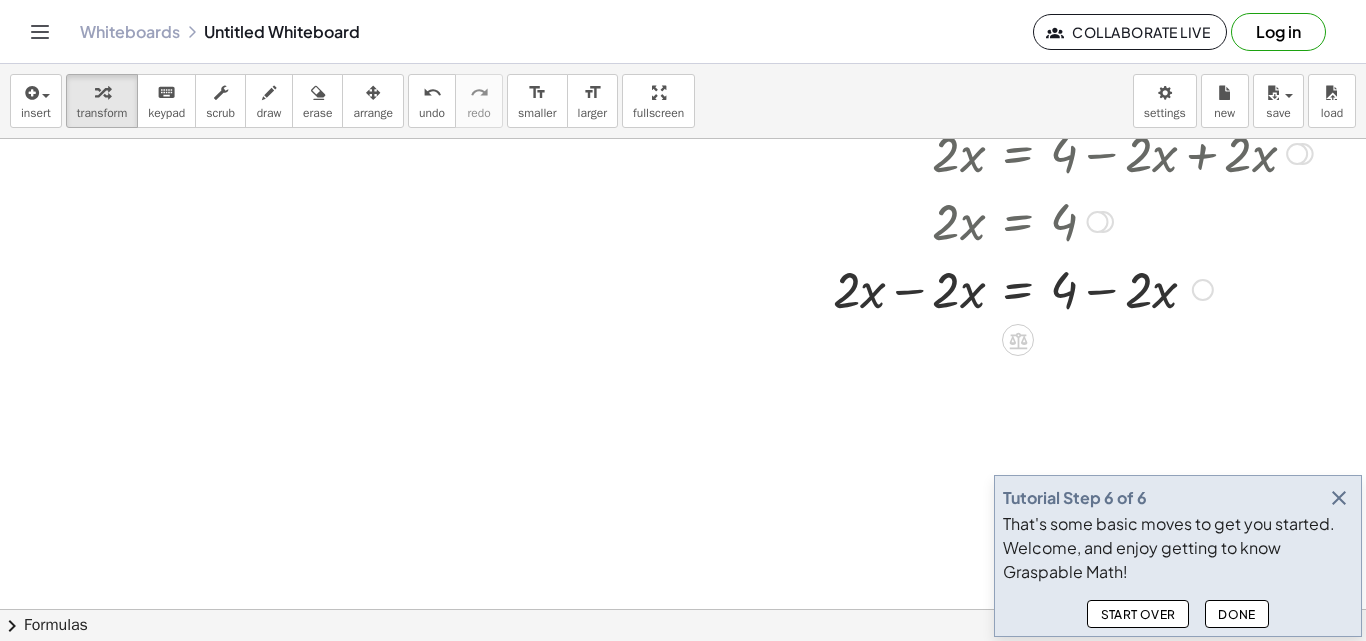 click at bounding box center (1094, 288) 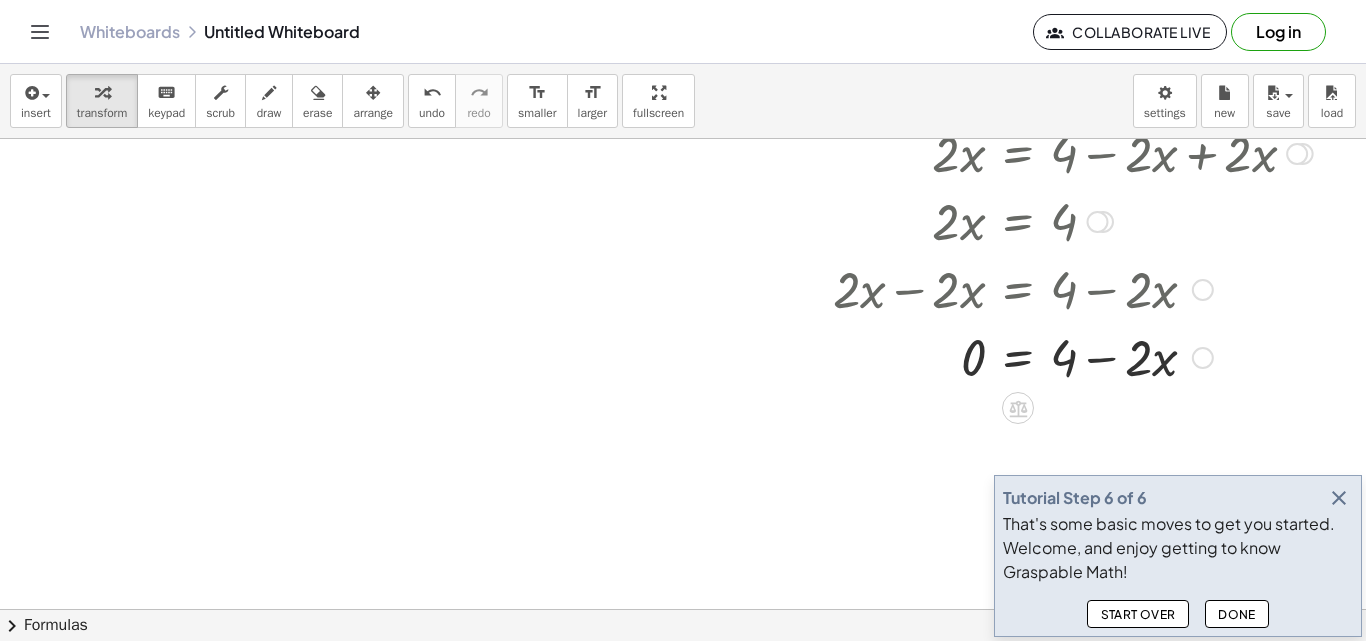 scroll, scrollTop: 785, scrollLeft: 0, axis: vertical 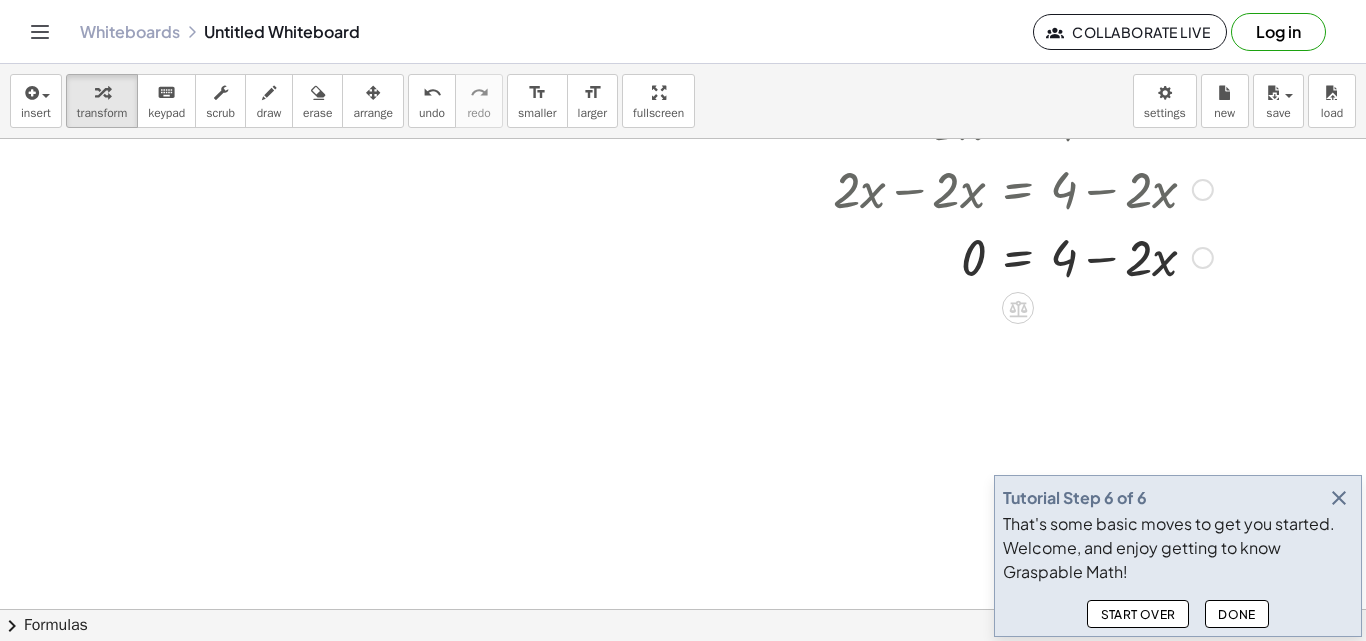 drag, startPoint x: 1102, startPoint y: 258, endPoint x: 1090, endPoint y: 259, distance: 12.0415945 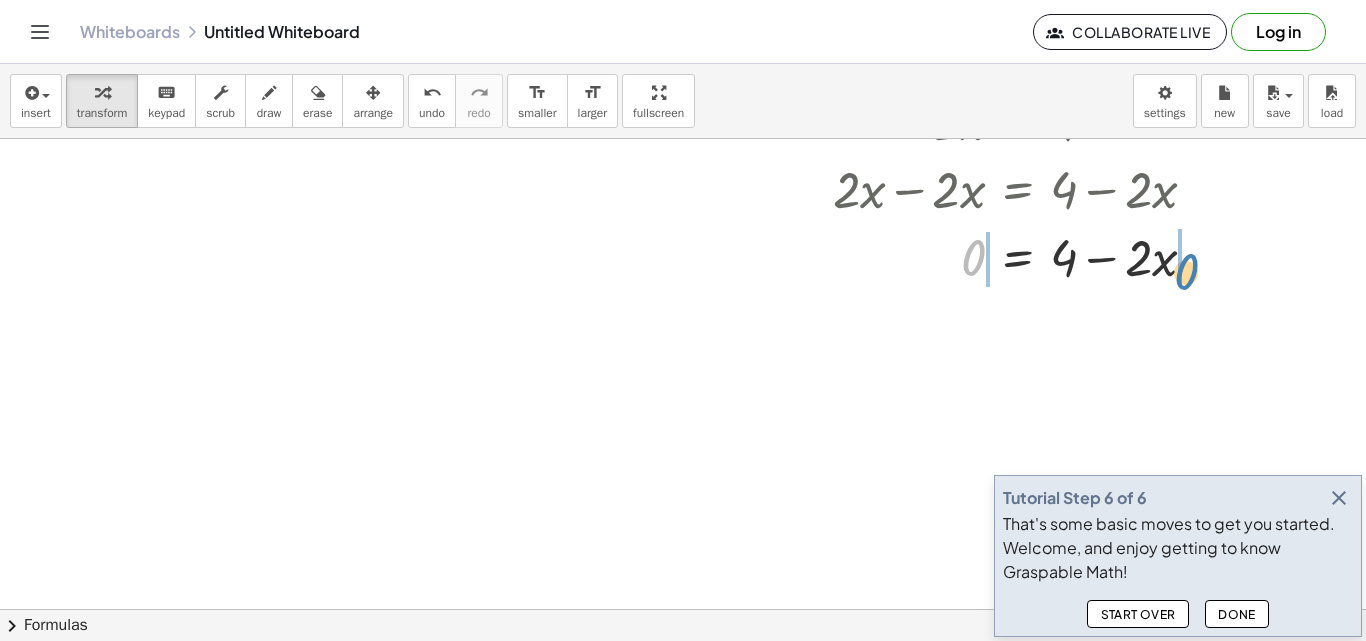 drag, startPoint x: 965, startPoint y: 262, endPoint x: 1179, endPoint y: 276, distance: 214.45746 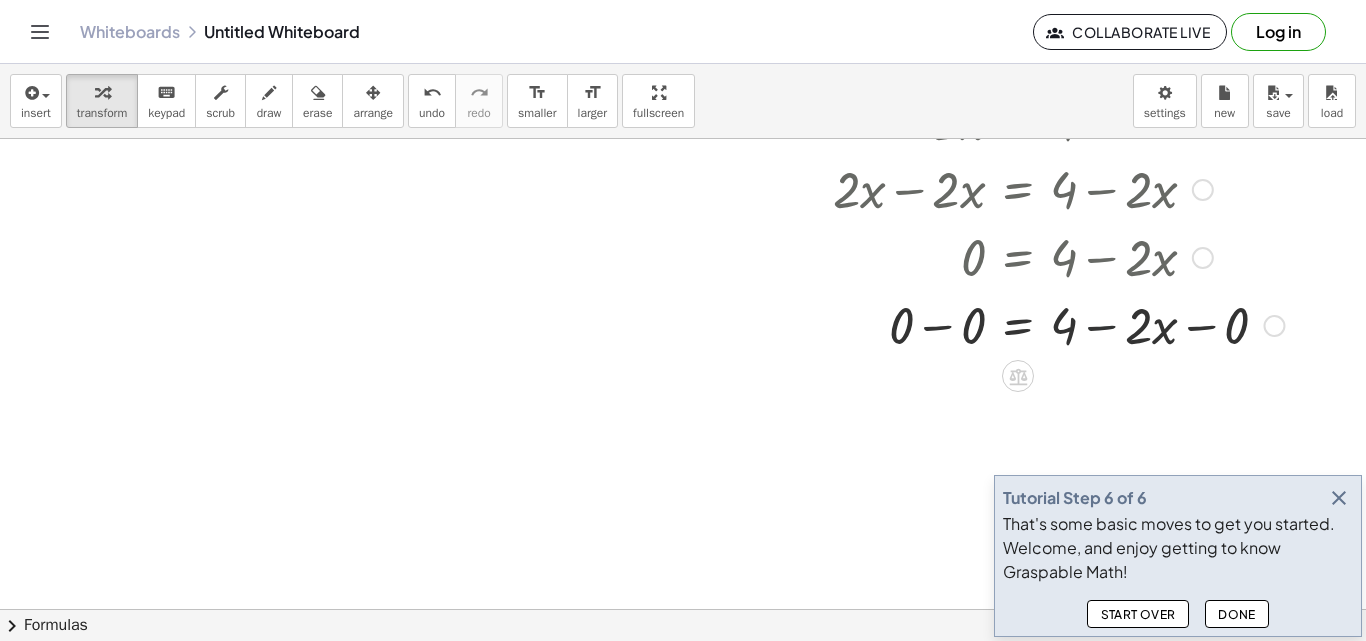 click at bounding box center [1094, 324] 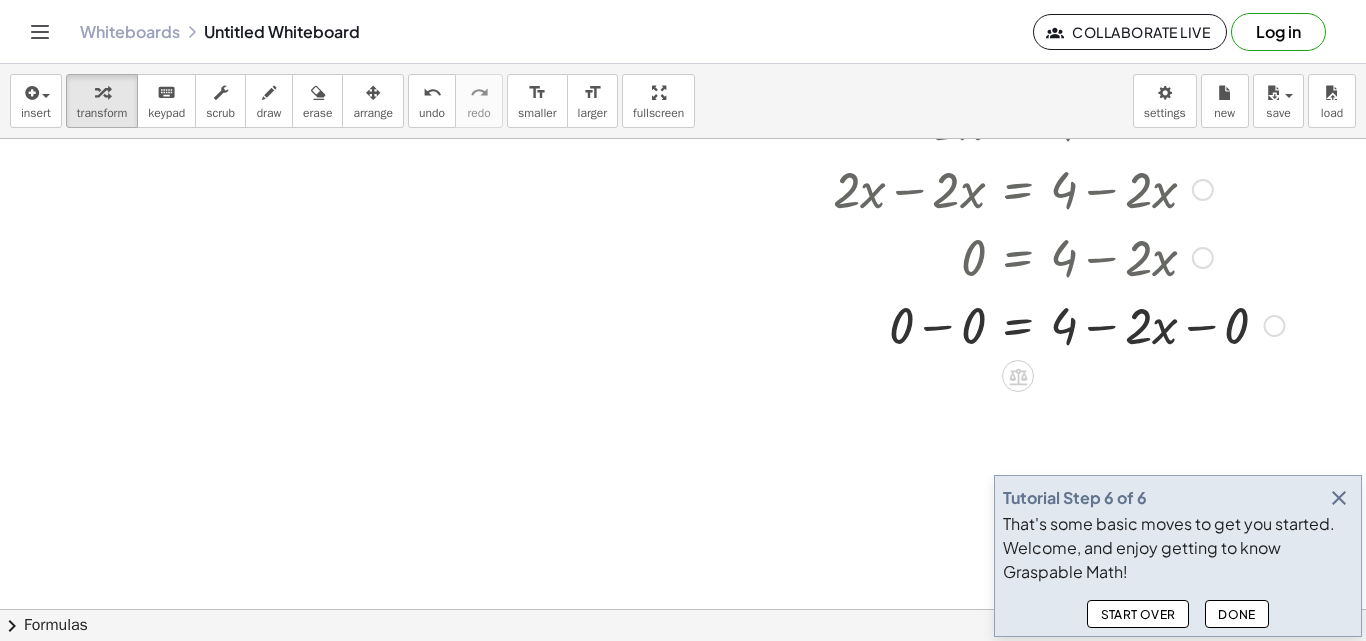 click at bounding box center (1094, 324) 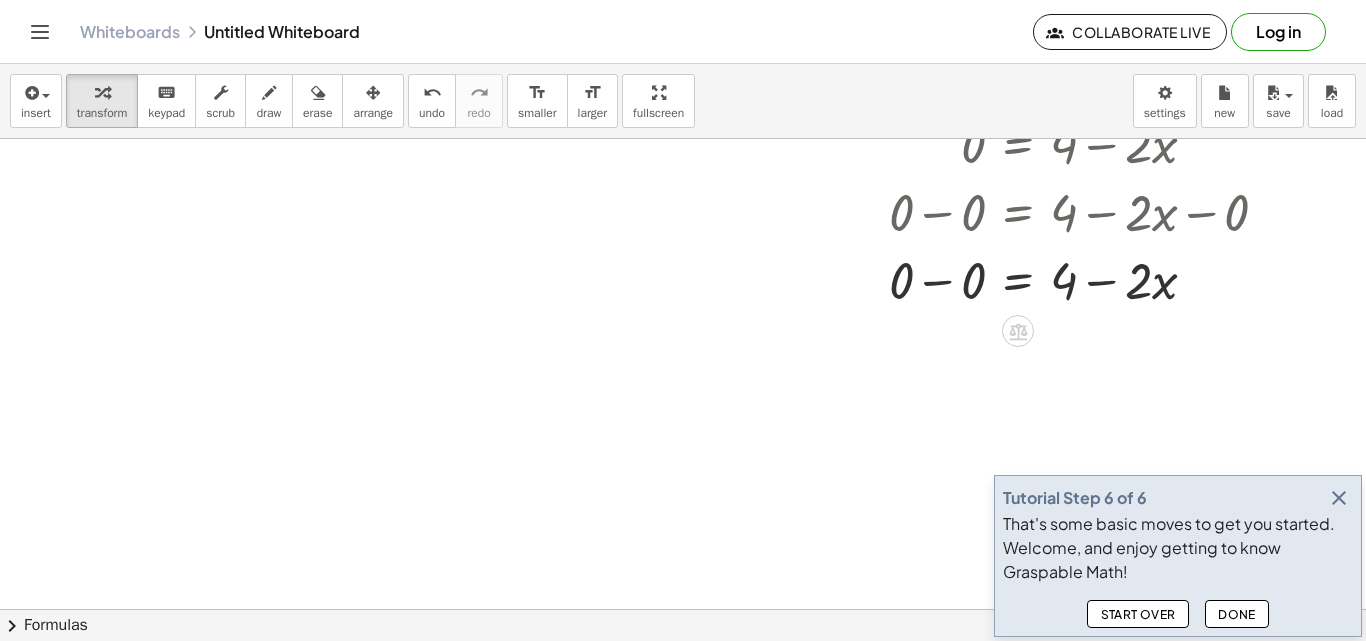 scroll, scrollTop: 955, scrollLeft: 0, axis: vertical 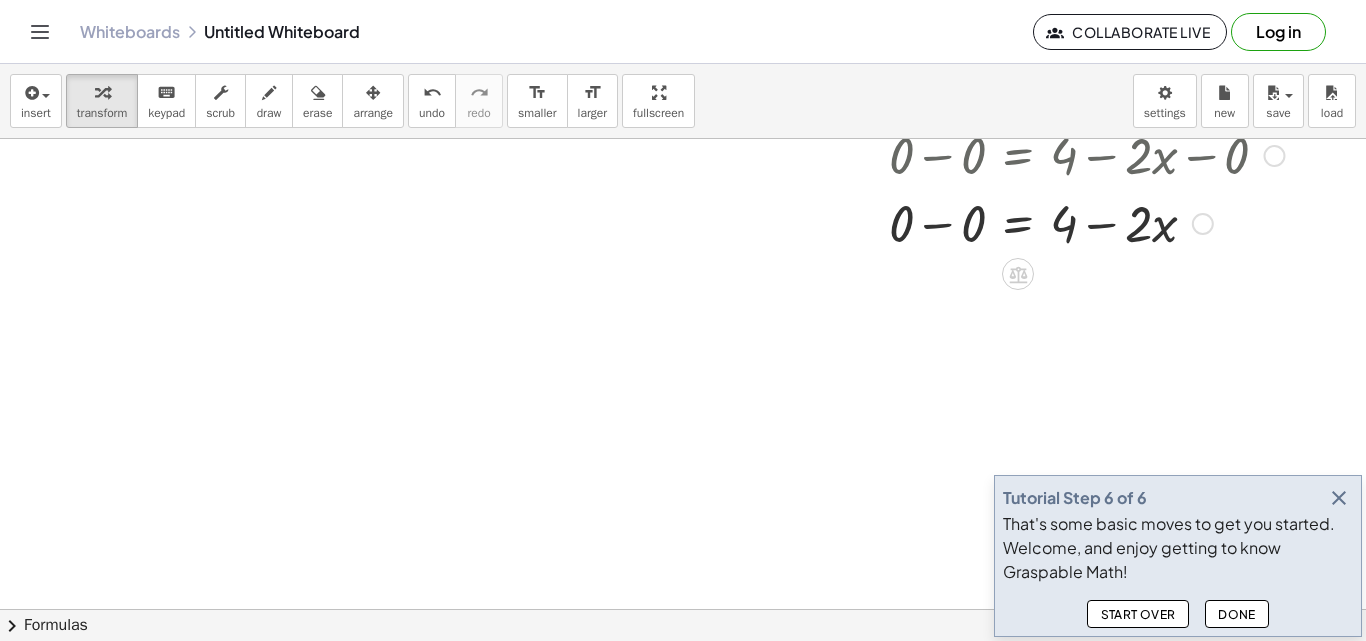 click at bounding box center [1094, 222] 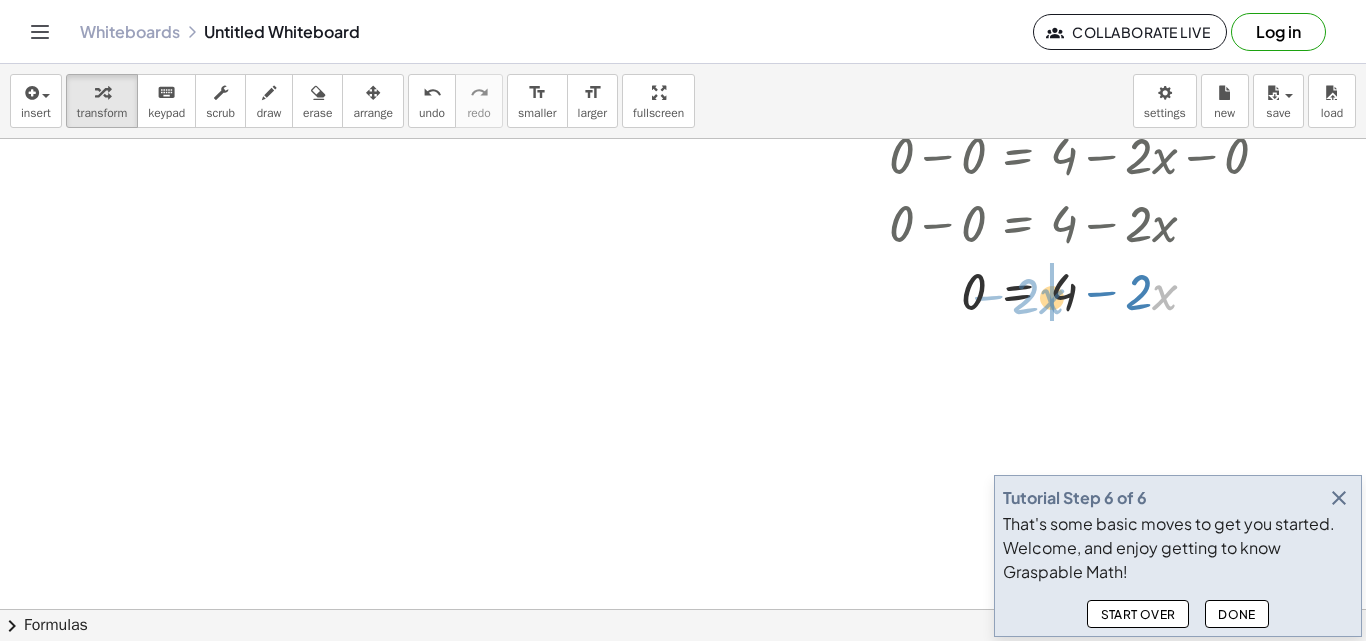 drag, startPoint x: 1168, startPoint y: 293, endPoint x: 1057, endPoint y: 298, distance: 111.11256 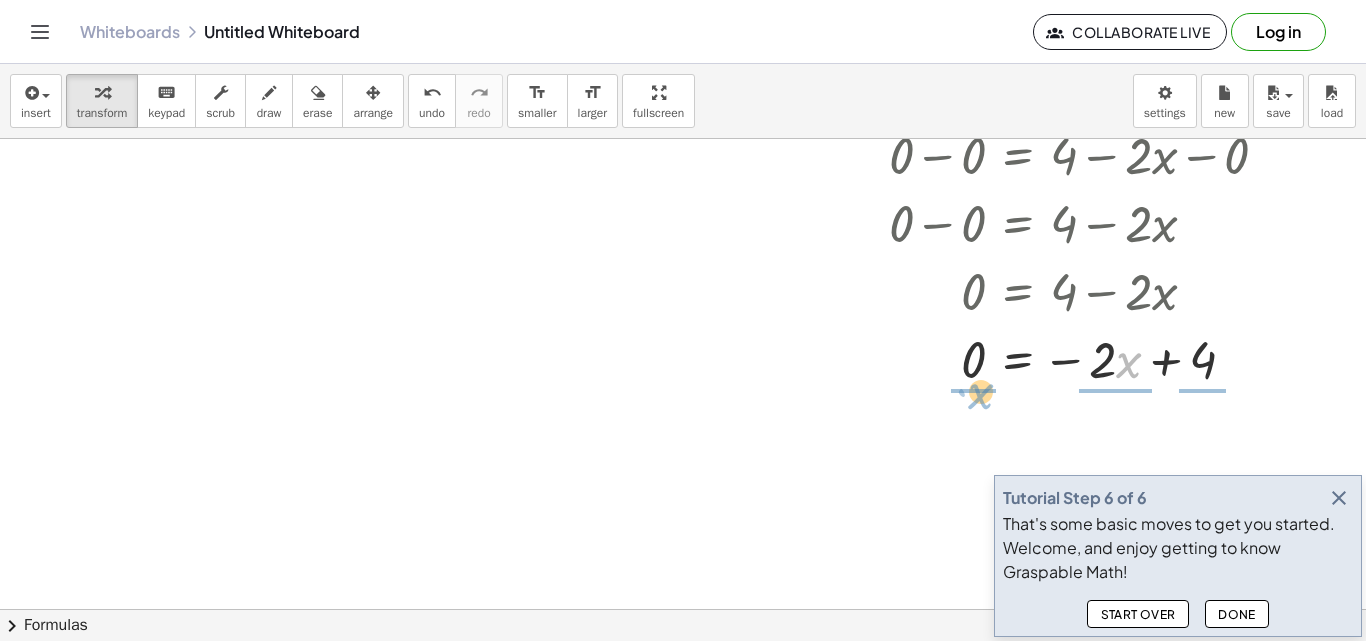 drag, startPoint x: 1124, startPoint y: 371, endPoint x: 975, endPoint y: 403, distance: 152.3975 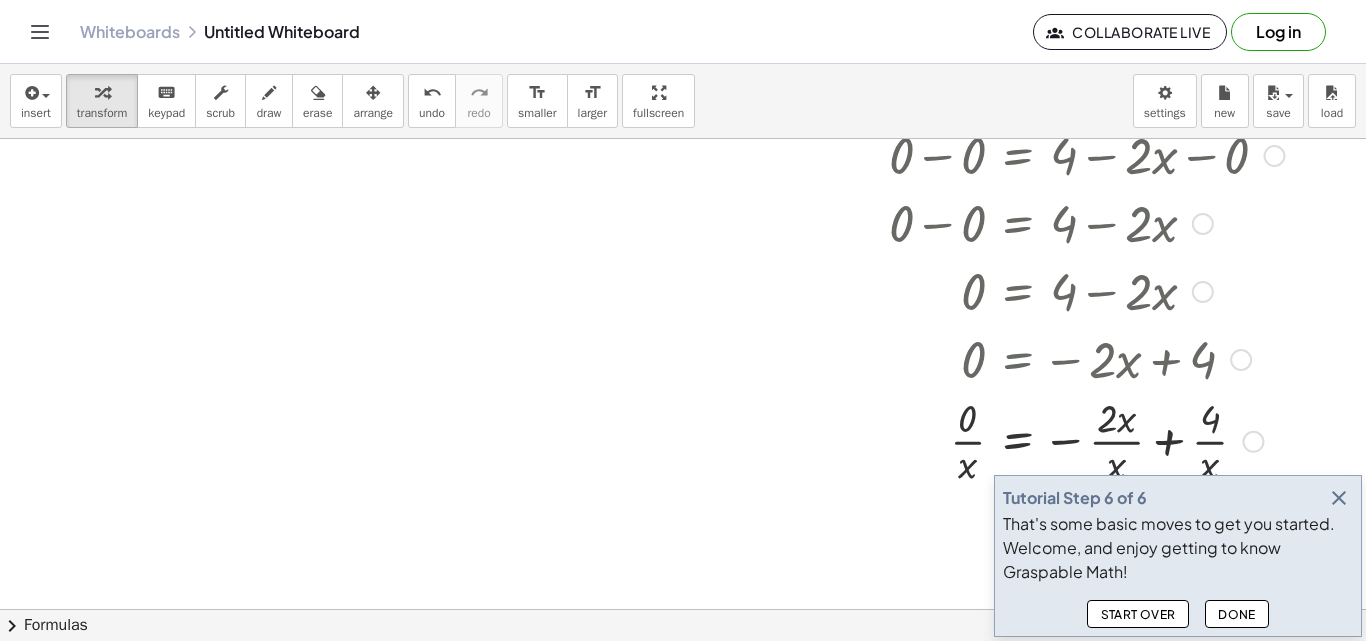 scroll, scrollTop: 1055, scrollLeft: 0, axis: vertical 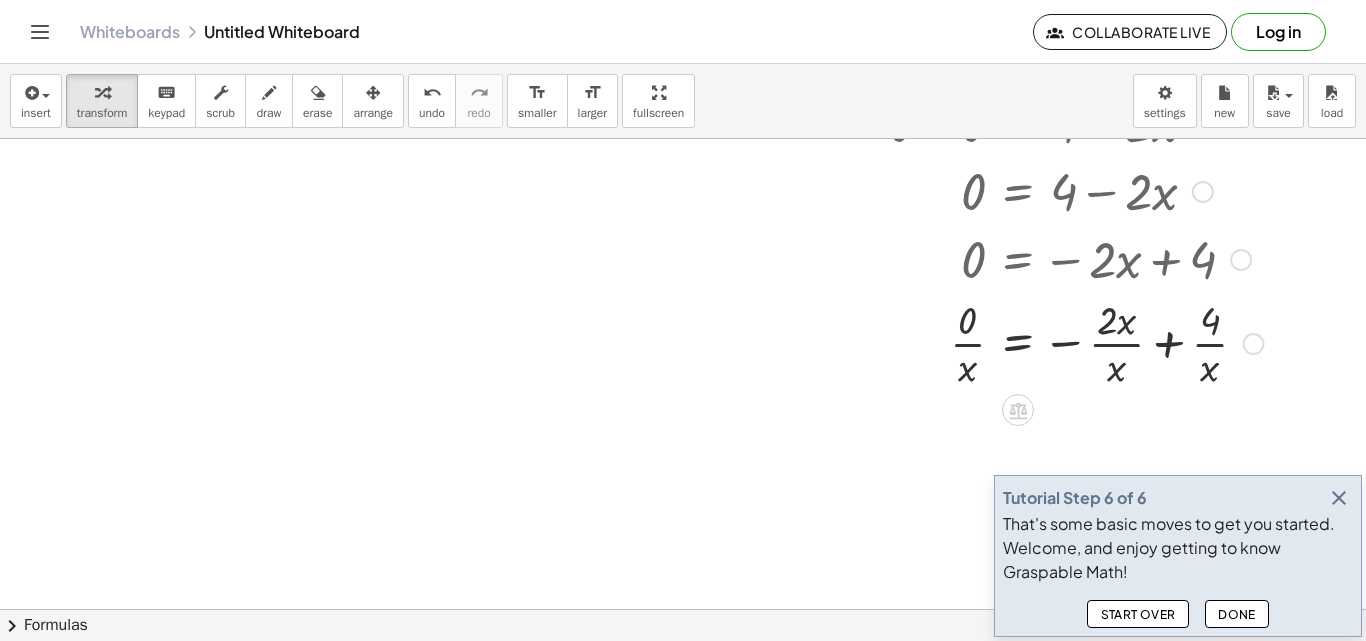 click at bounding box center [1094, 342] 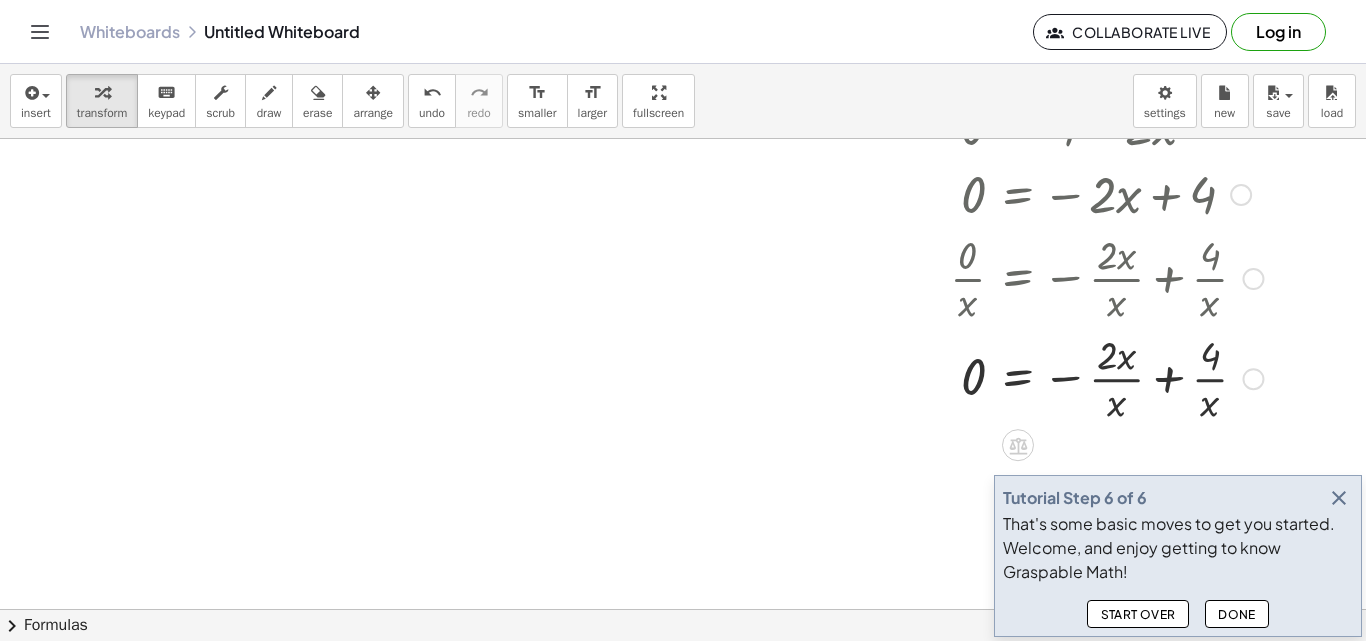 scroll, scrollTop: 1155, scrollLeft: 0, axis: vertical 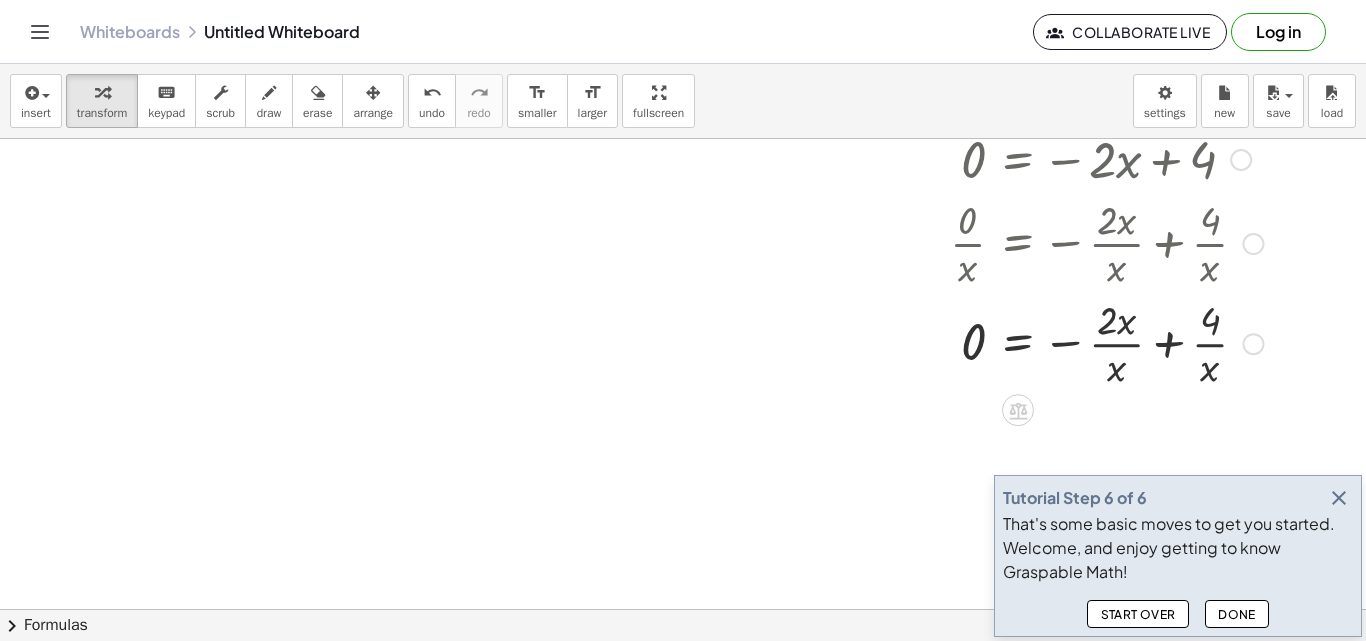 click at bounding box center [1094, 342] 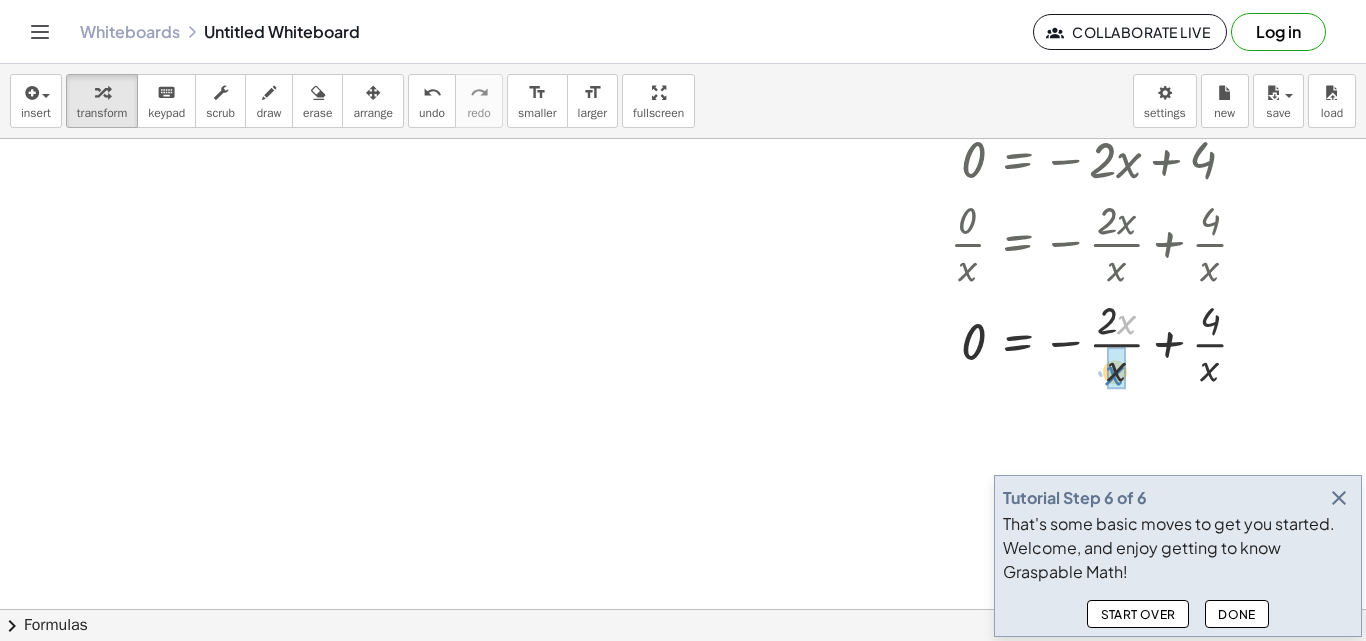 drag, startPoint x: 1129, startPoint y: 331, endPoint x: 1116, endPoint y: 382, distance: 52.63079 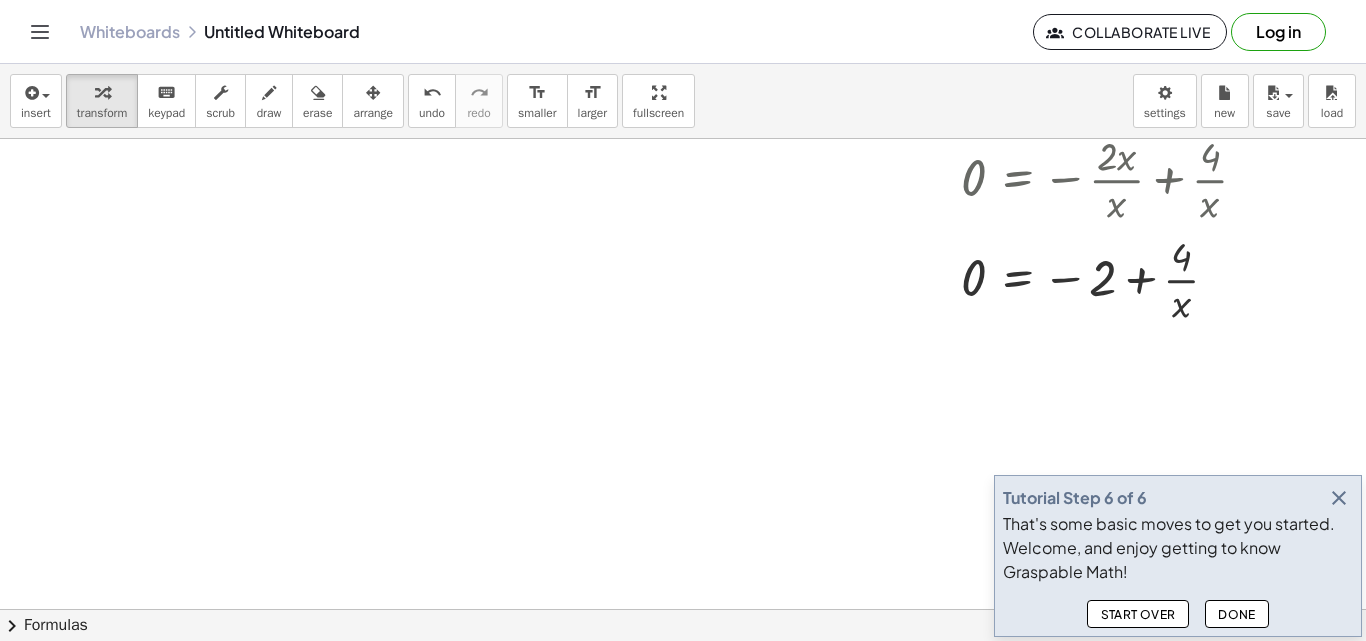 scroll, scrollTop: 1355, scrollLeft: 0, axis: vertical 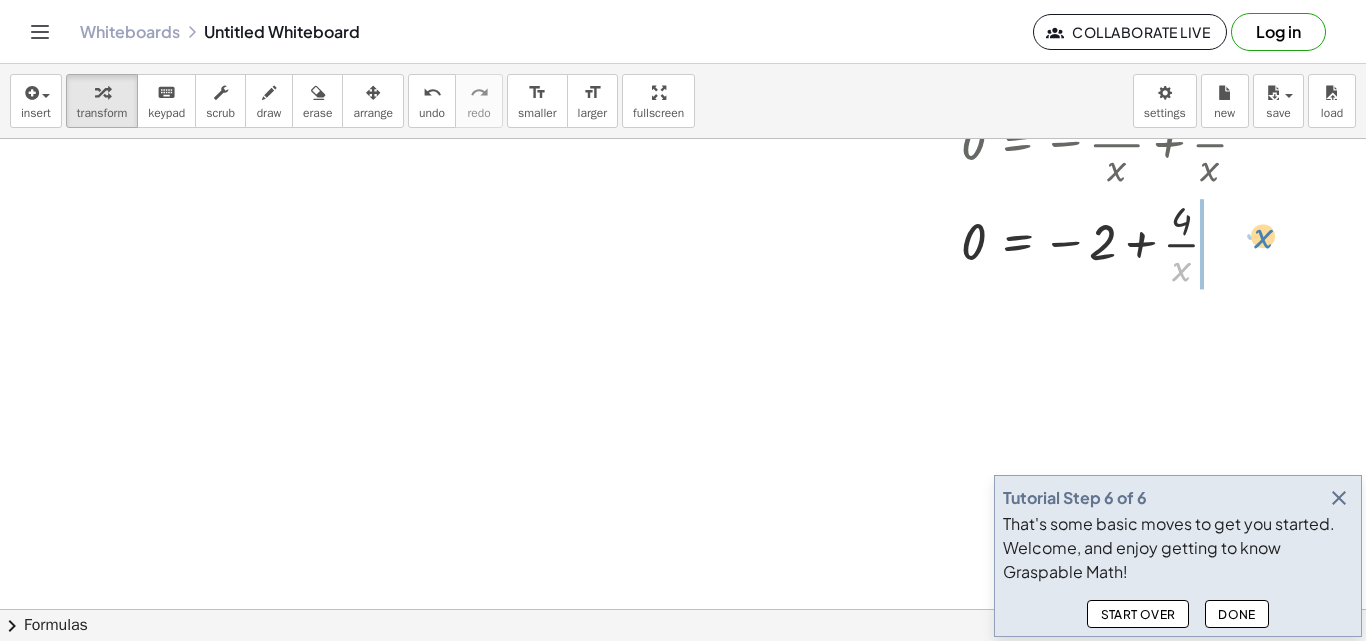 drag, startPoint x: 1175, startPoint y: 269, endPoint x: 1257, endPoint y: 236, distance: 88.391174 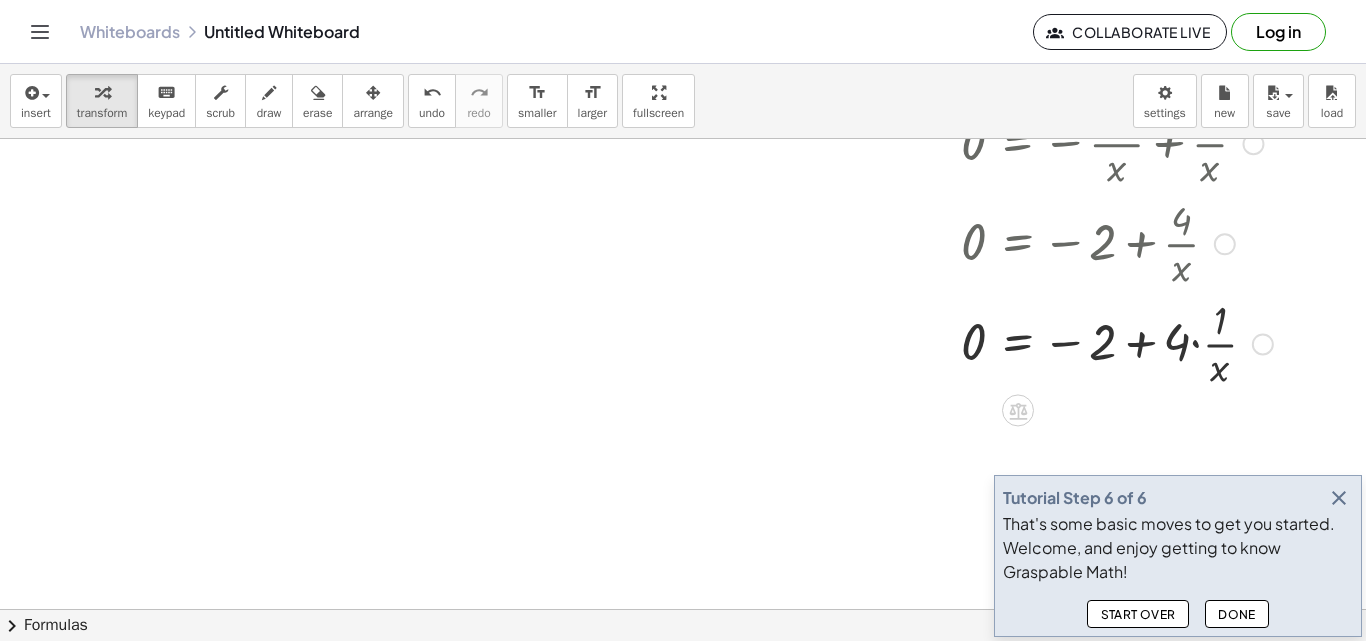 click at bounding box center [1094, 342] 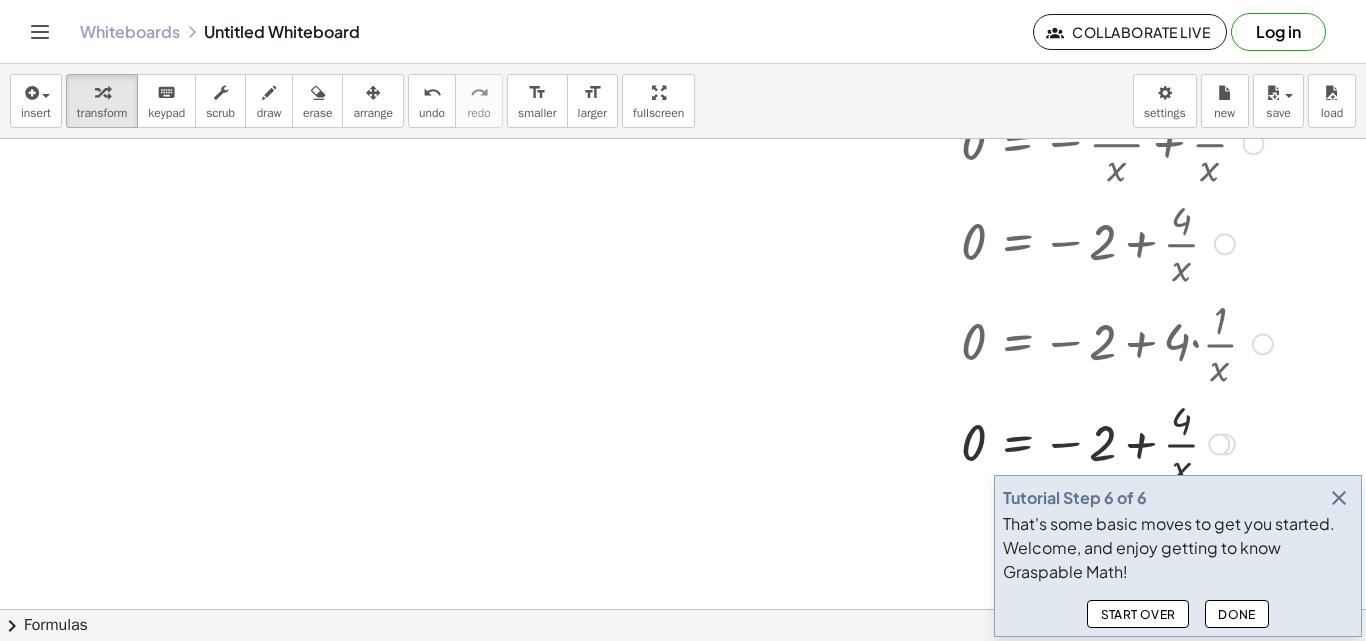 scroll, scrollTop: 1425, scrollLeft: 0, axis: vertical 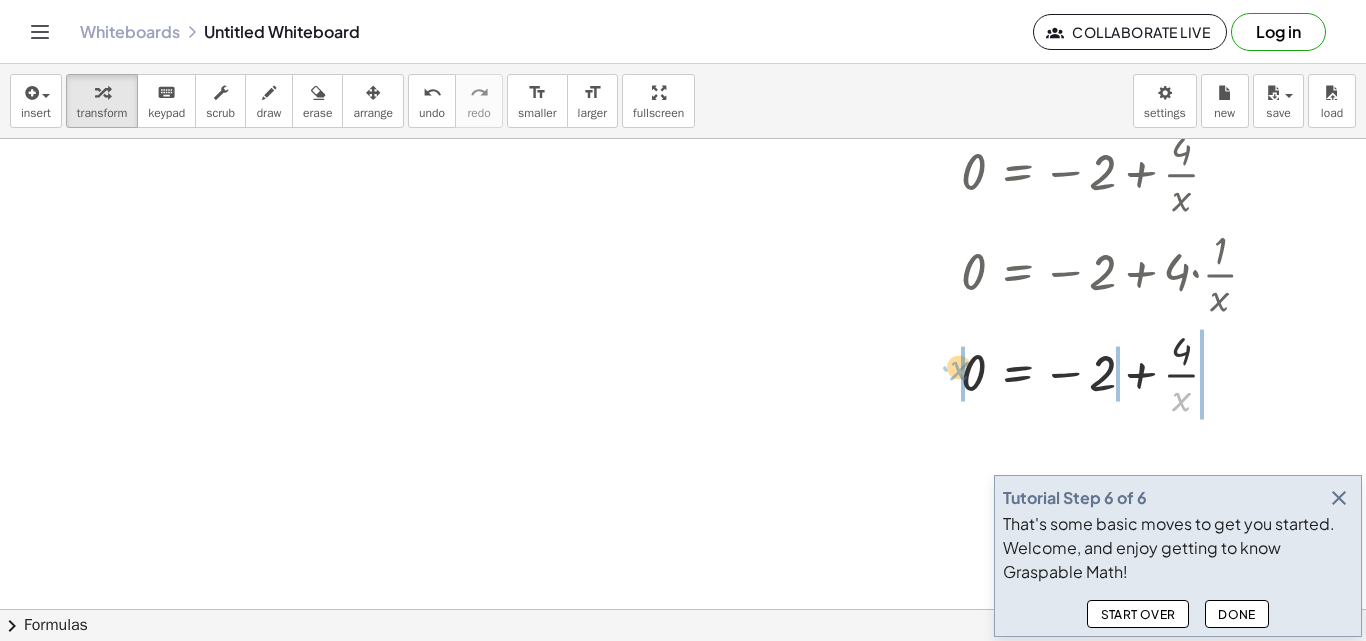 drag, startPoint x: 1176, startPoint y: 406, endPoint x: 954, endPoint y: 375, distance: 224.15396 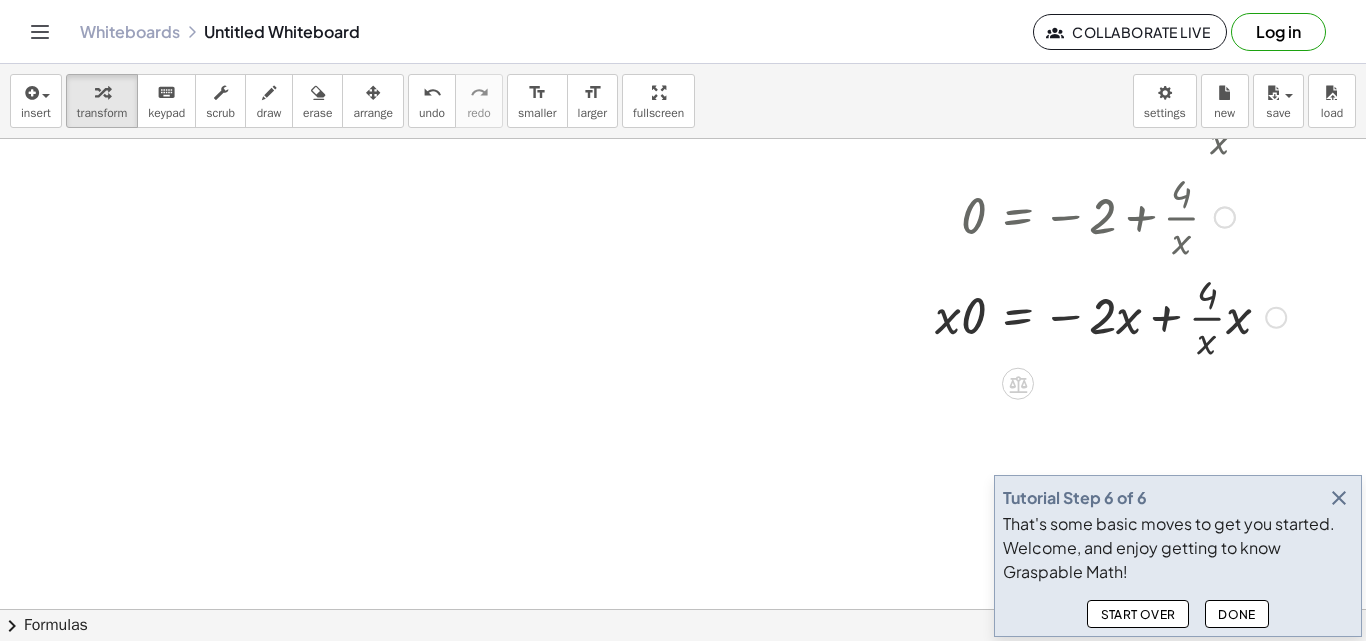 scroll, scrollTop: 1625, scrollLeft: 0, axis: vertical 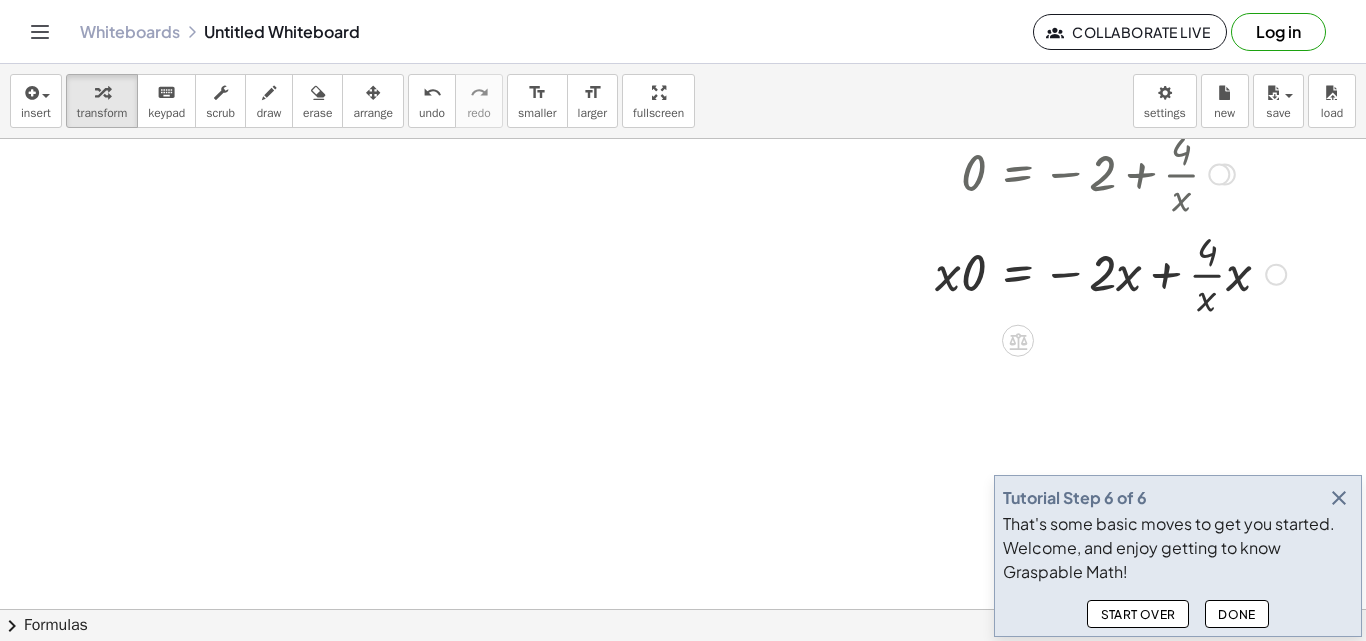 click at bounding box center (1094, 273) 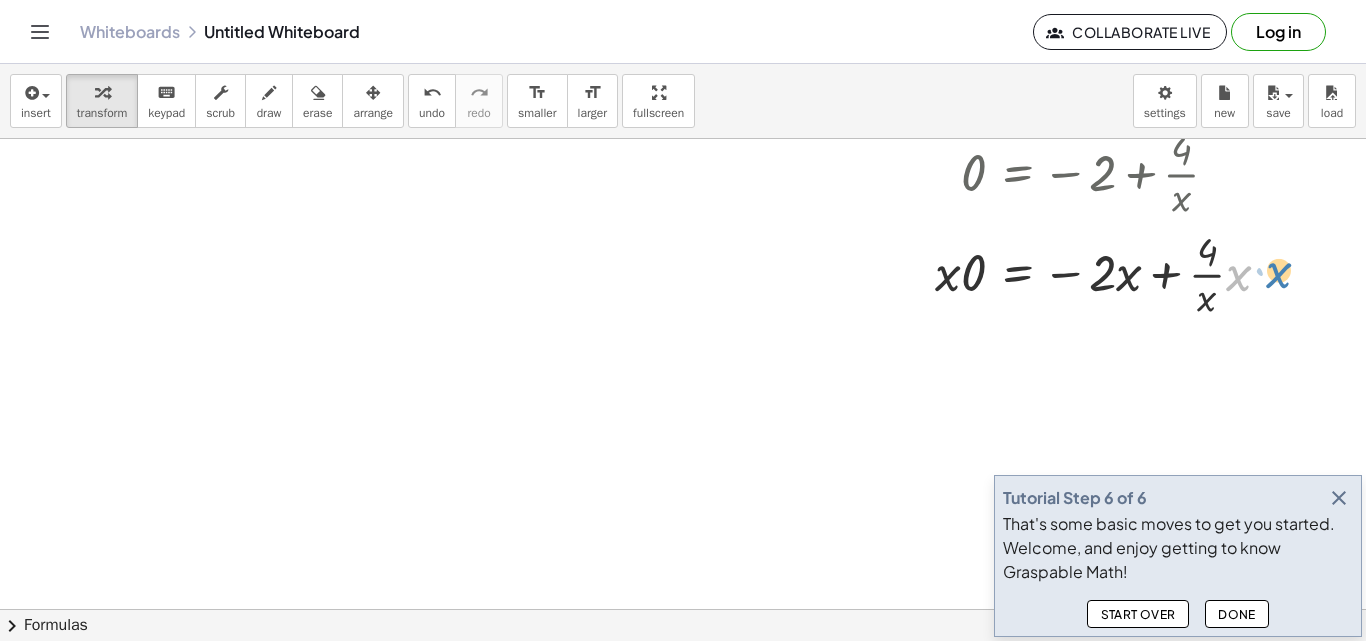 drag, startPoint x: 1232, startPoint y: 283, endPoint x: 1276, endPoint y: 278, distance: 44.28318 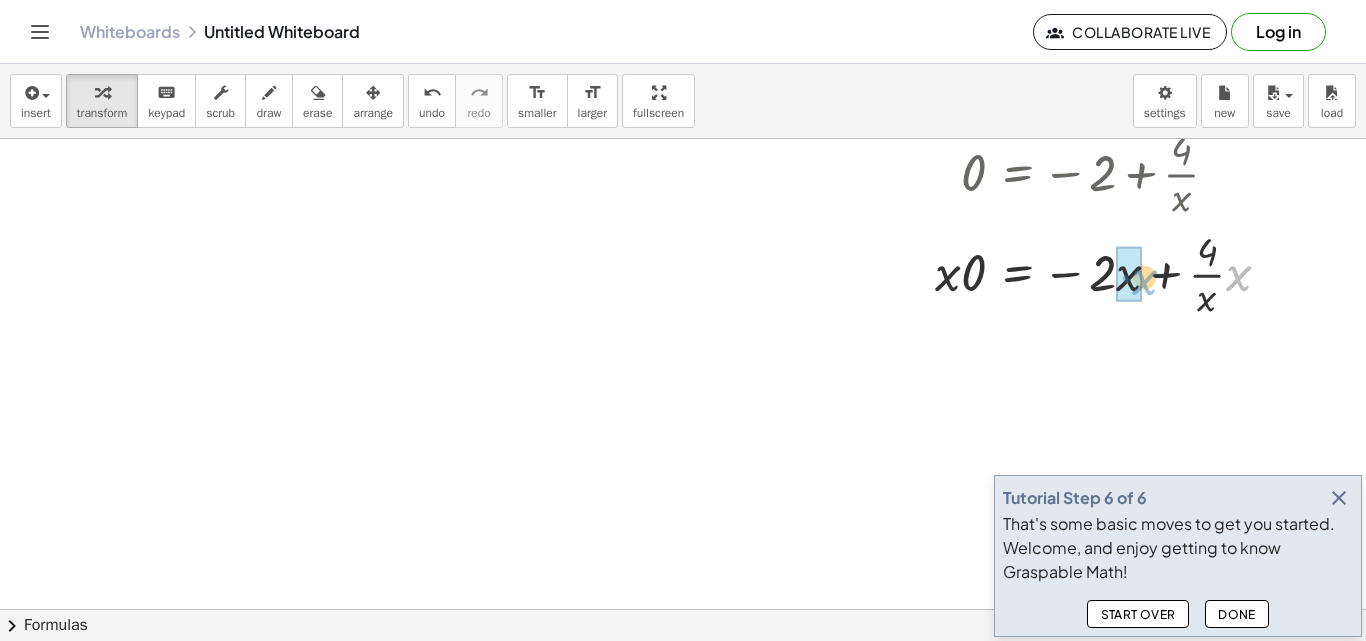 drag, startPoint x: 1232, startPoint y: 272, endPoint x: 1140, endPoint y: 280, distance: 92.34717 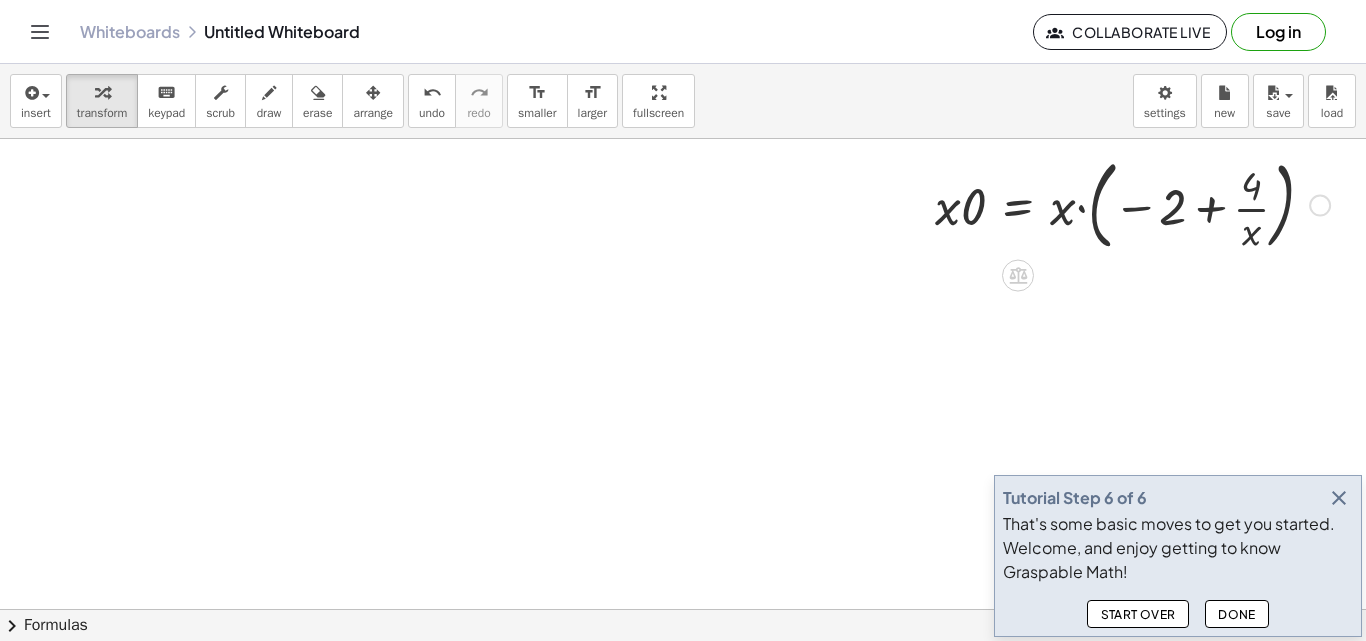 scroll, scrollTop: 1825, scrollLeft: 0, axis: vertical 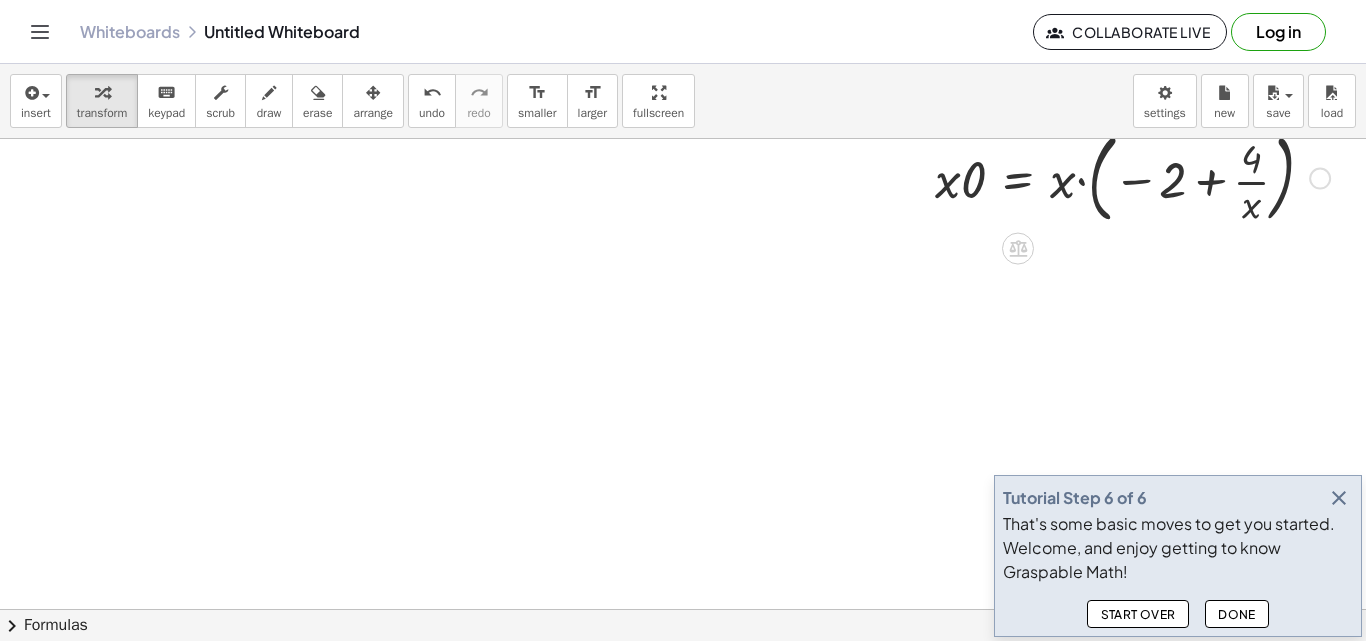 click at bounding box center [1094, 177] 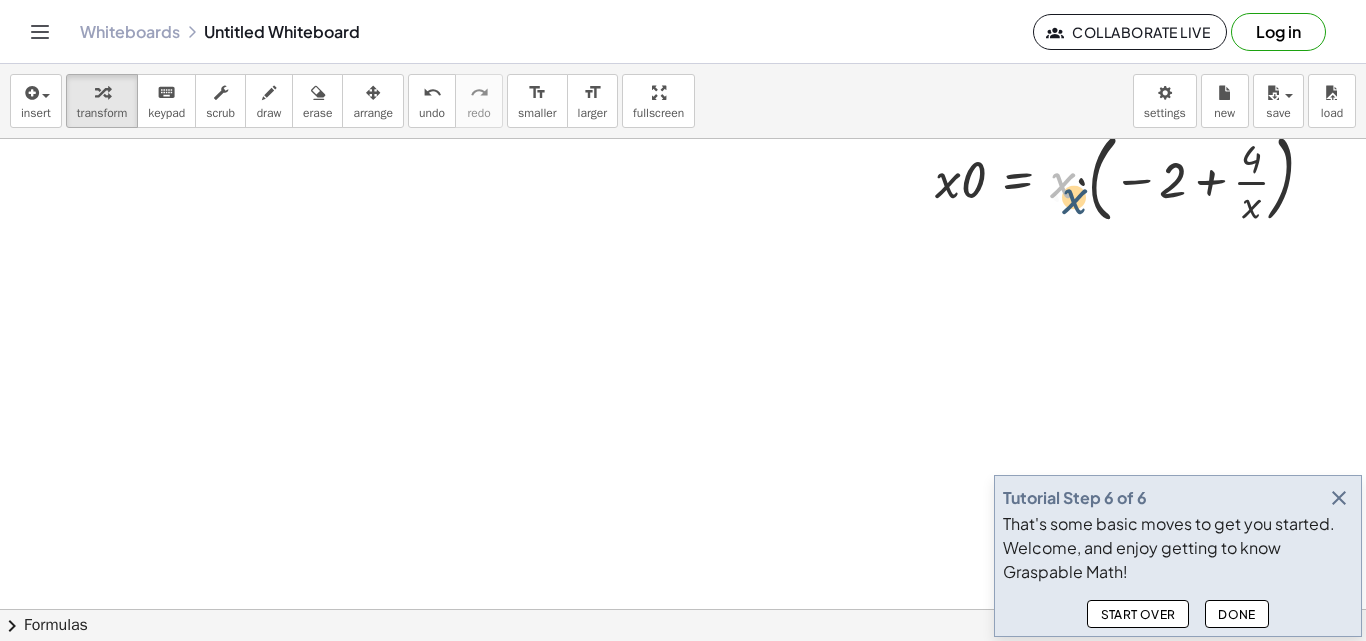 drag, startPoint x: 1072, startPoint y: 191, endPoint x: 1085, endPoint y: 209, distance: 22.203604 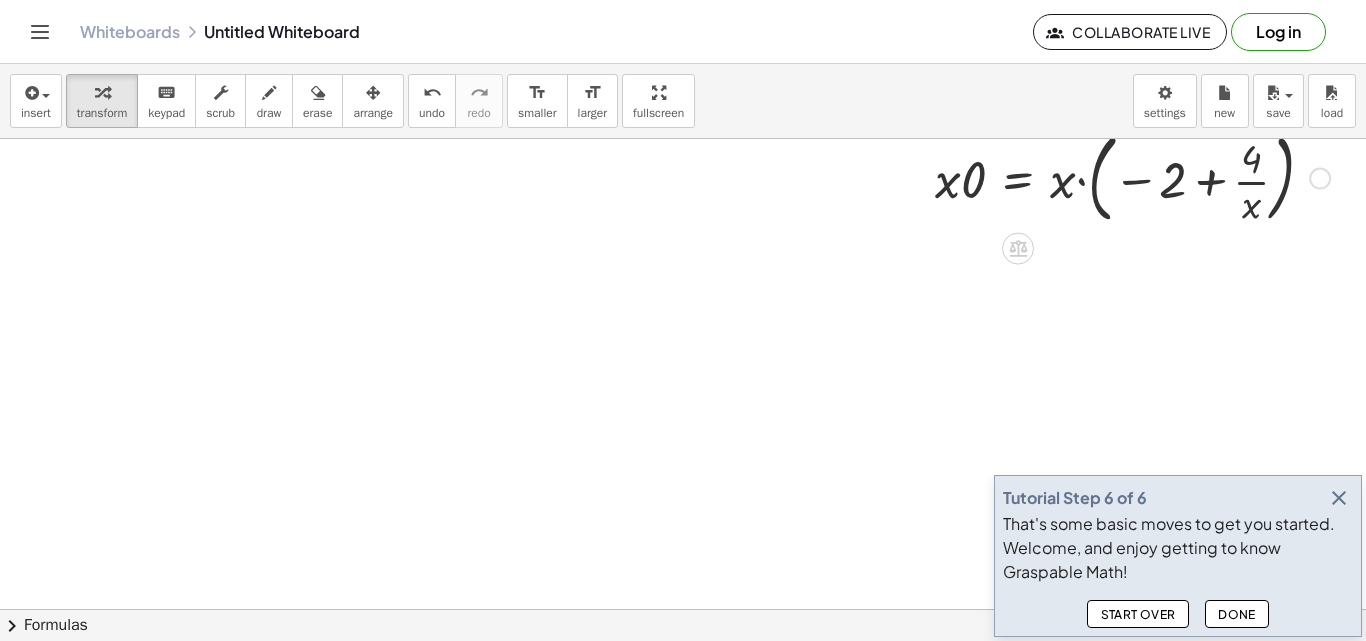 click at bounding box center [1094, 177] 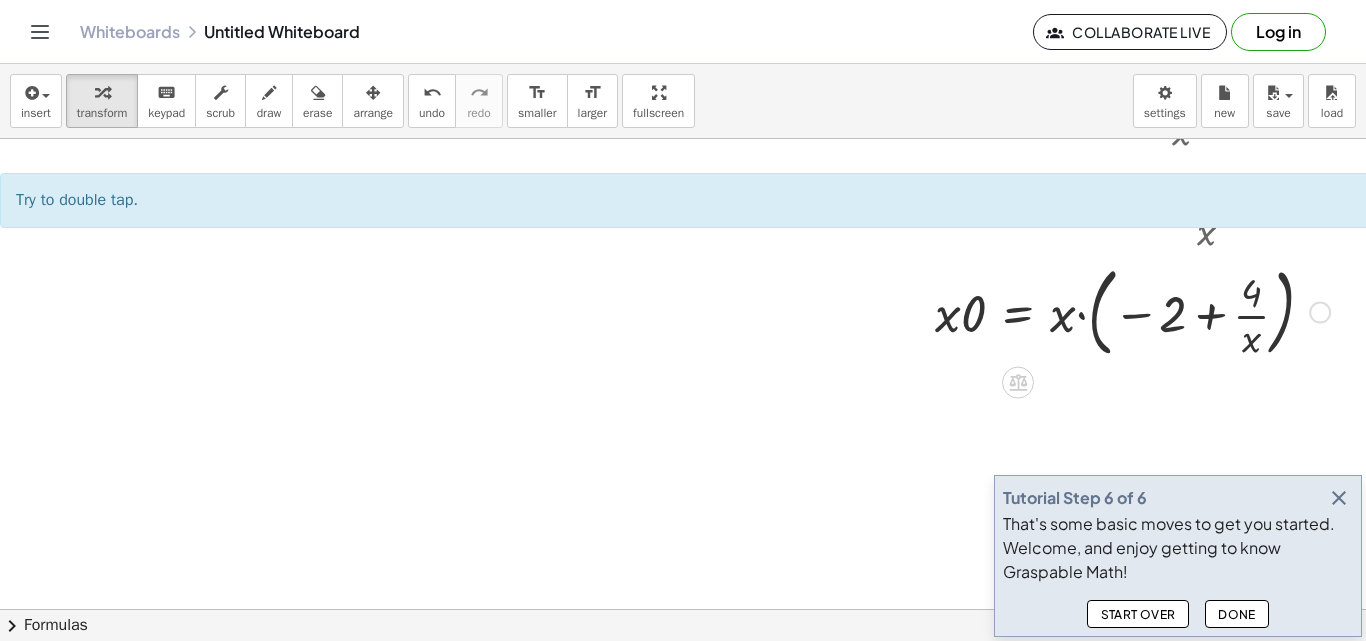 scroll, scrollTop: 1725, scrollLeft: 0, axis: vertical 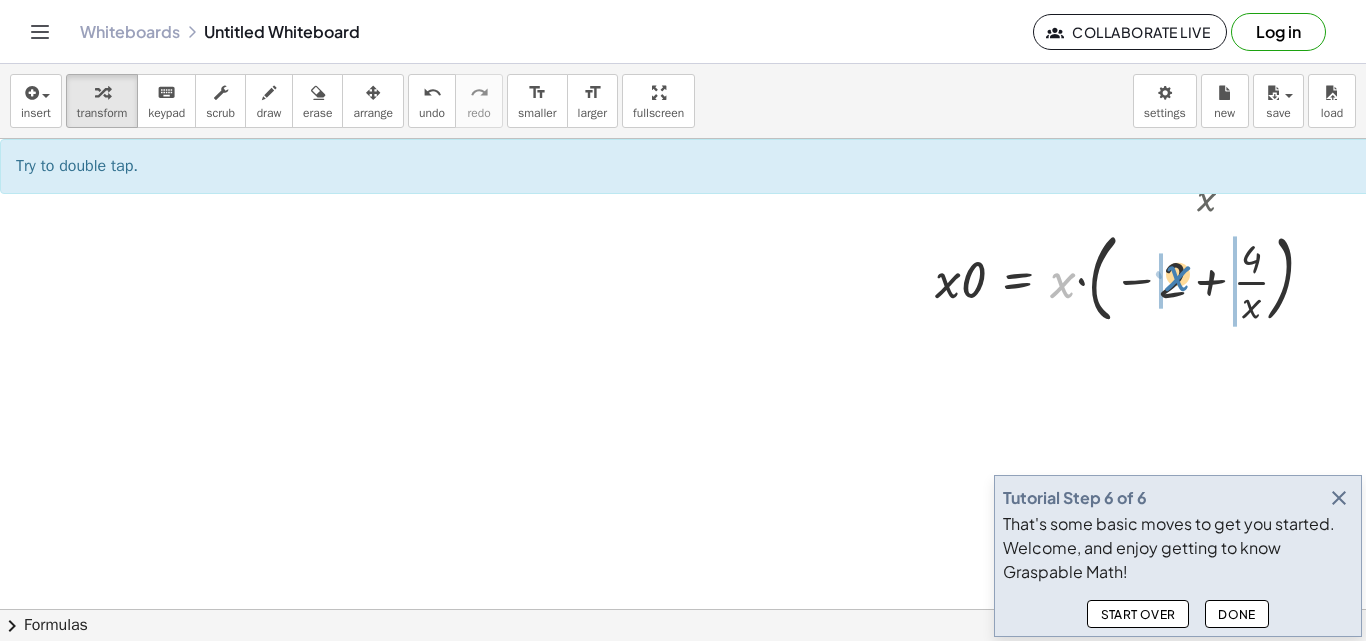 drag, startPoint x: 1061, startPoint y: 274, endPoint x: 1175, endPoint y: 266, distance: 114.28036 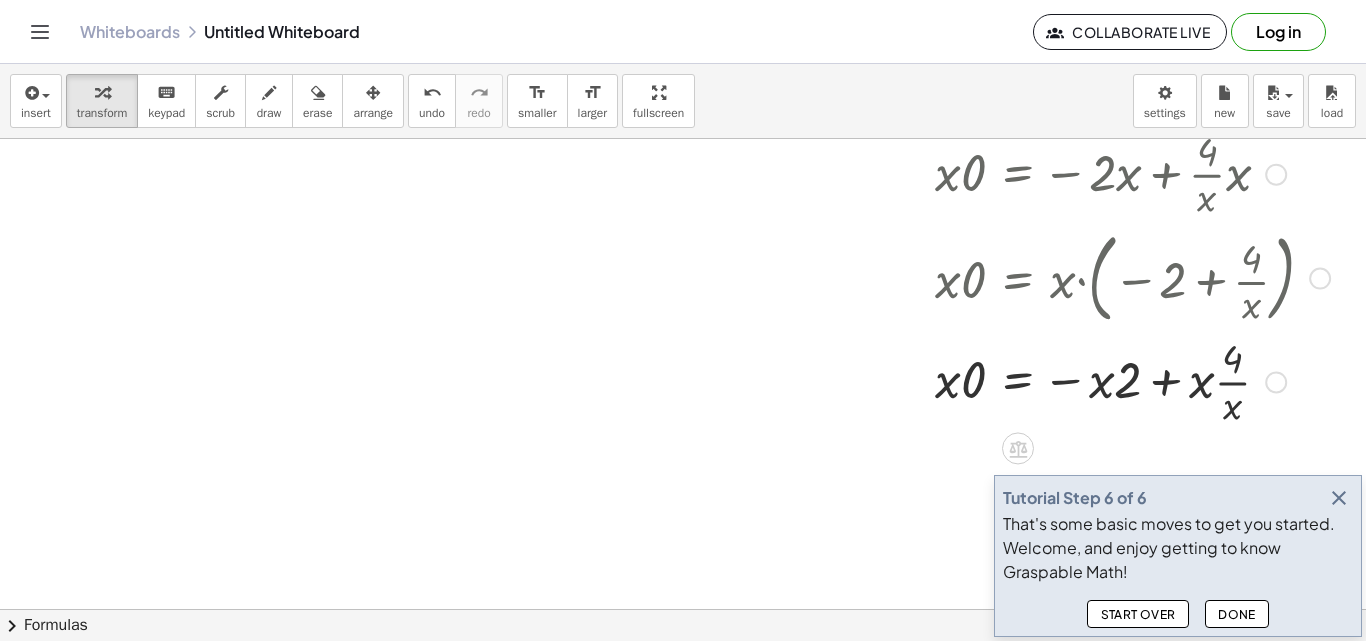 scroll, scrollTop: 1825, scrollLeft: 0, axis: vertical 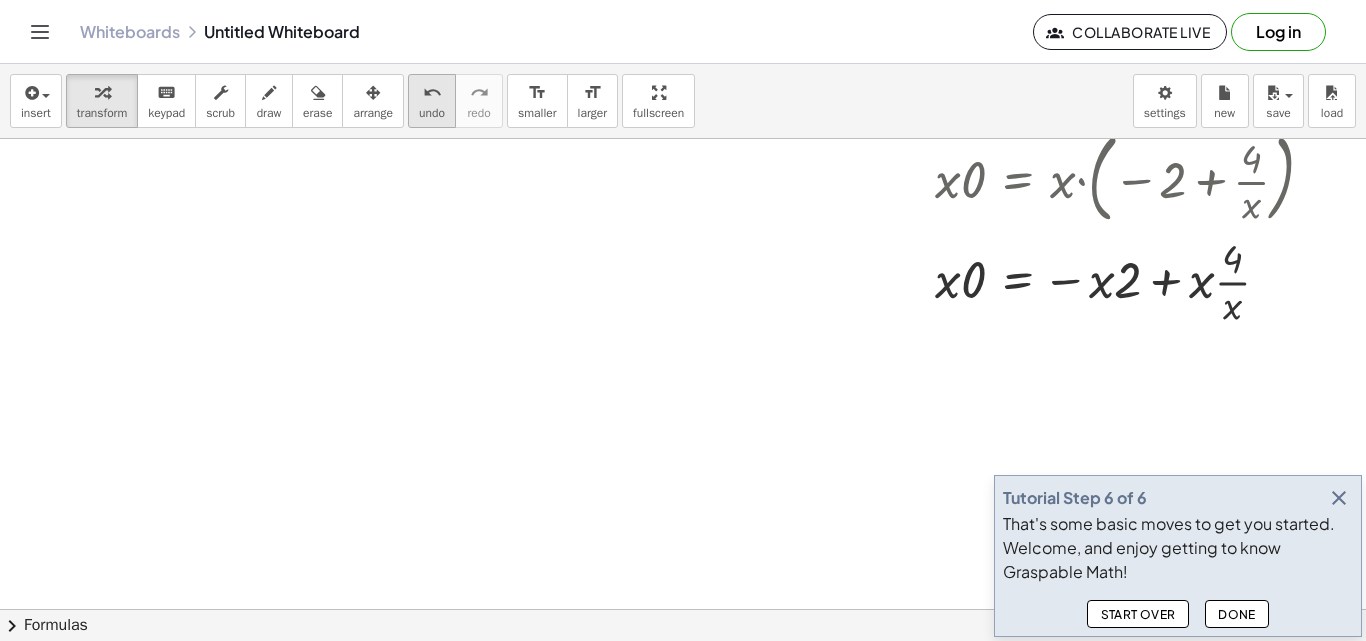click on "undo" at bounding box center (432, 93) 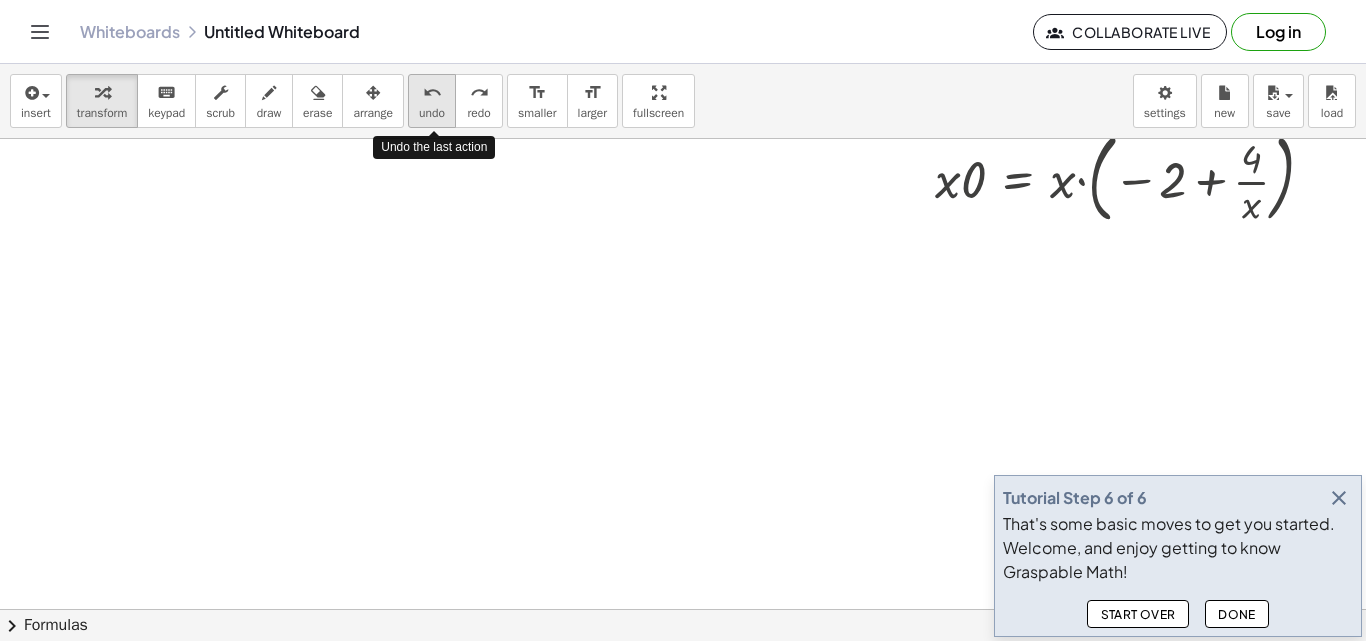 click on "undo" at bounding box center (432, 93) 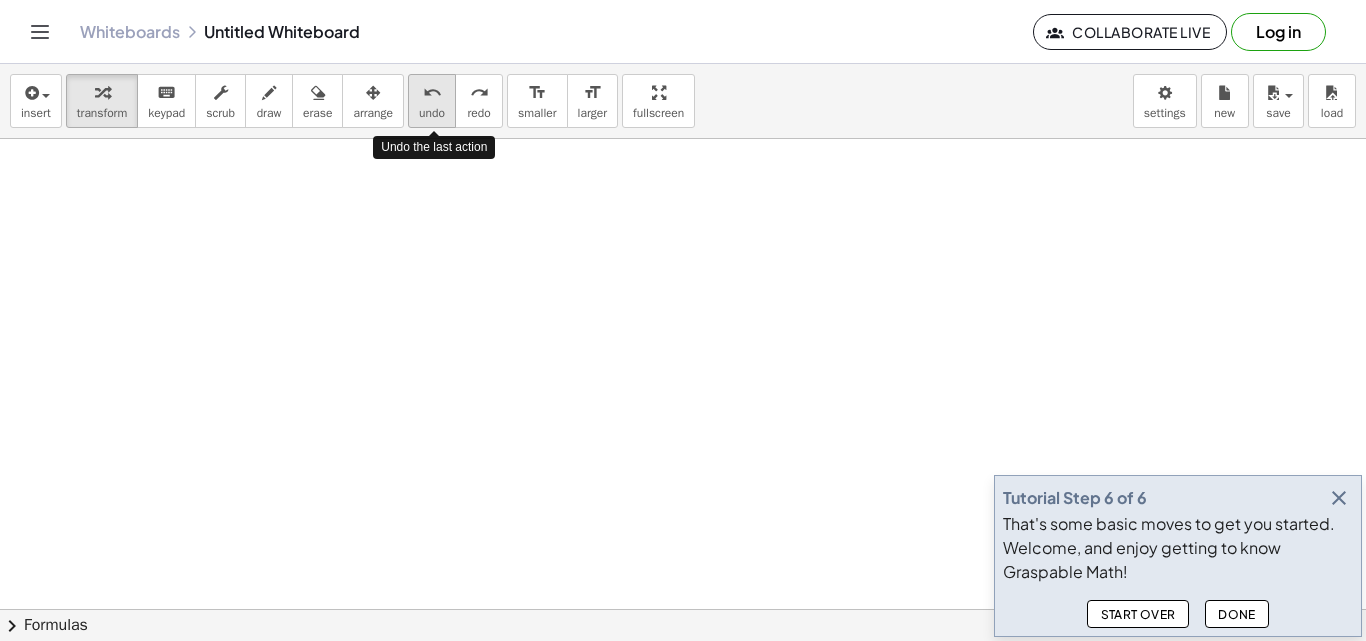 click on "undo" at bounding box center (432, 93) 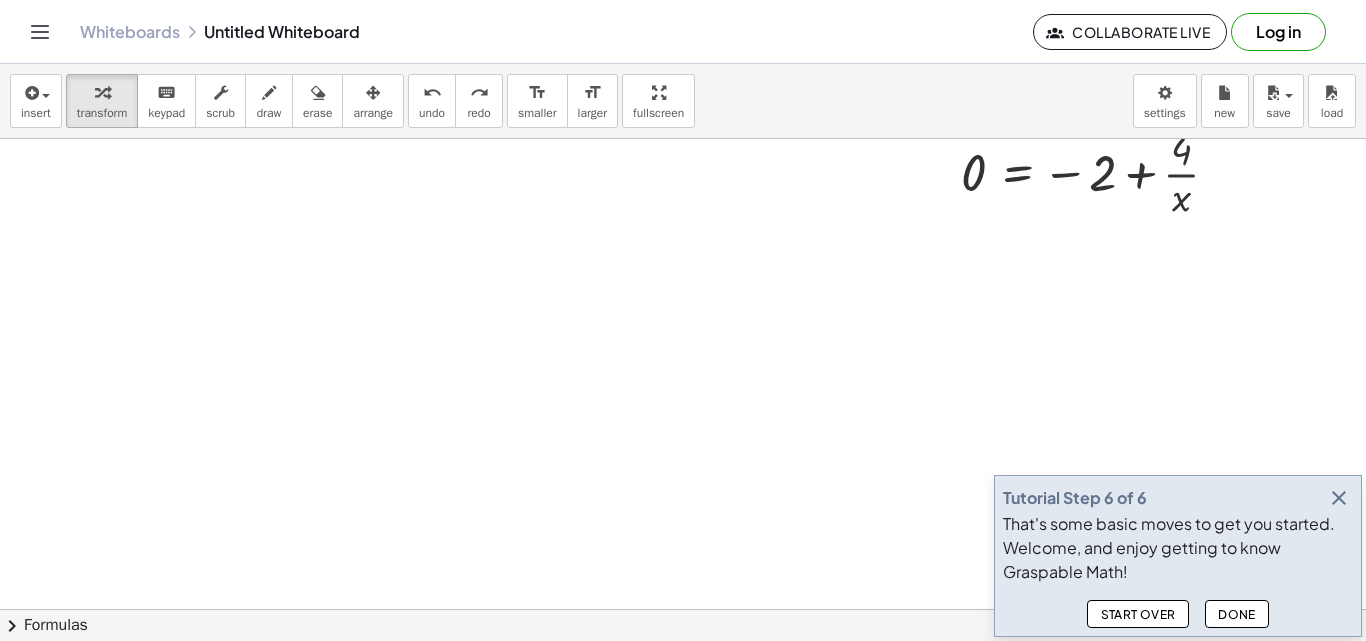scroll, scrollTop: 1225, scrollLeft: 0, axis: vertical 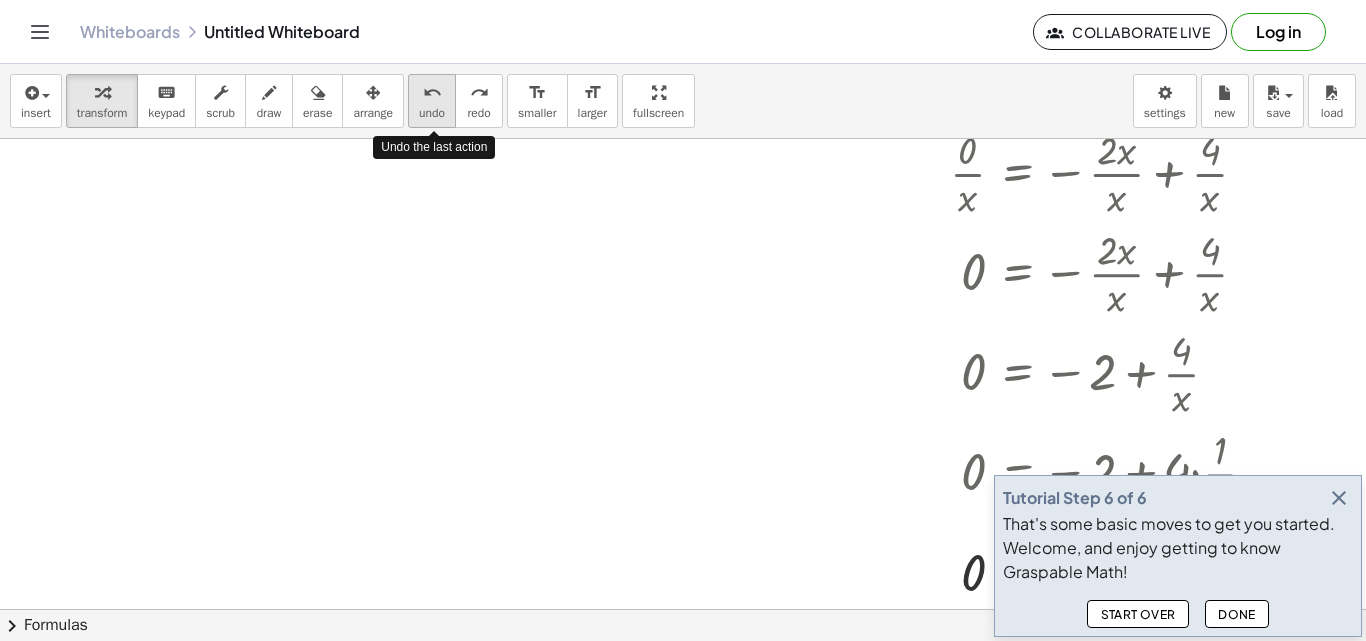 click on "undo undo" at bounding box center (432, 101) 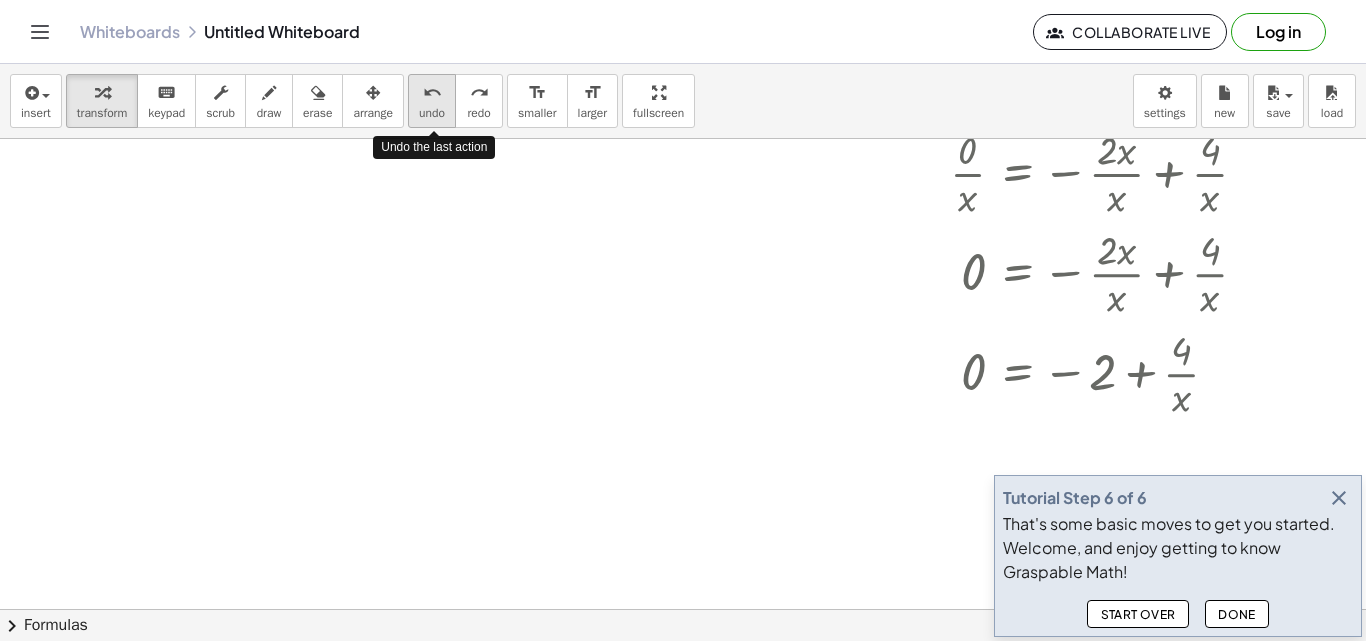 click on "undo undo" at bounding box center (432, 101) 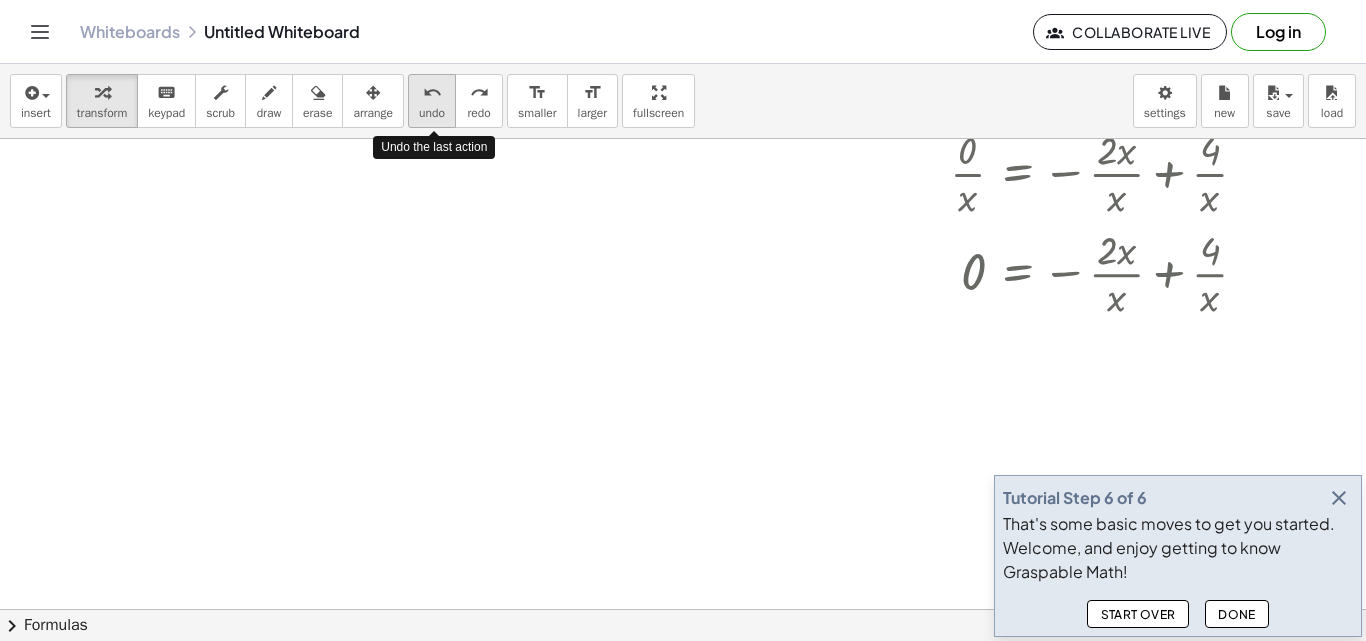 click on "undo undo" at bounding box center [432, 101] 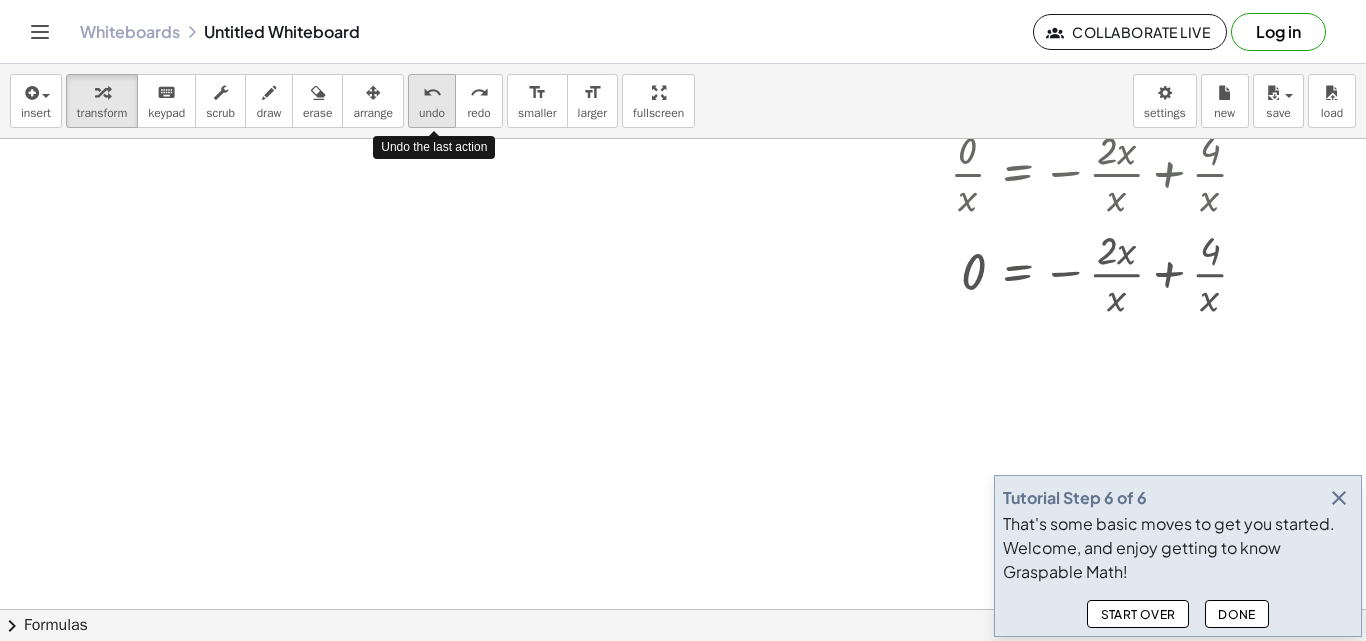 click on "undo undo" at bounding box center [432, 101] 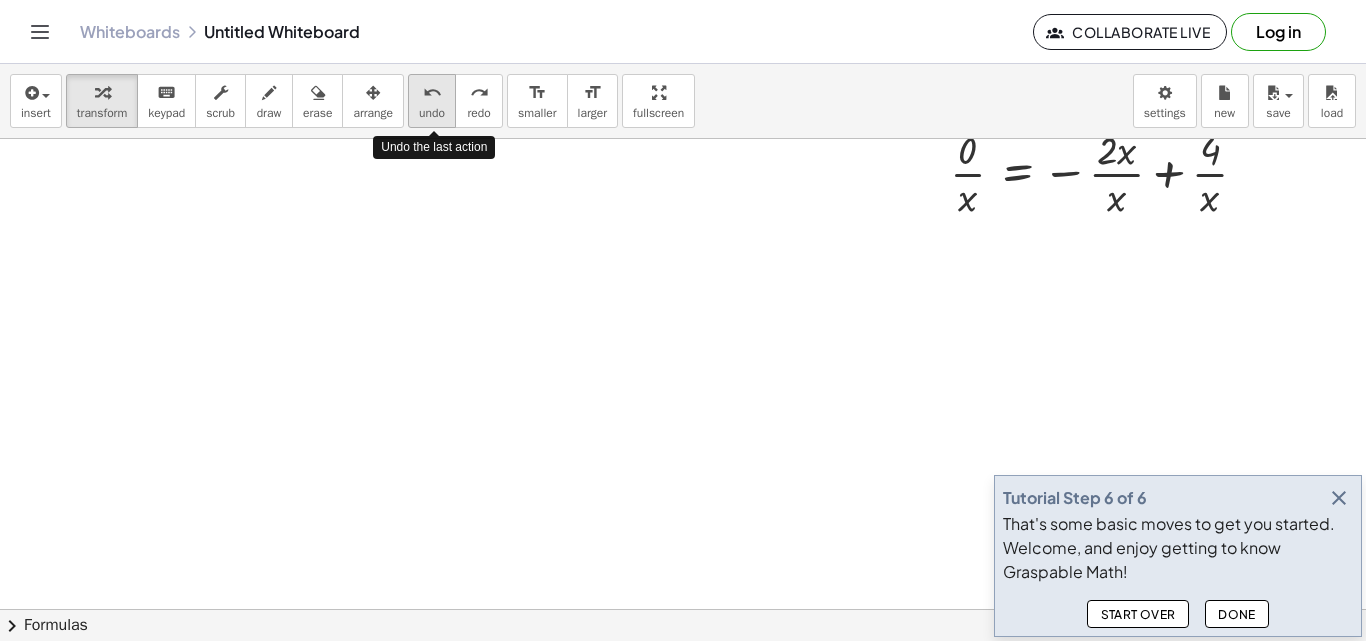click on "undo undo" at bounding box center (432, 101) 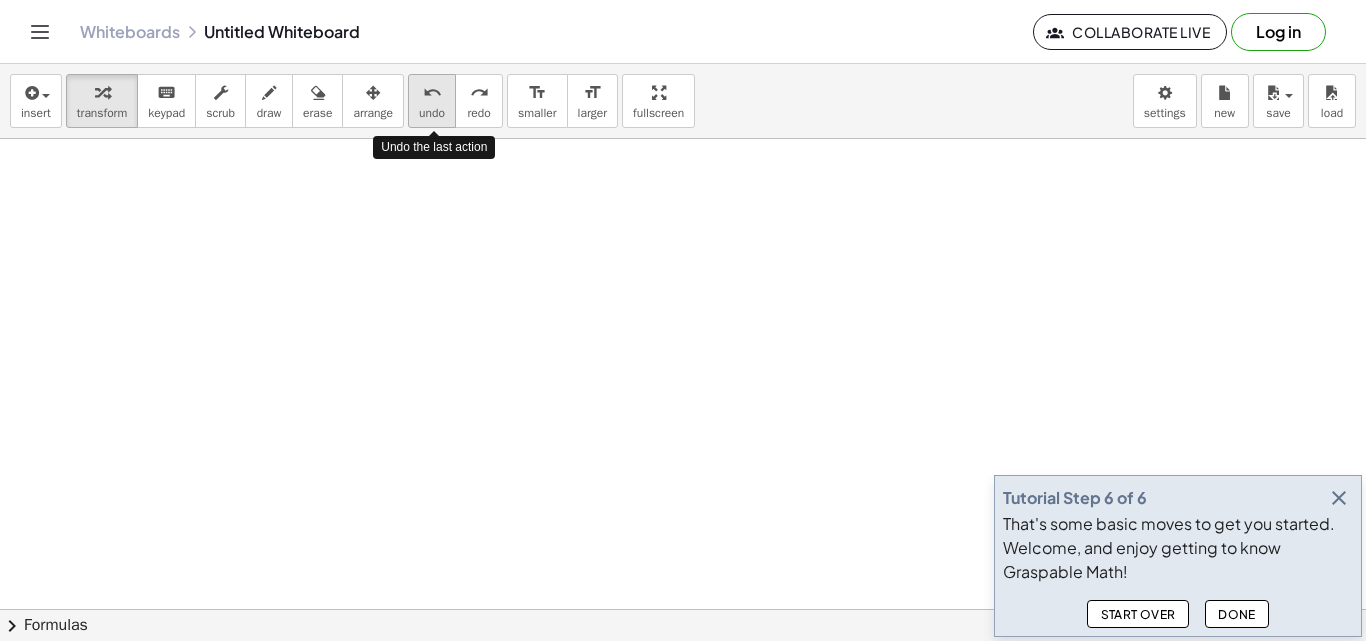 click on "undo undo" at bounding box center (432, 101) 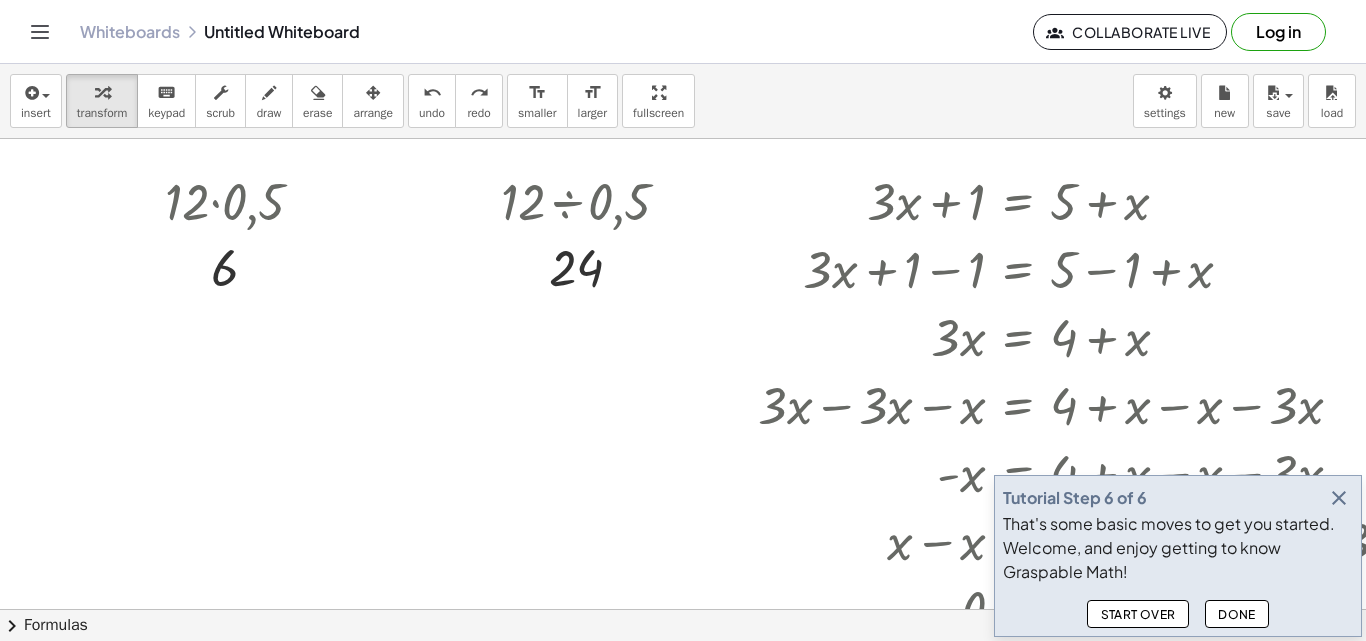 scroll, scrollTop: 0, scrollLeft: 0, axis: both 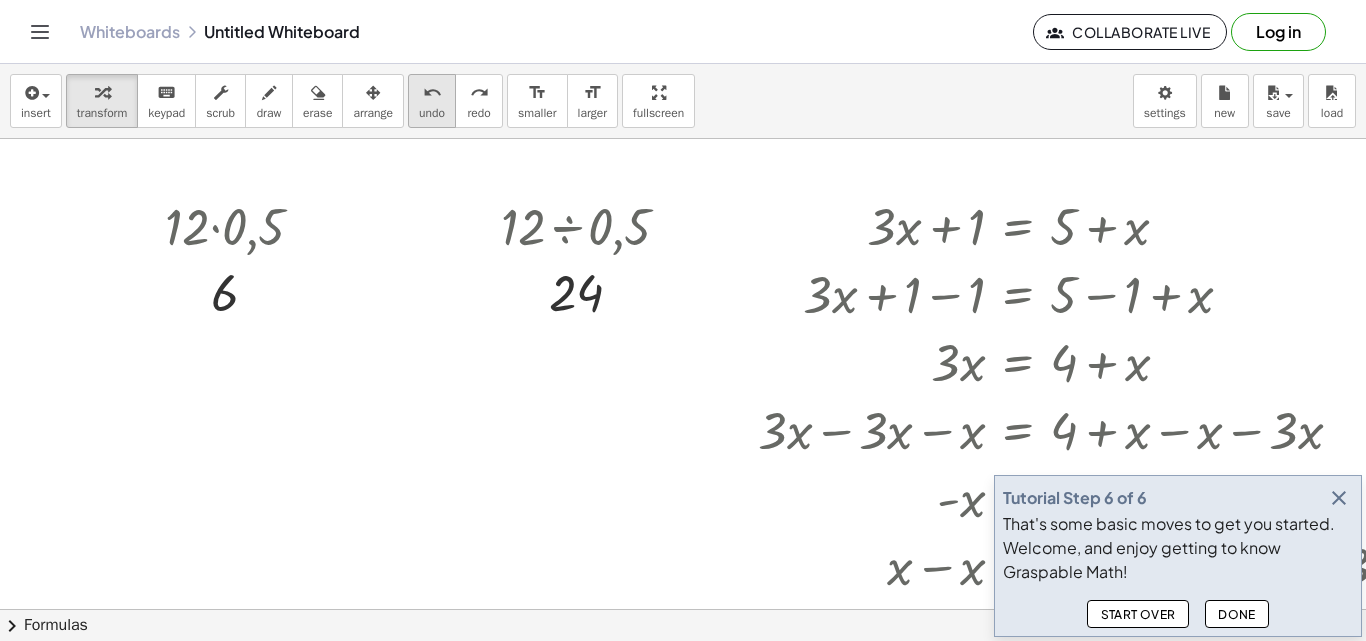 click on "undo" at bounding box center (432, 93) 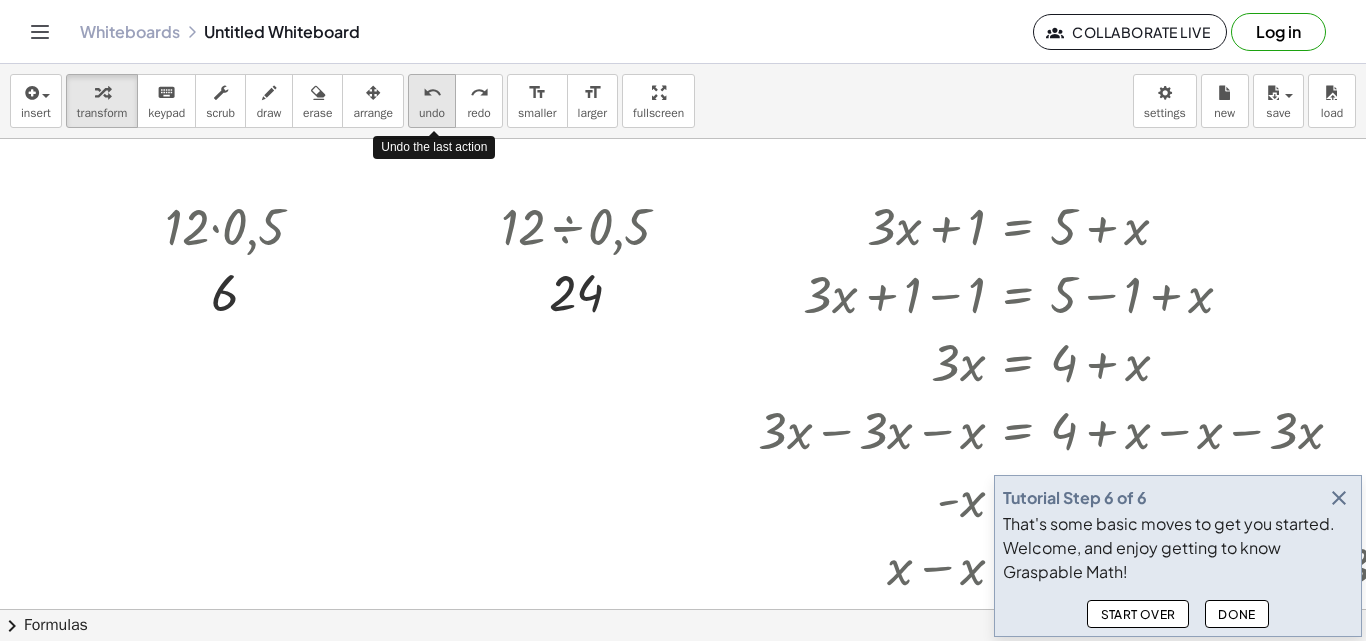 click on "undo" at bounding box center (432, 93) 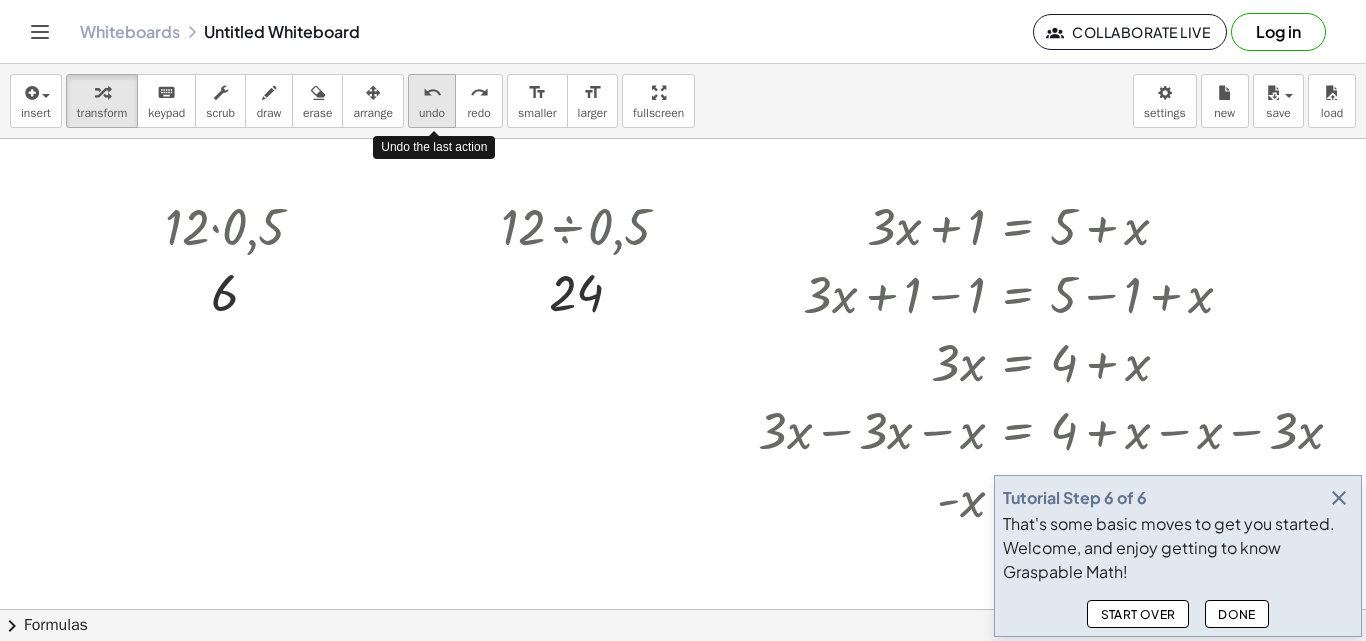click on "undo" at bounding box center (432, 92) 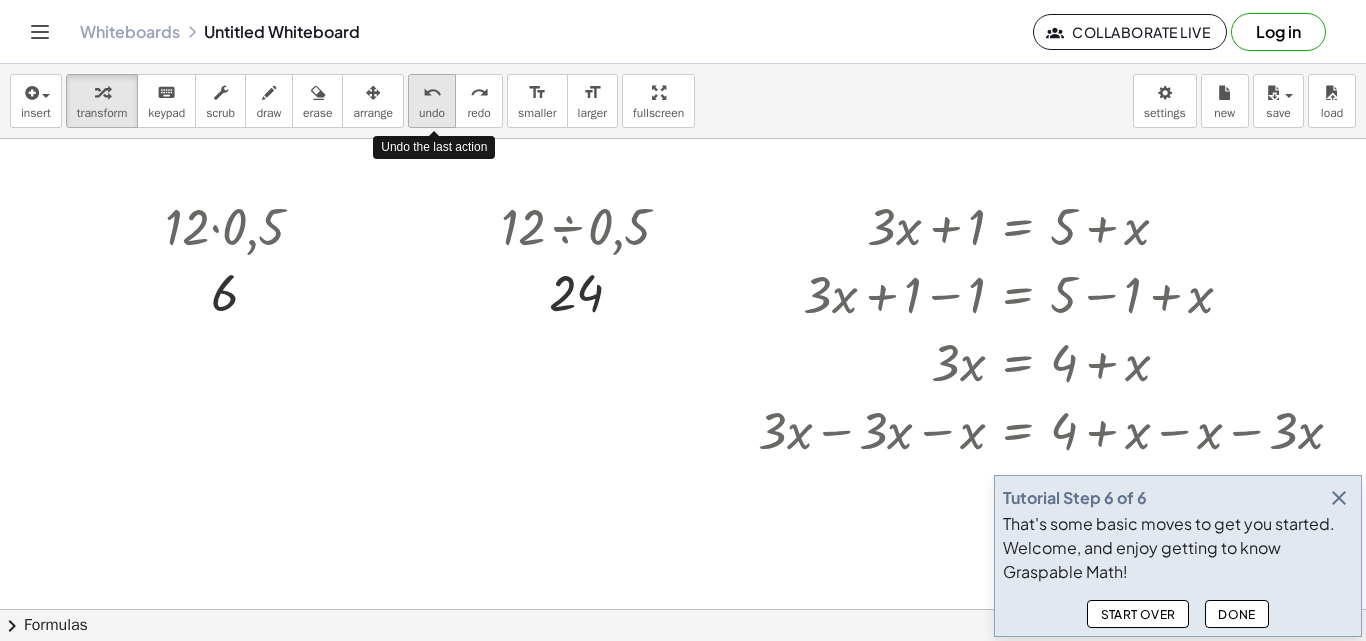 click on "undo" at bounding box center [432, 92] 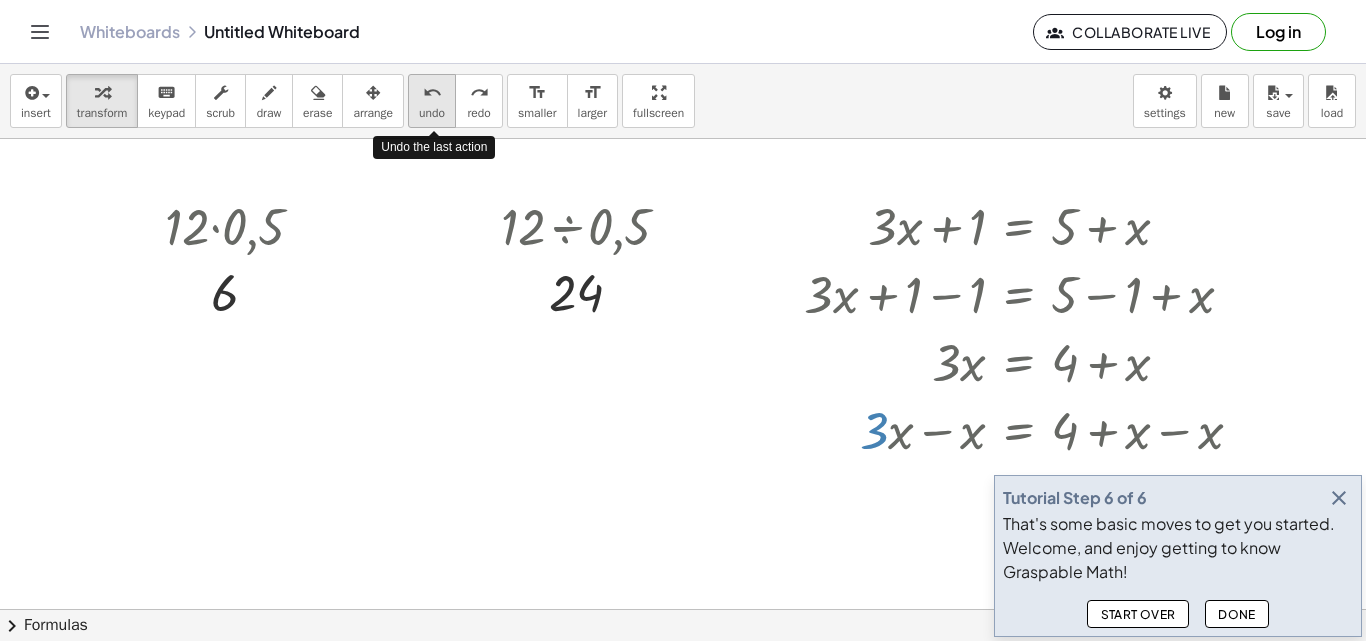 click on "undo" at bounding box center [432, 92] 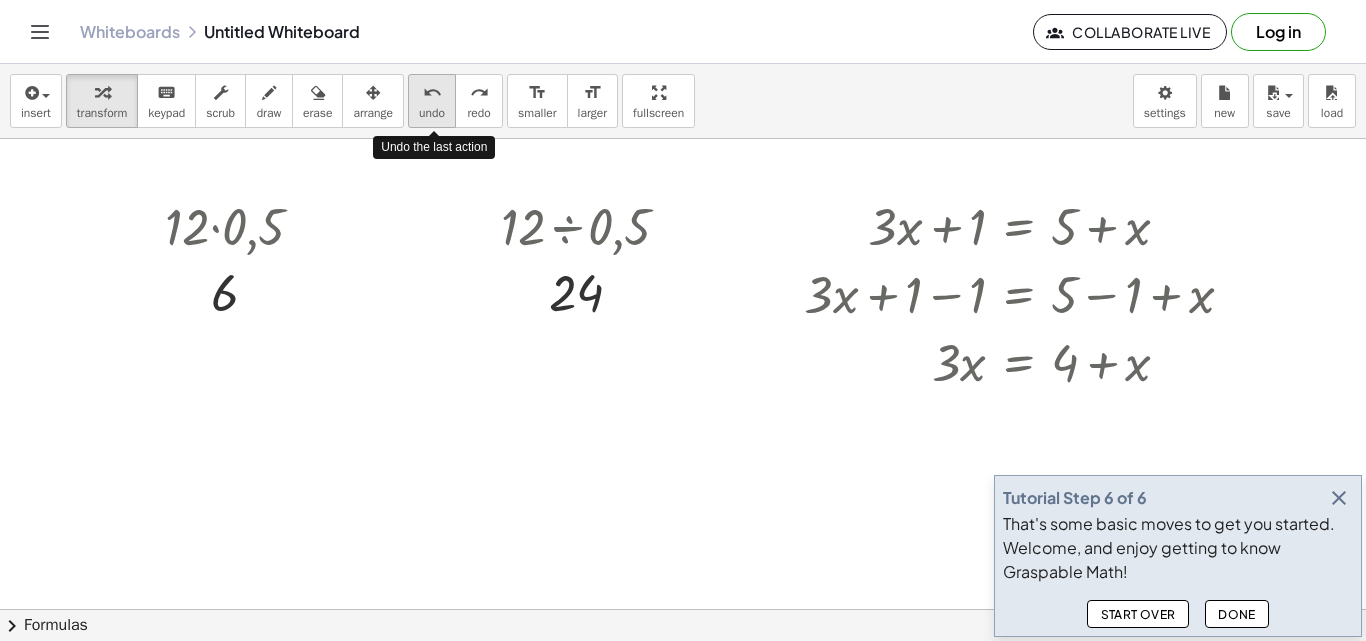 click on "undo" at bounding box center (432, 92) 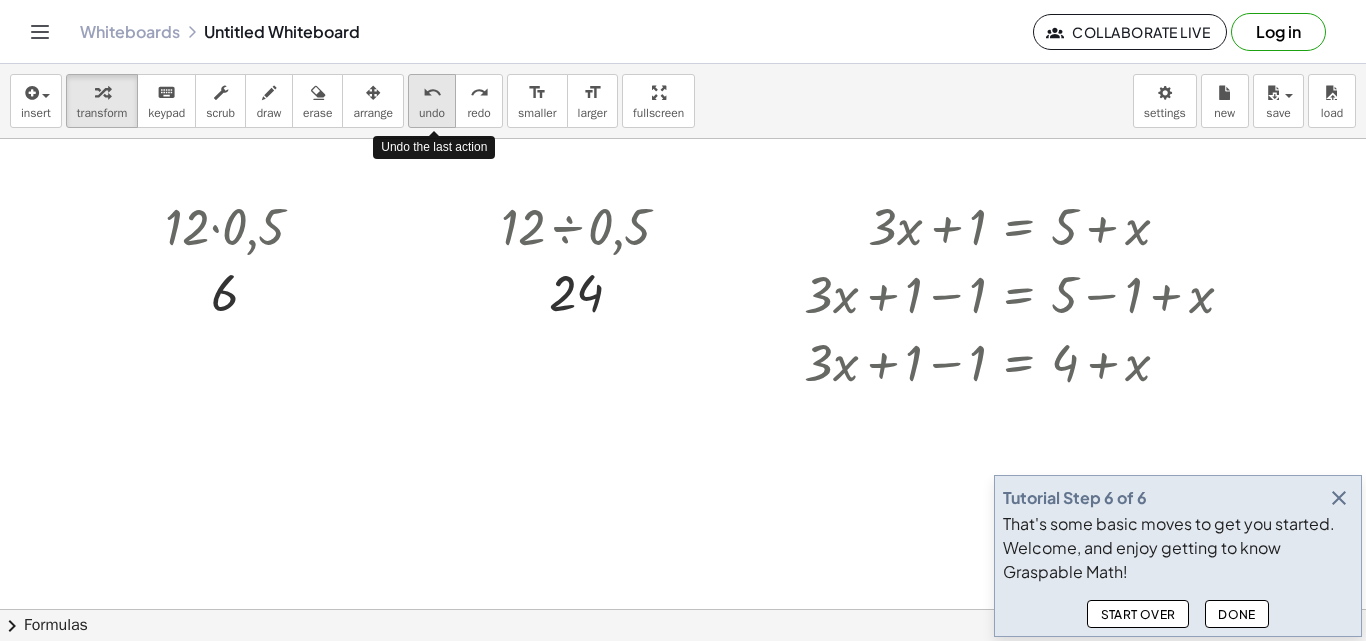 click on "undo undo" at bounding box center (432, 101) 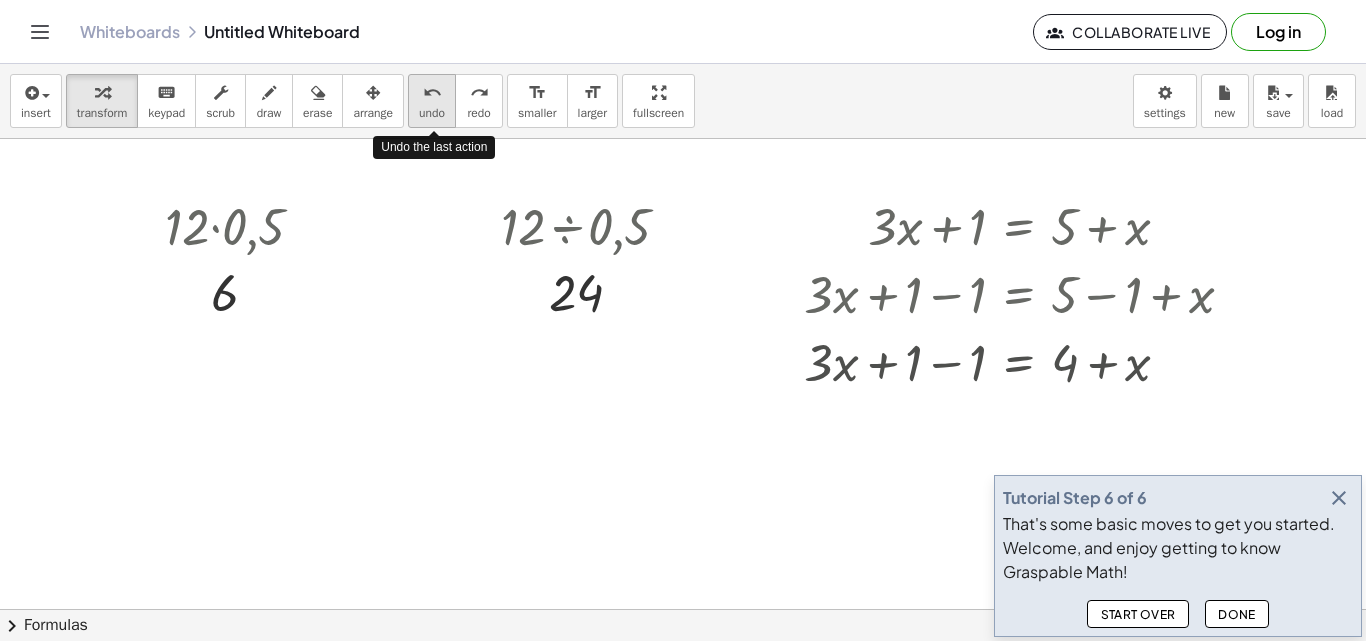 click on "undo undo" at bounding box center (432, 101) 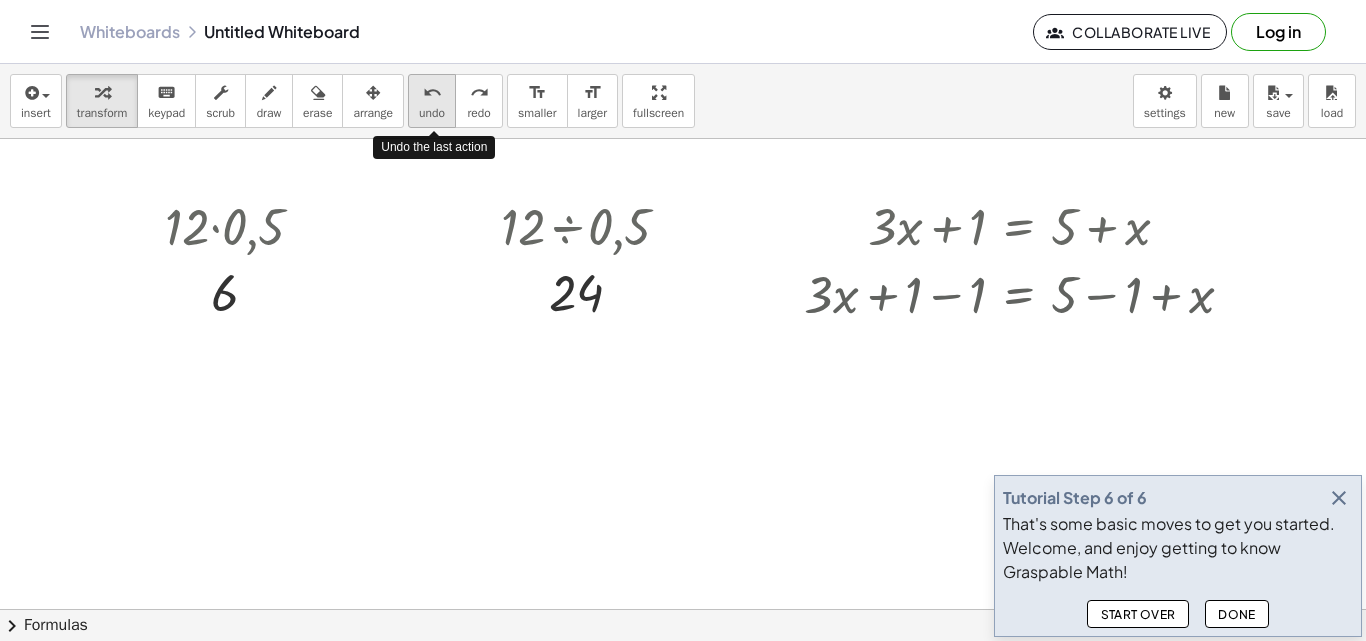 click on "undo undo" at bounding box center (432, 101) 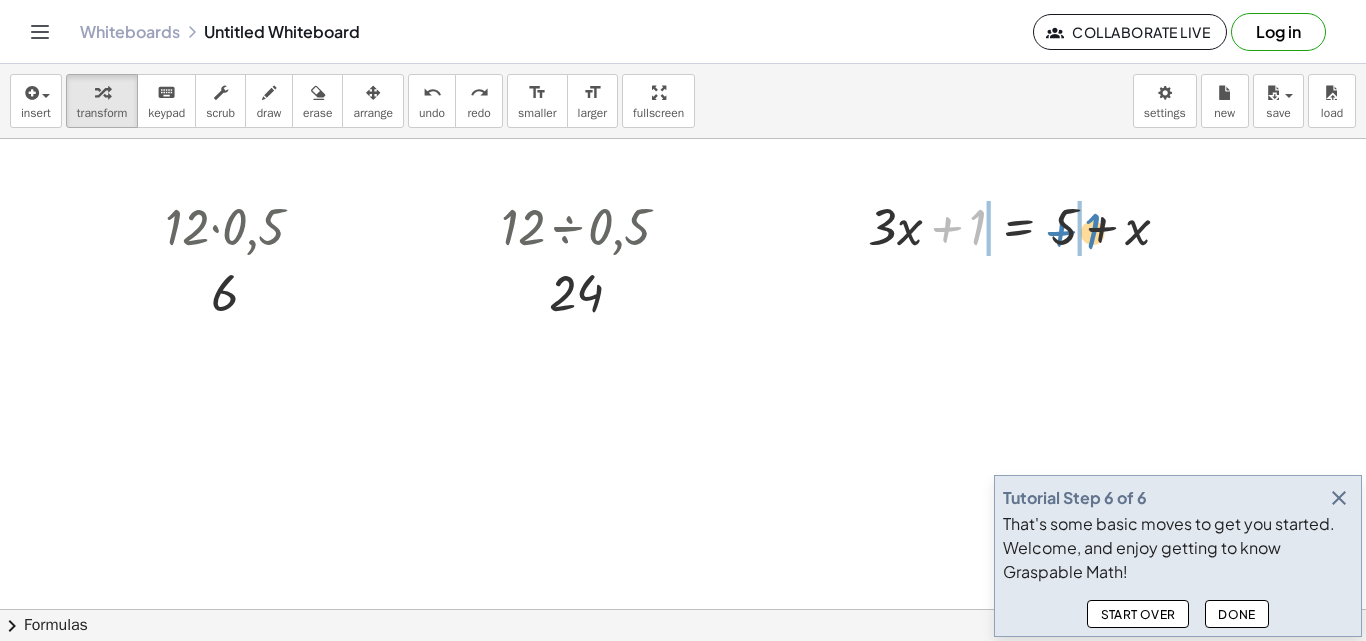 drag, startPoint x: 973, startPoint y: 228, endPoint x: 1088, endPoint y: 232, distance: 115.06954 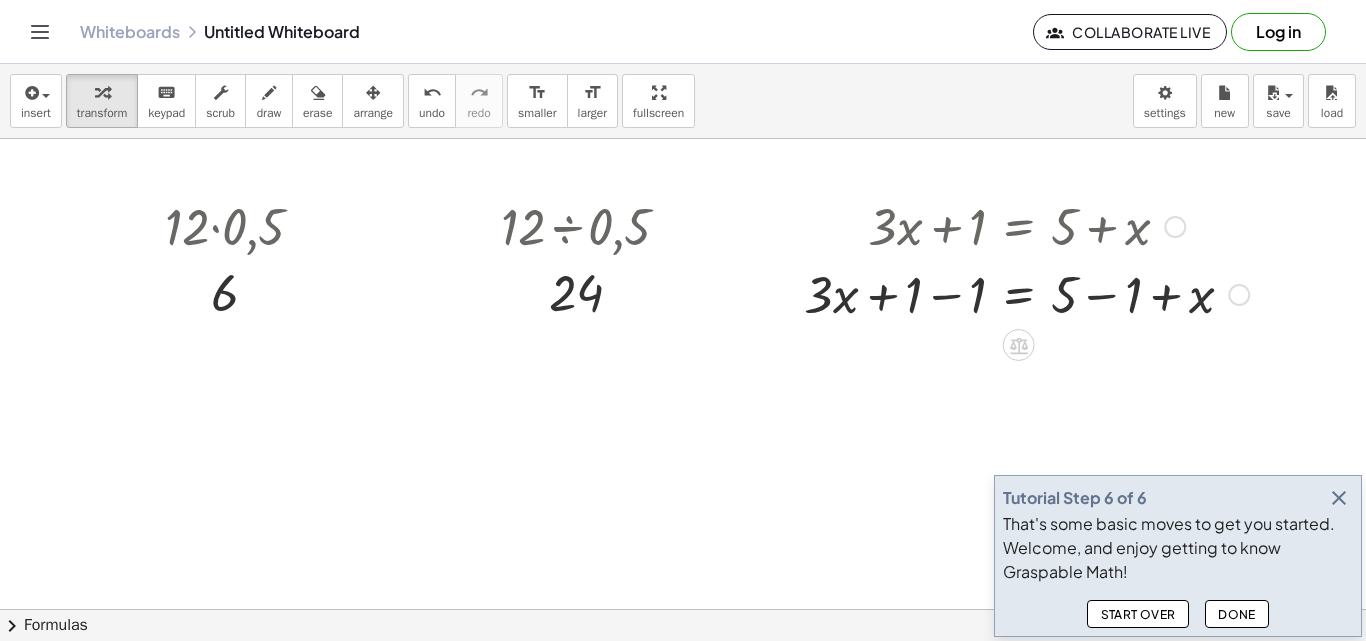 click at bounding box center [1026, 293] 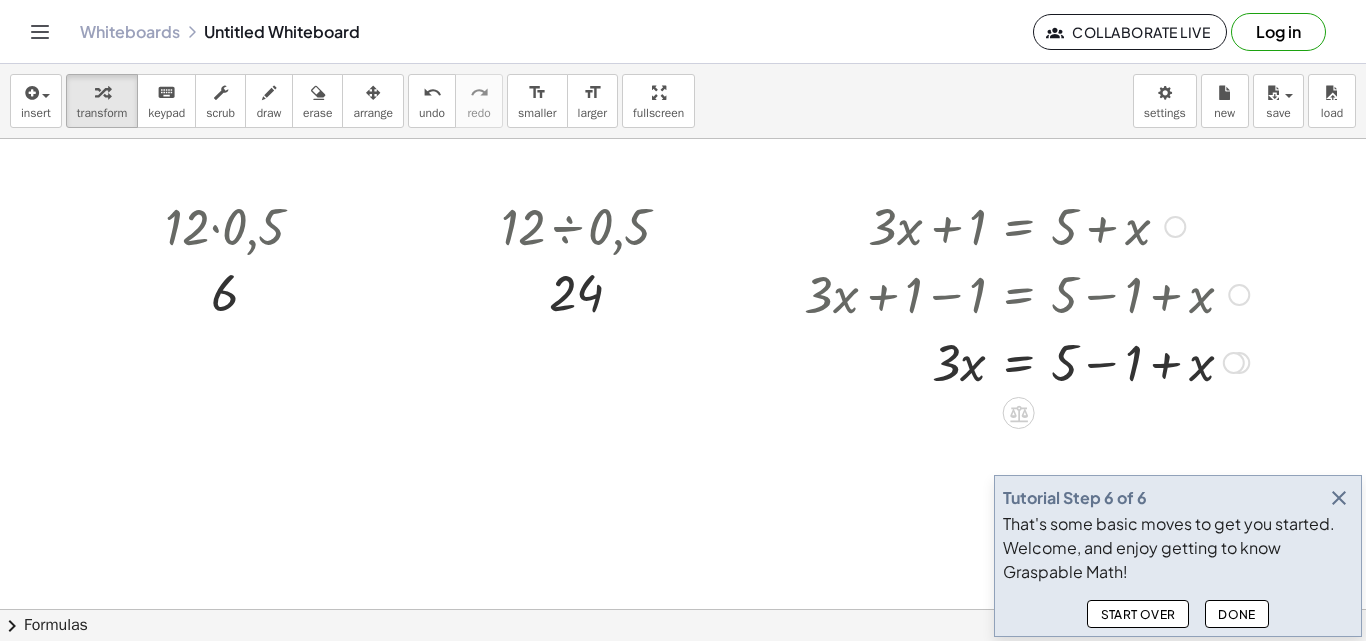 scroll, scrollTop: 100, scrollLeft: 0, axis: vertical 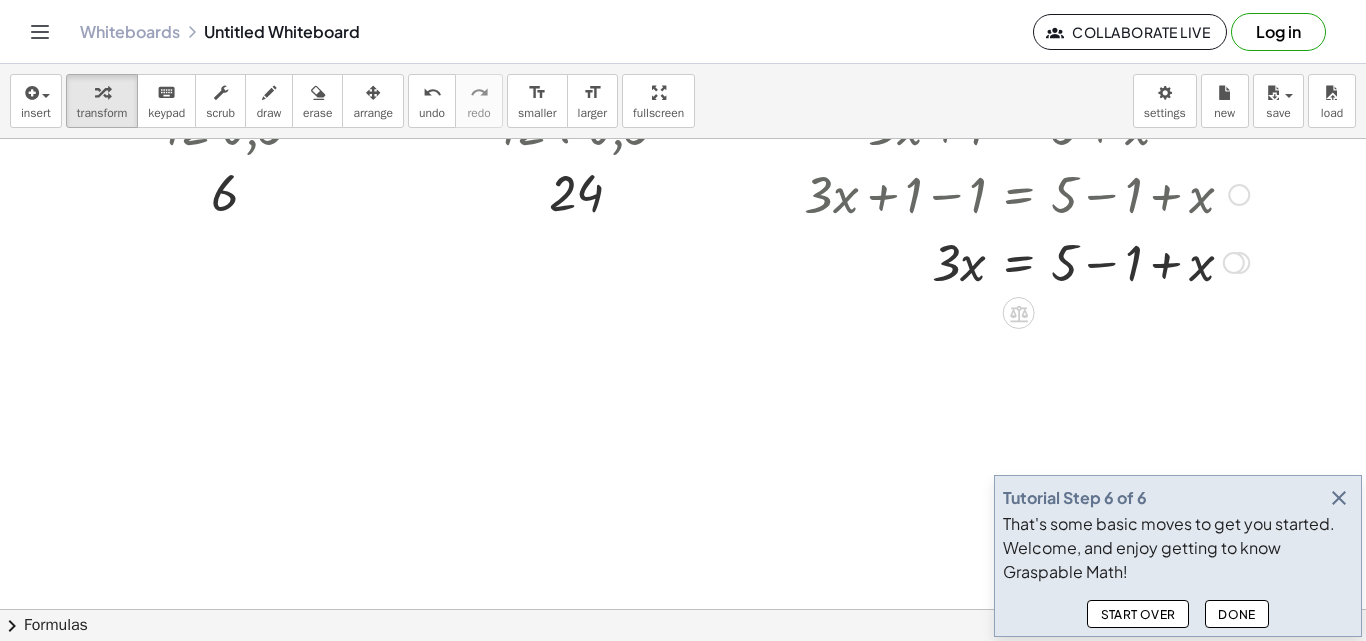click at bounding box center (1026, 261) 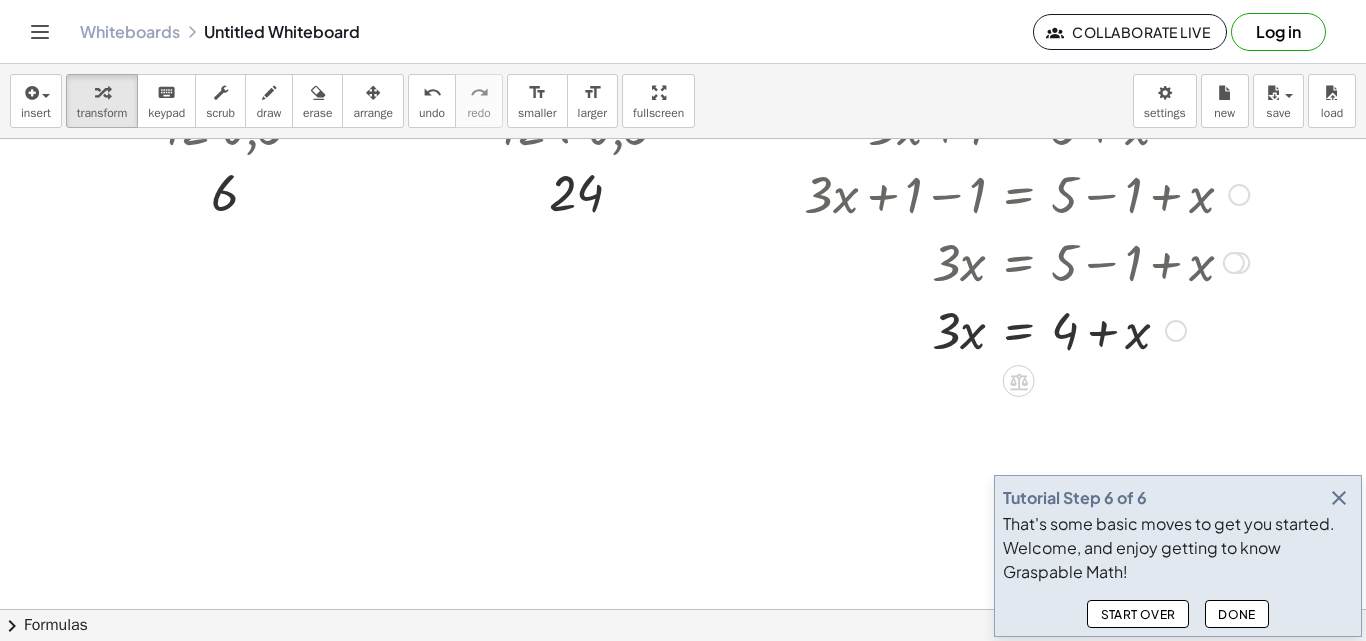 click at bounding box center [1026, 329] 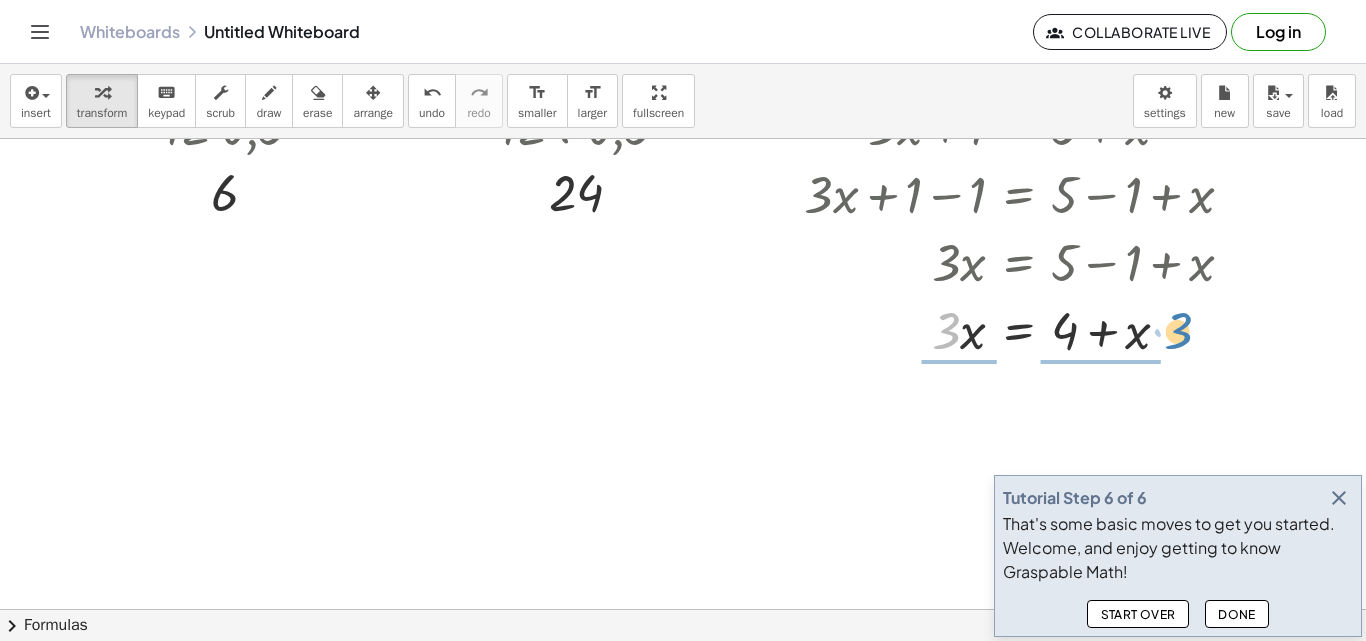 drag, startPoint x: 931, startPoint y: 326, endPoint x: 1163, endPoint y: 326, distance: 232 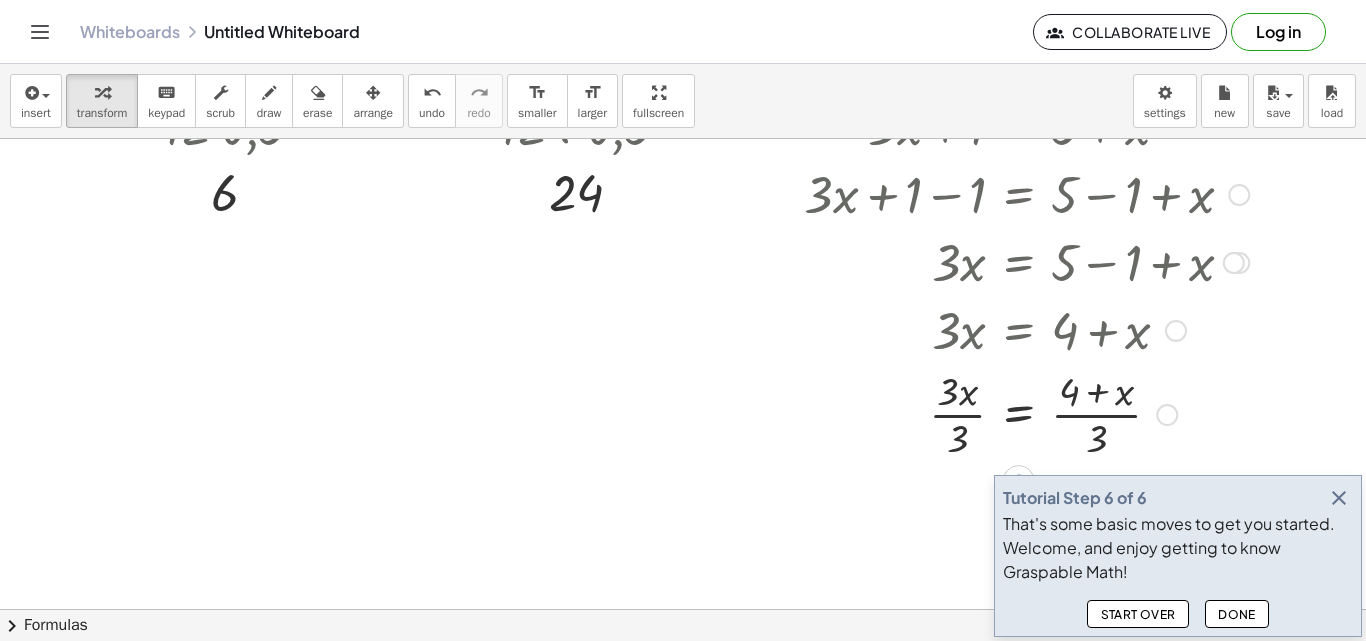 scroll, scrollTop: 200, scrollLeft: 0, axis: vertical 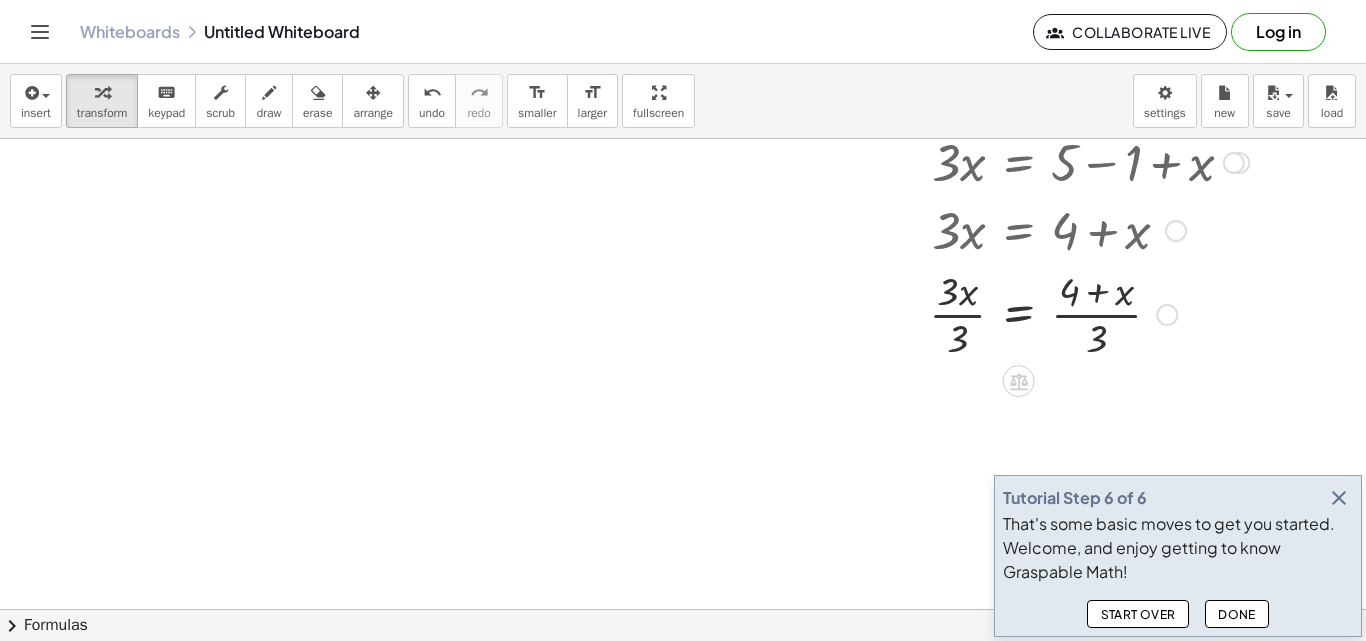 click at bounding box center (1026, 313) 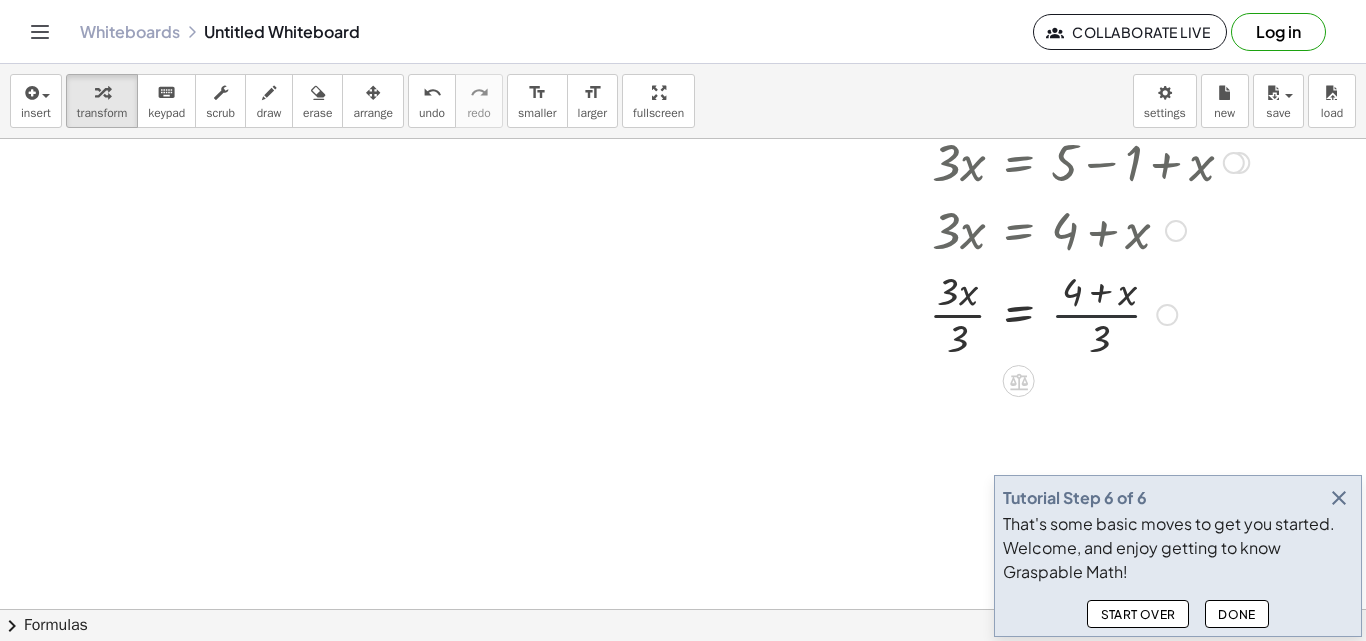drag, startPoint x: 1088, startPoint y: 309, endPoint x: 1048, endPoint y: 304, distance: 40.311287 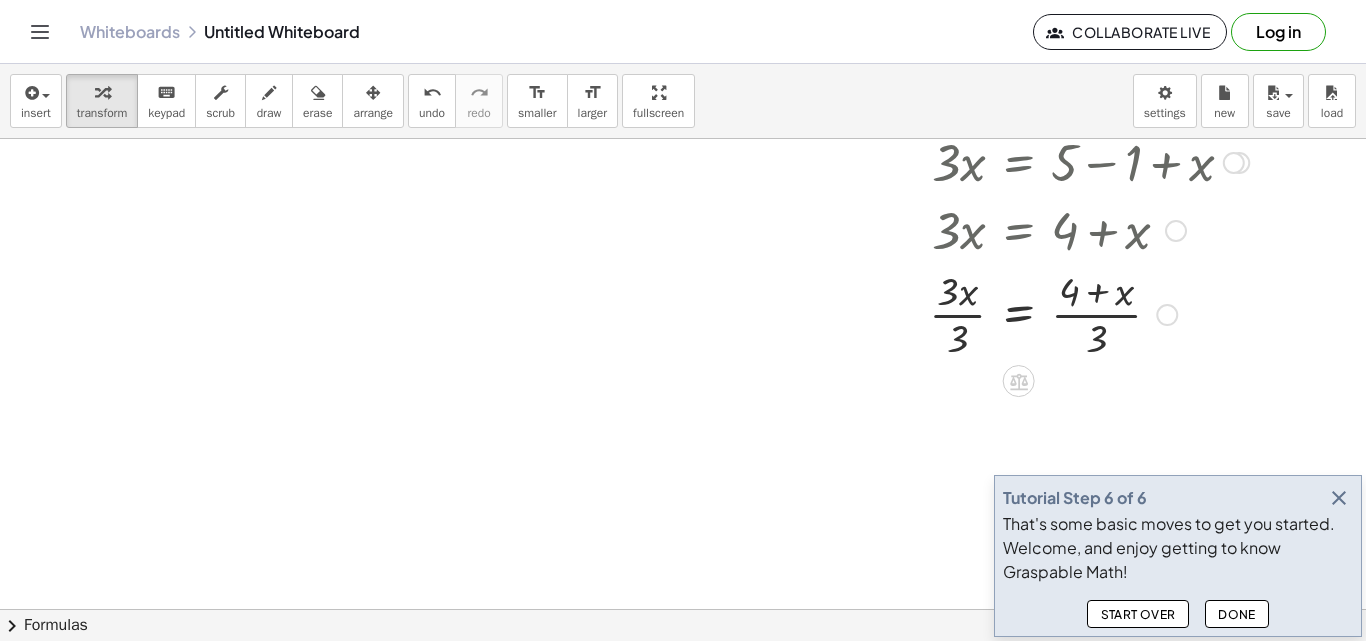 click at bounding box center (1026, 313) 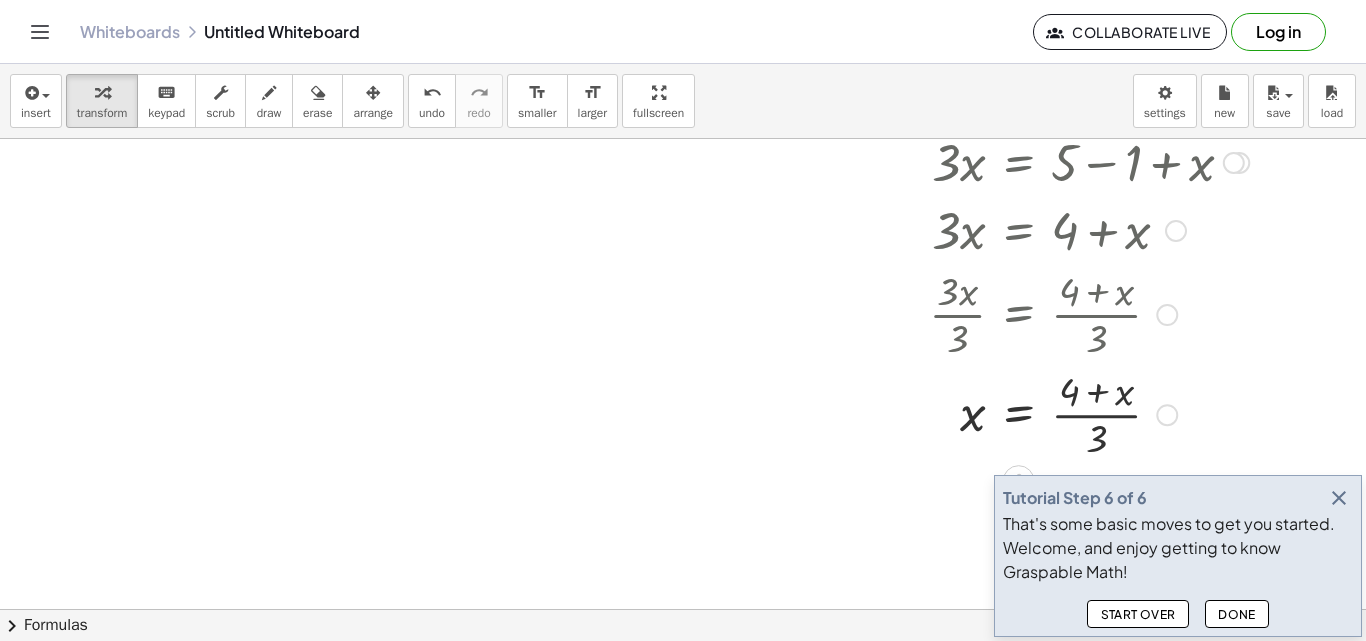 scroll, scrollTop: 300, scrollLeft: 0, axis: vertical 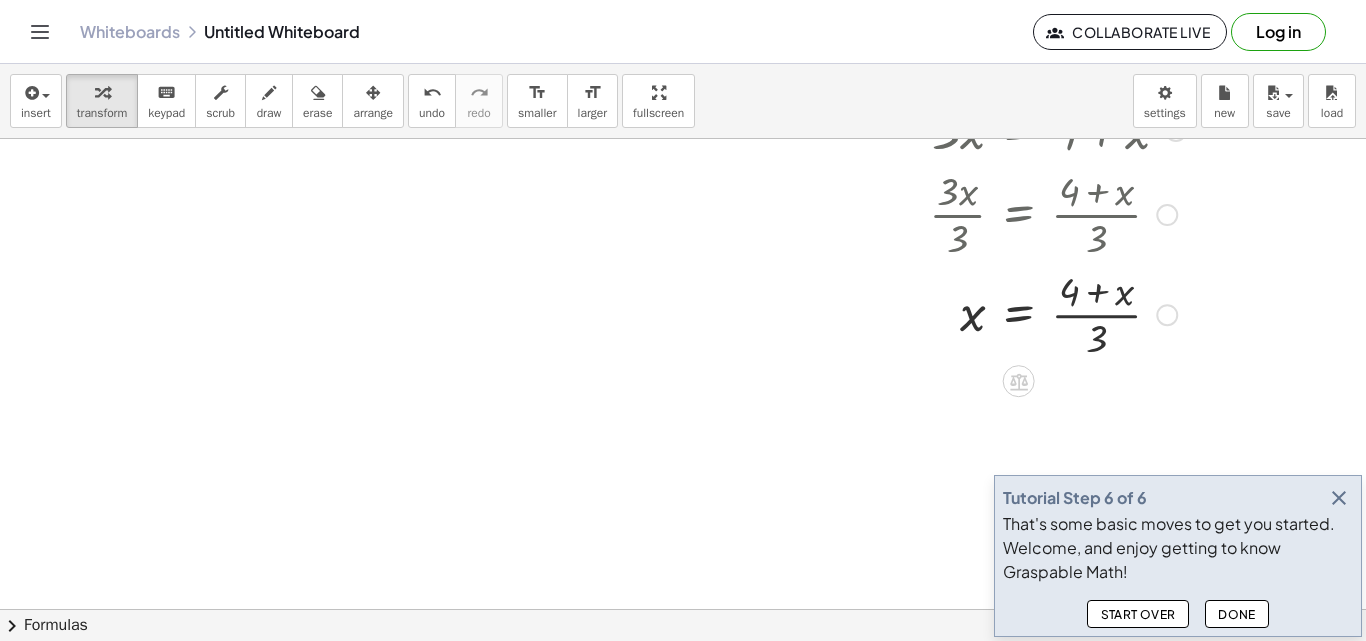click at bounding box center [1026, 313] 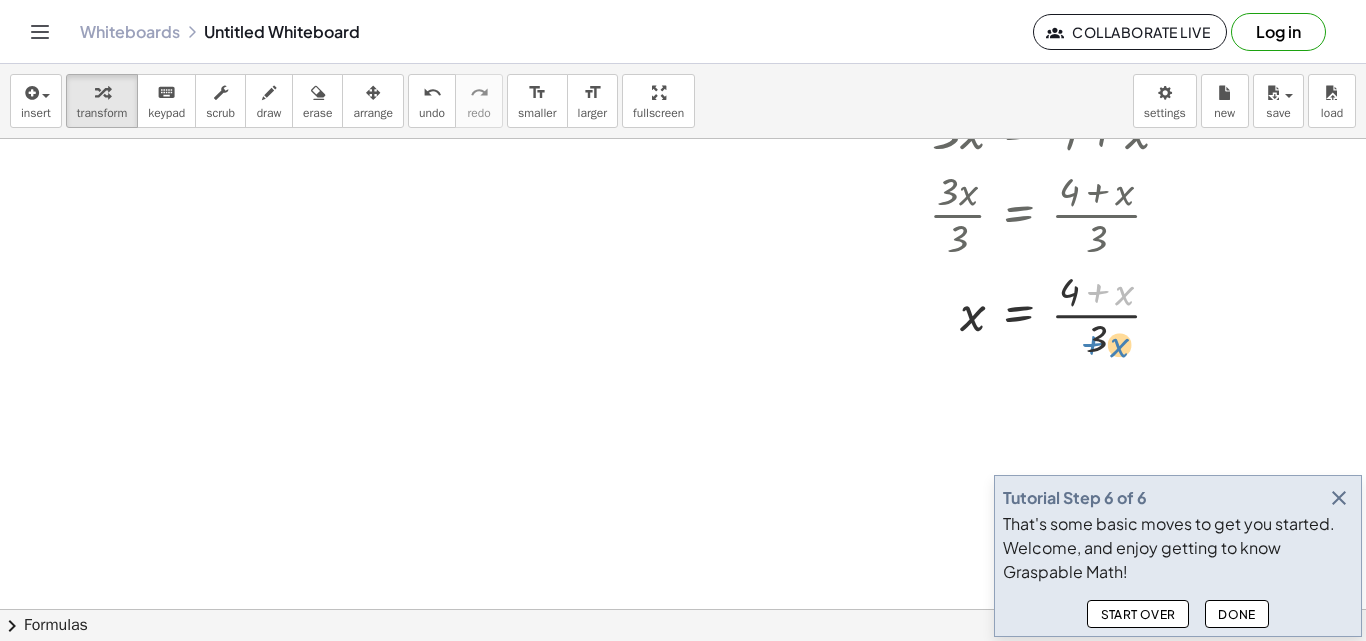 drag, startPoint x: 1118, startPoint y: 294, endPoint x: 1111, endPoint y: 348, distance: 54.451813 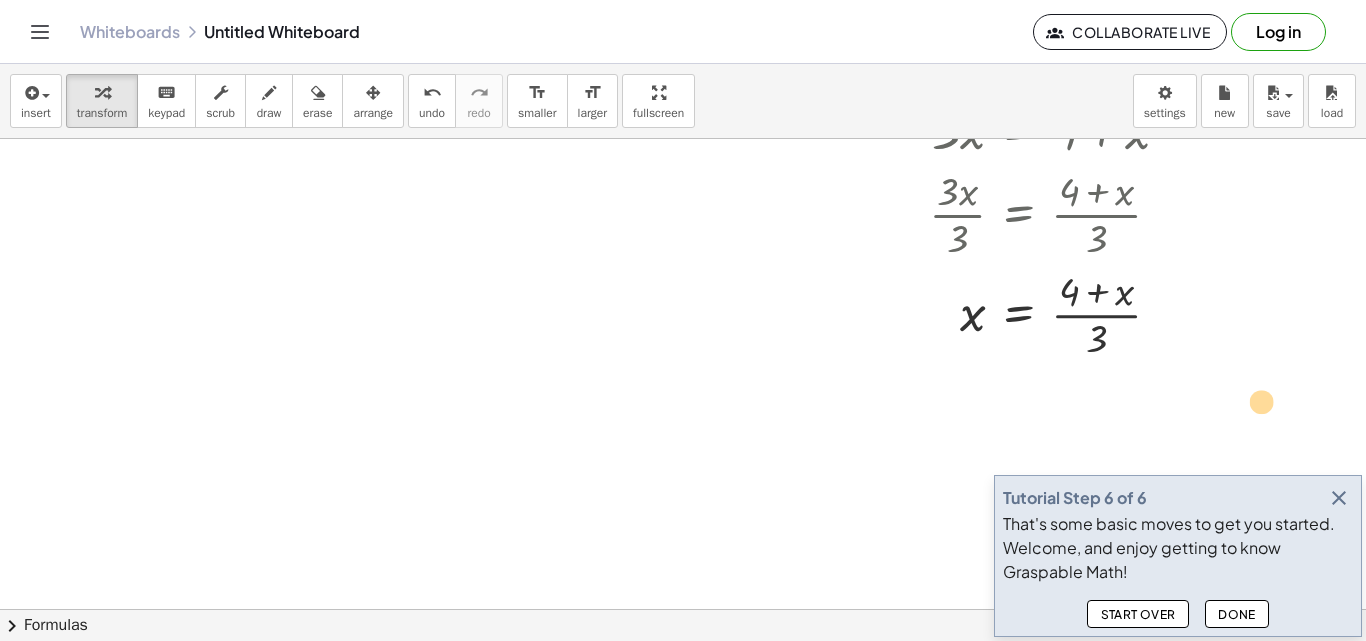 drag, startPoint x: 1116, startPoint y: 301, endPoint x: 1217, endPoint y: 394, distance: 137.2953 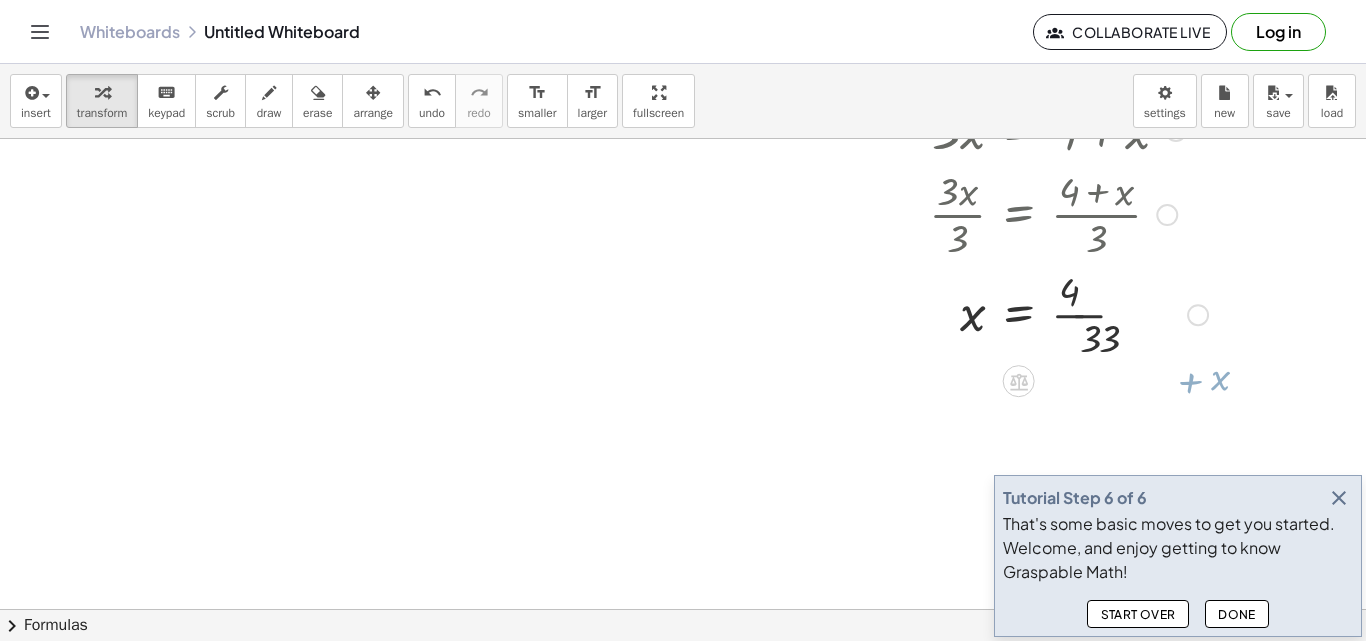 drag, startPoint x: 1204, startPoint y: 378, endPoint x: 1193, endPoint y: 359, distance: 21.954498 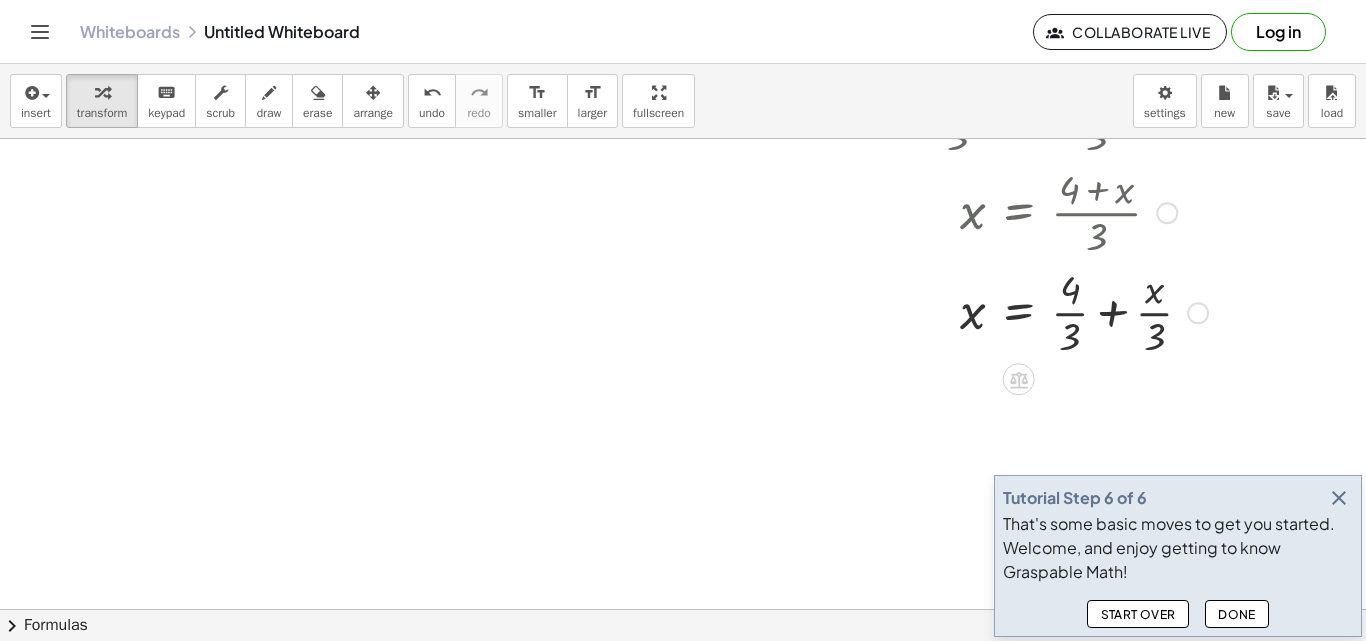 scroll, scrollTop: 485, scrollLeft: 0, axis: vertical 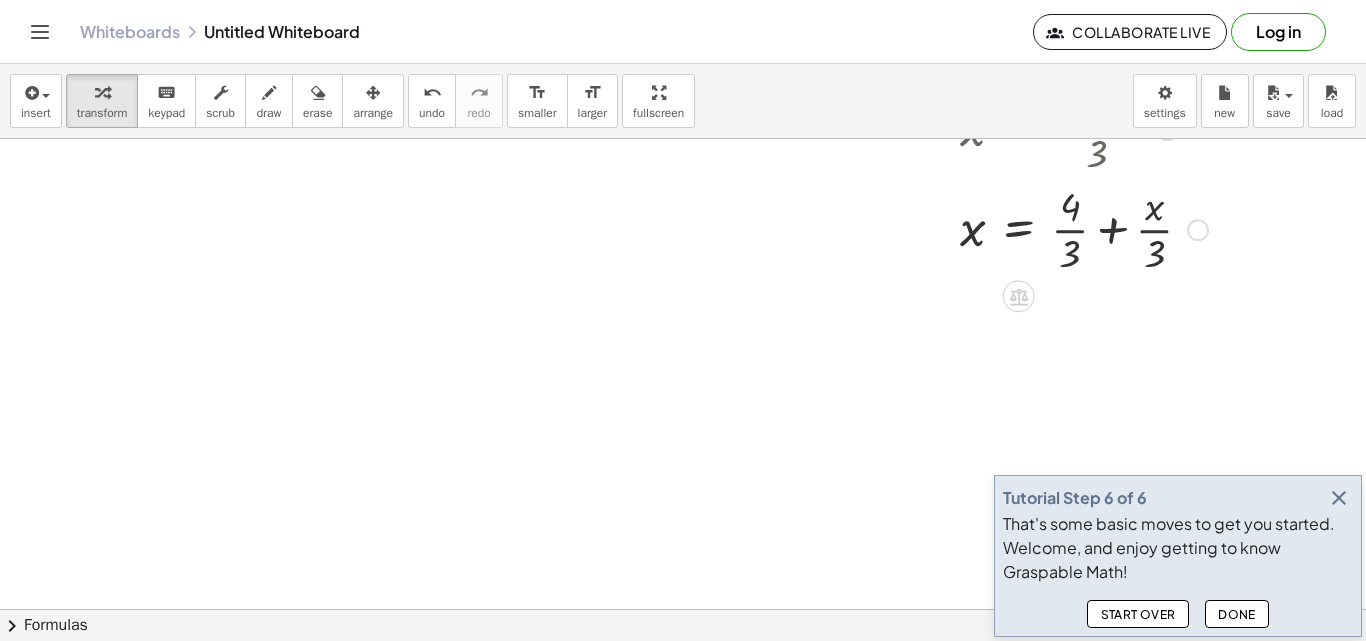 click at bounding box center [1026, 228] 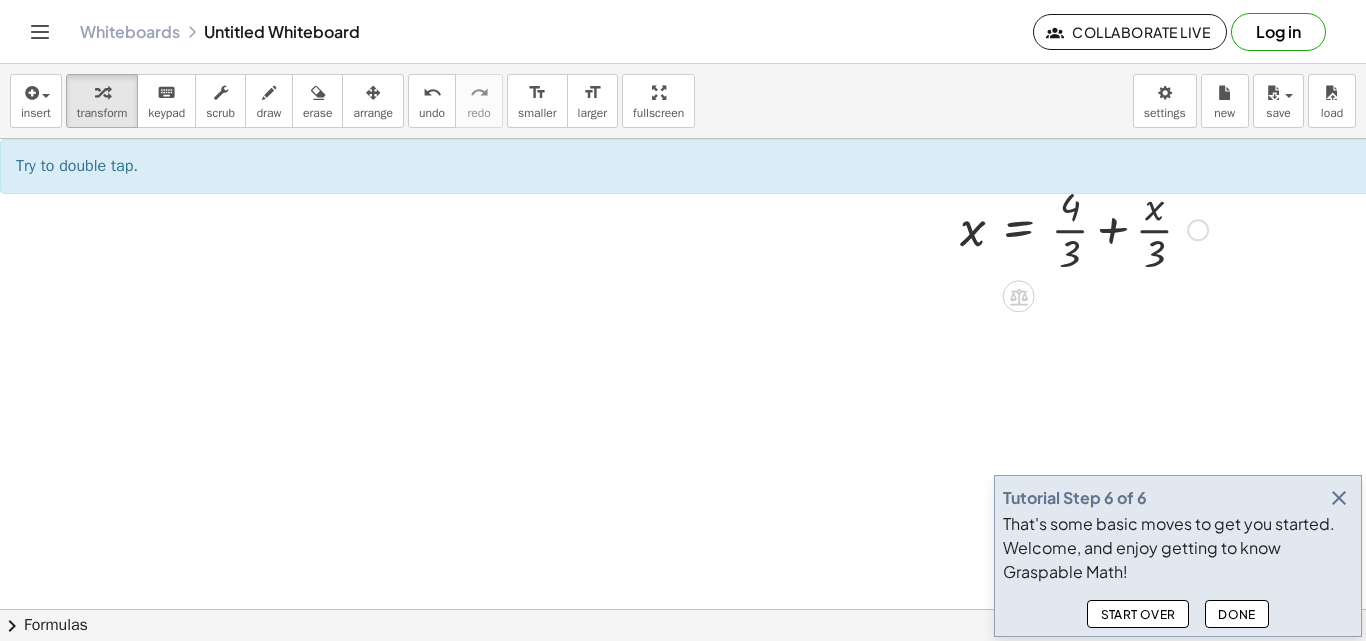 click at bounding box center [1026, 228] 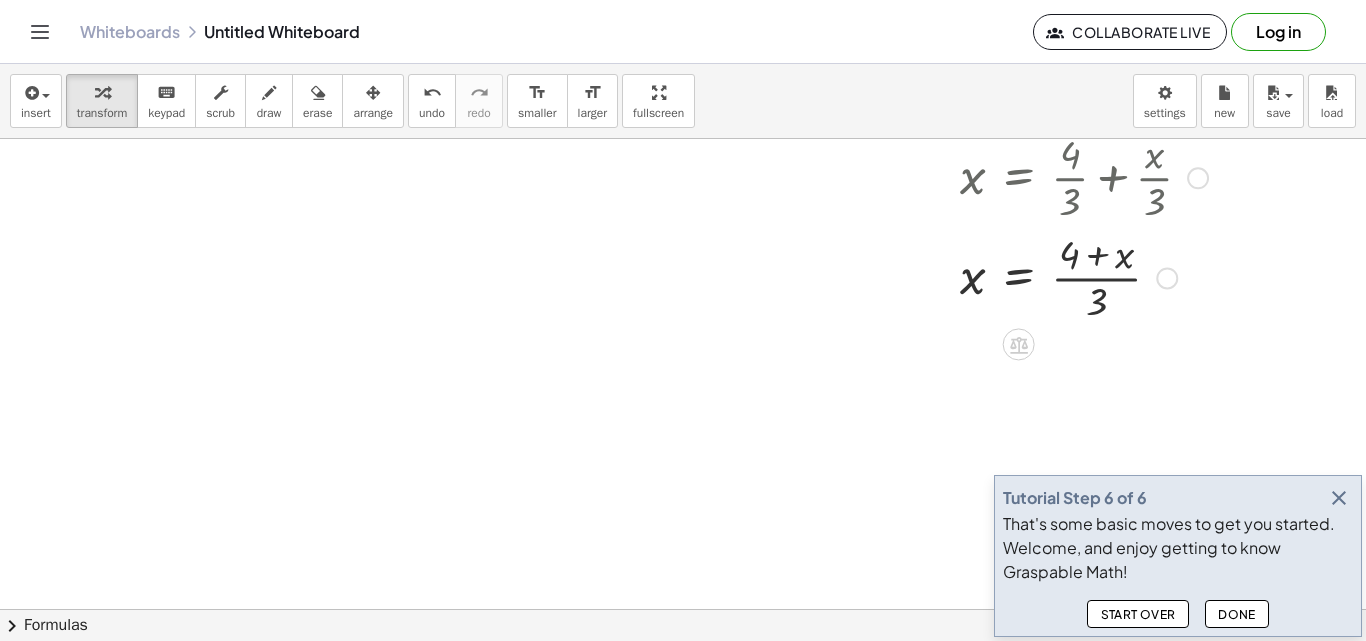 scroll, scrollTop: 585, scrollLeft: 0, axis: vertical 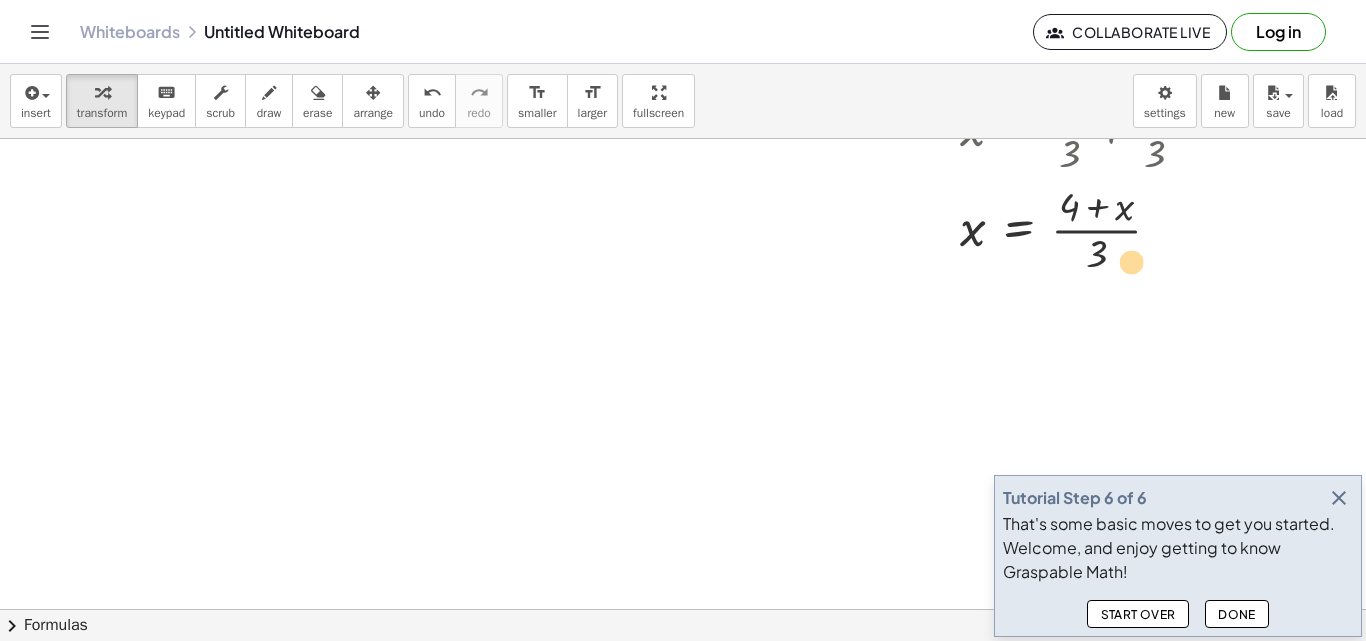 drag, startPoint x: 1133, startPoint y: 210, endPoint x: 1127, endPoint y: 228, distance: 18.973665 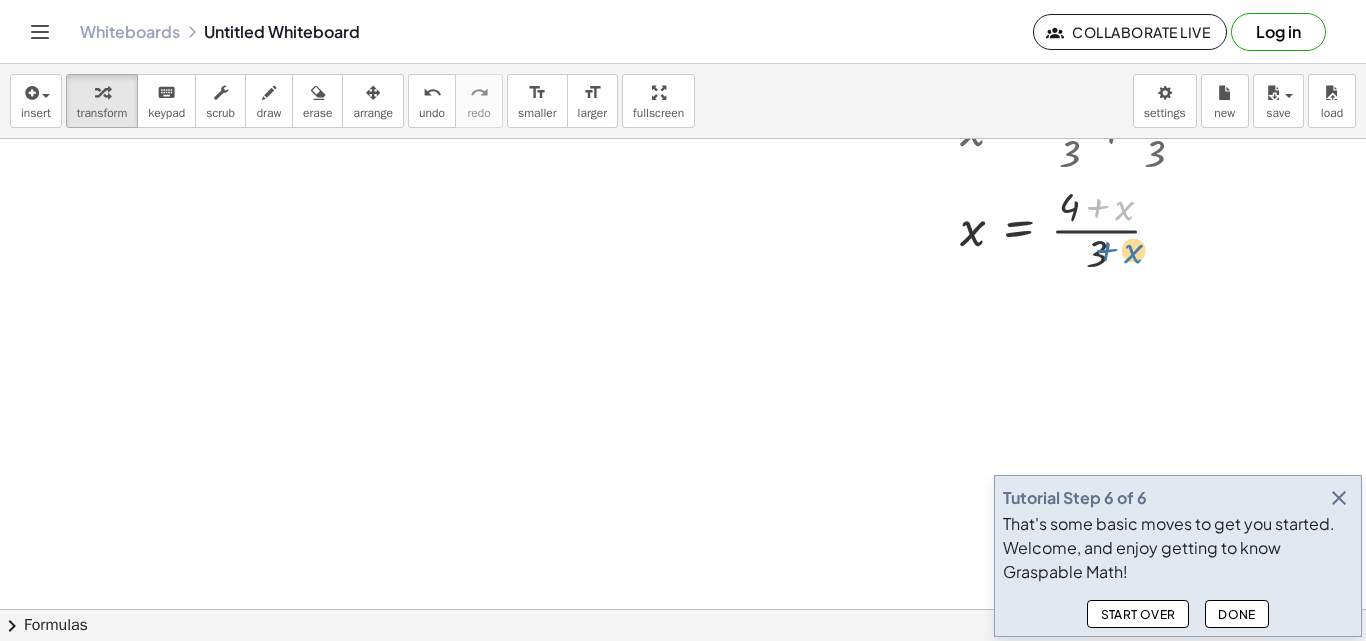 drag, startPoint x: 1119, startPoint y: 211, endPoint x: 1129, endPoint y: 255, distance: 45.122055 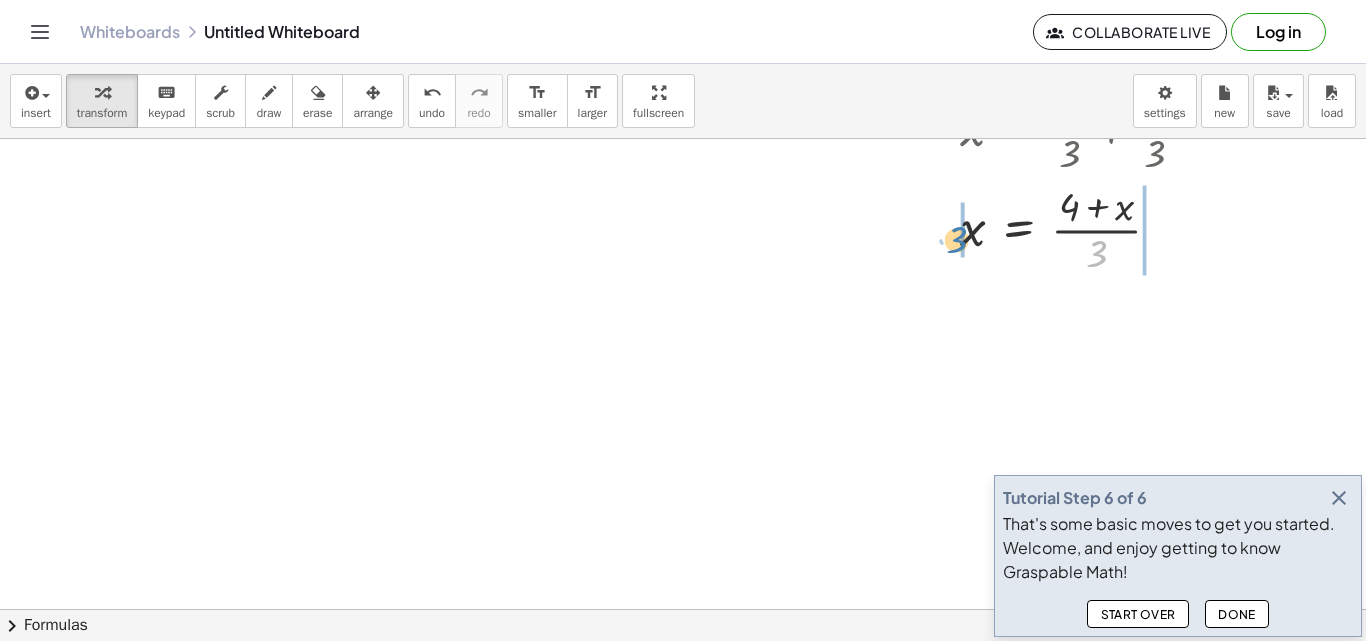 drag, startPoint x: 1099, startPoint y: 254, endPoint x: 959, endPoint y: 240, distance: 140.69826 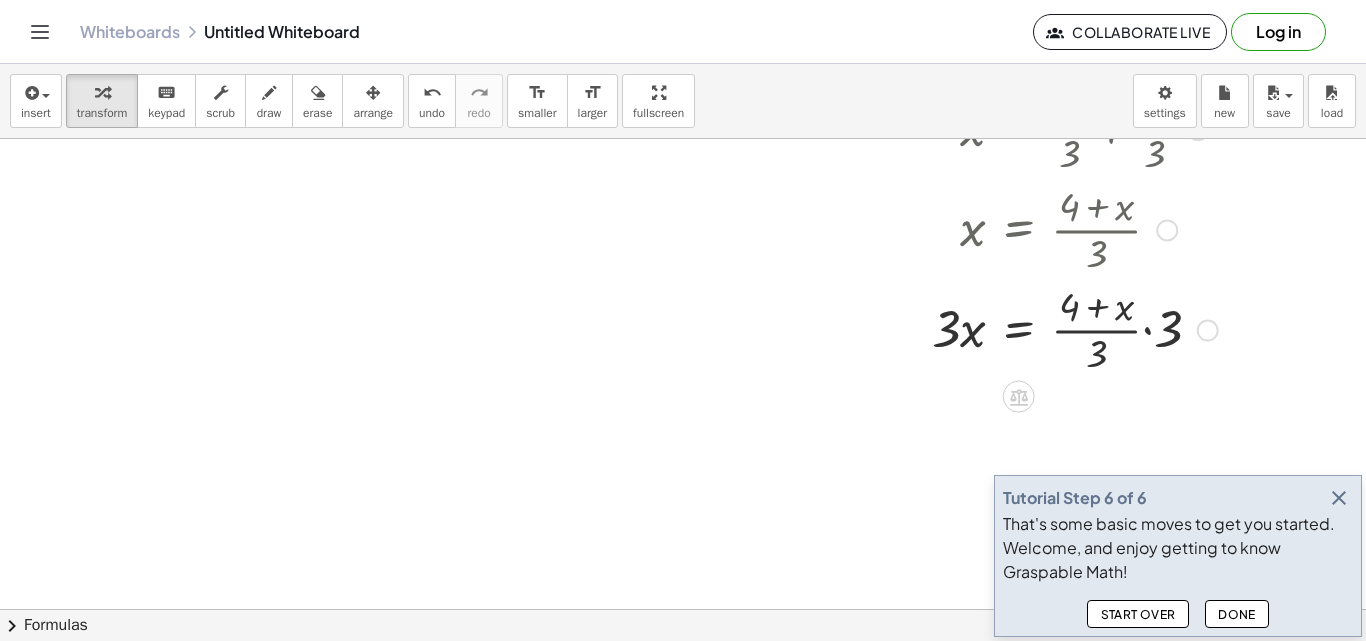 scroll, scrollTop: 685, scrollLeft: 0, axis: vertical 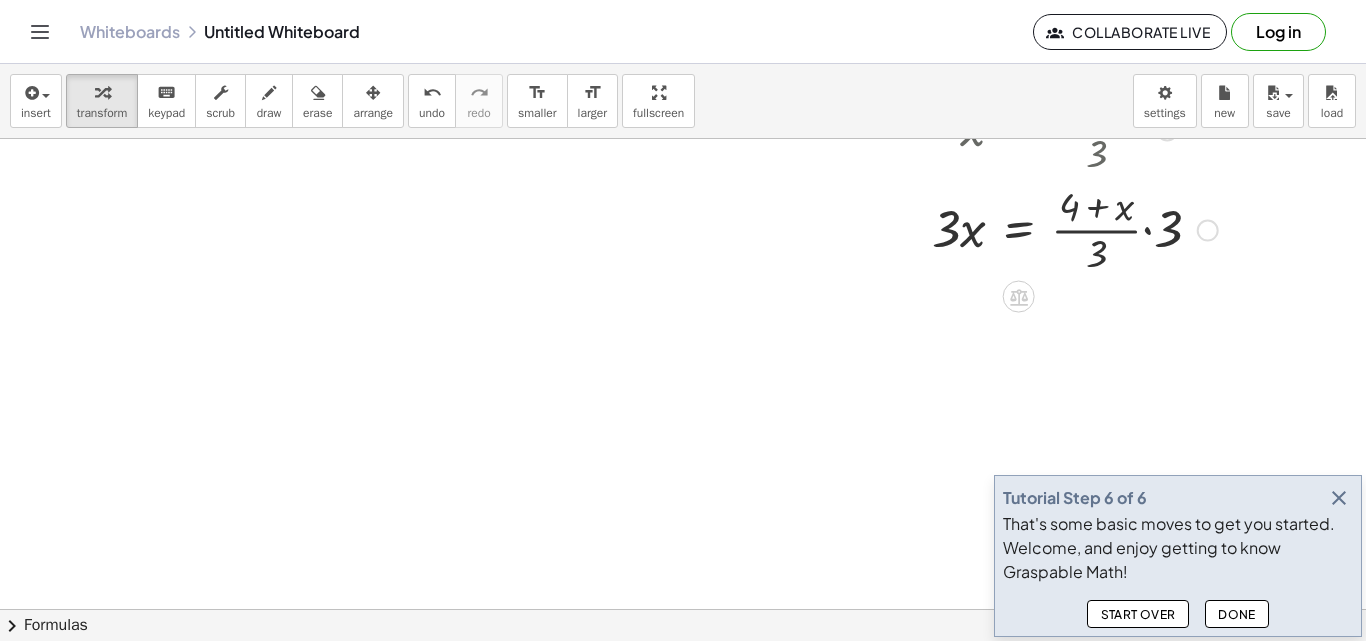click at bounding box center [1026, 228] 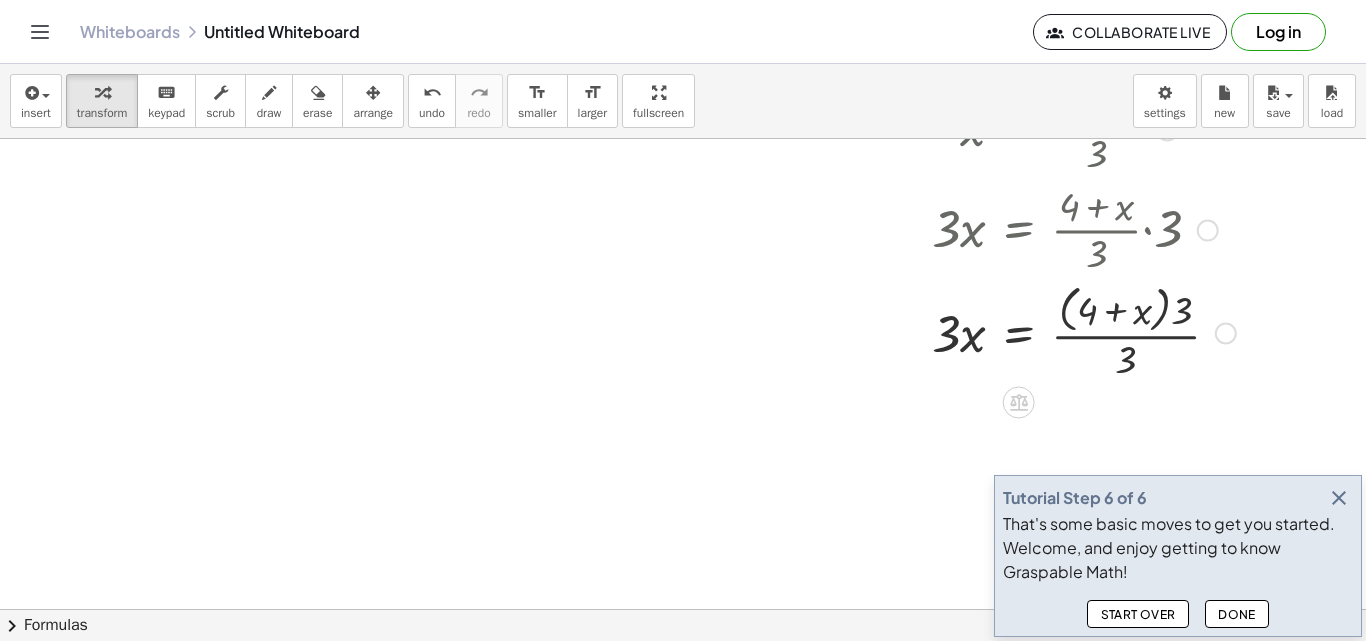 scroll, scrollTop: 785, scrollLeft: 0, axis: vertical 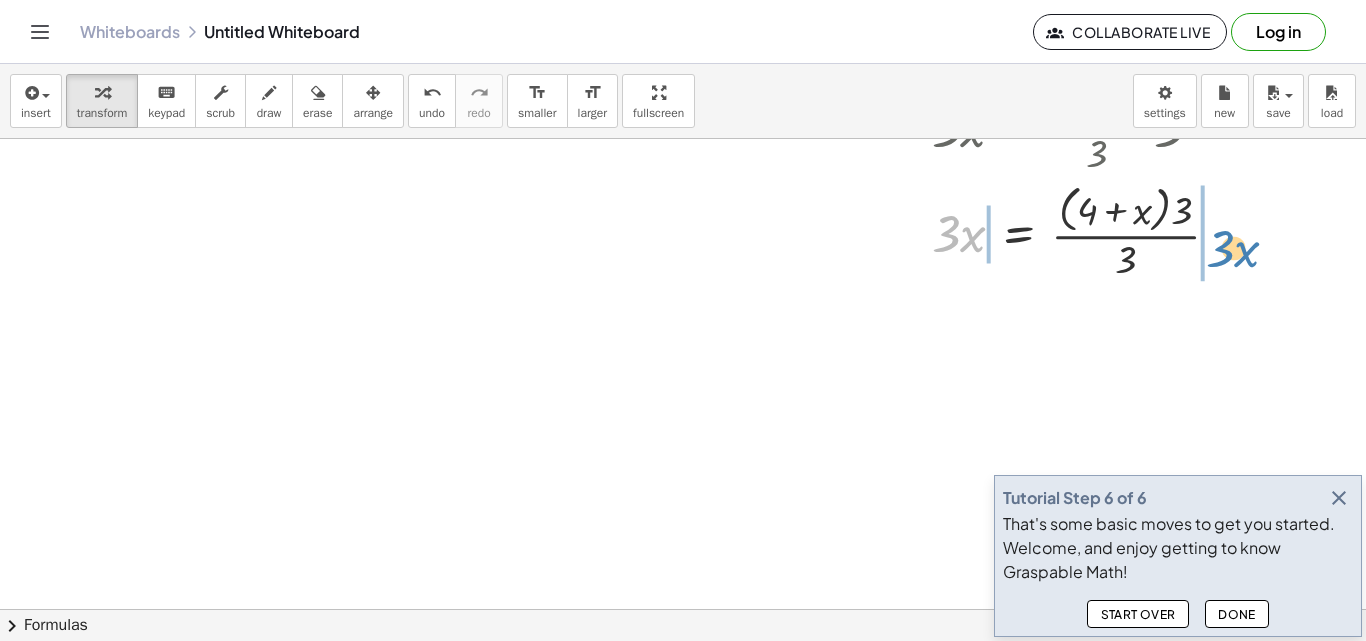 drag, startPoint x: 941, startPoint y: 252, endPoint x: 1235, endPoint y: 261, distance: 294.13773 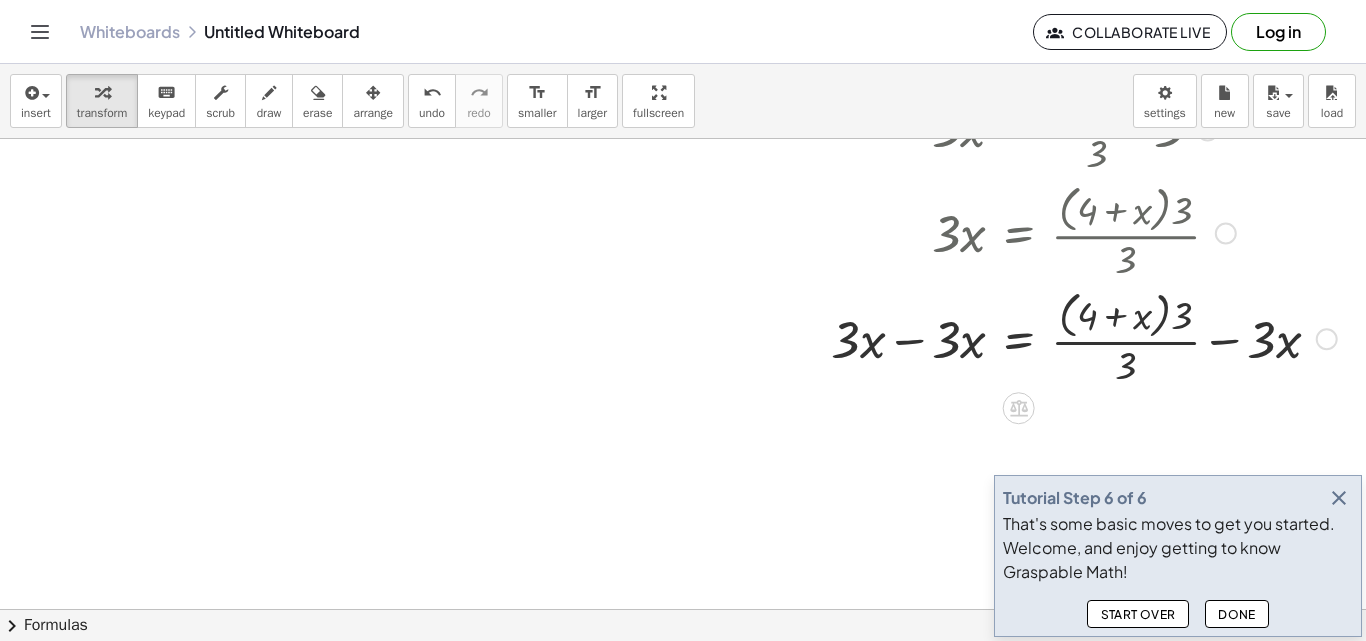 click at bounding box center (1070, 337) 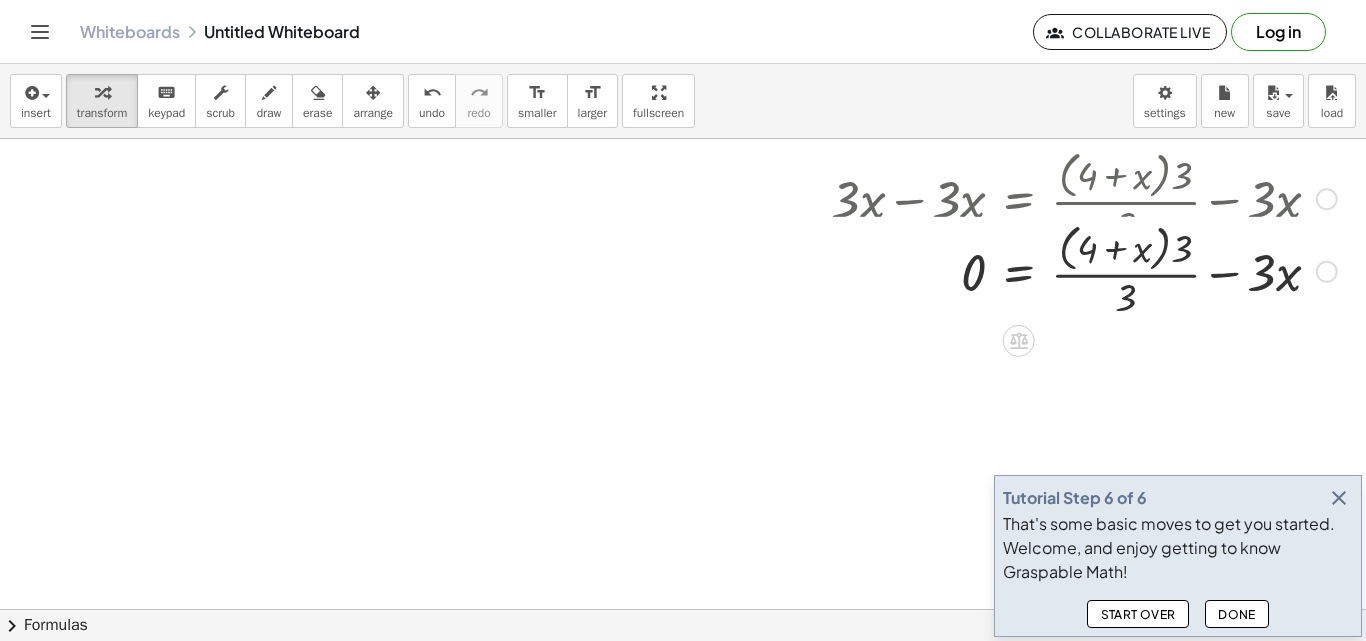 scroll, scrollTop: 955, scrollLeft: 0, axis: vertical 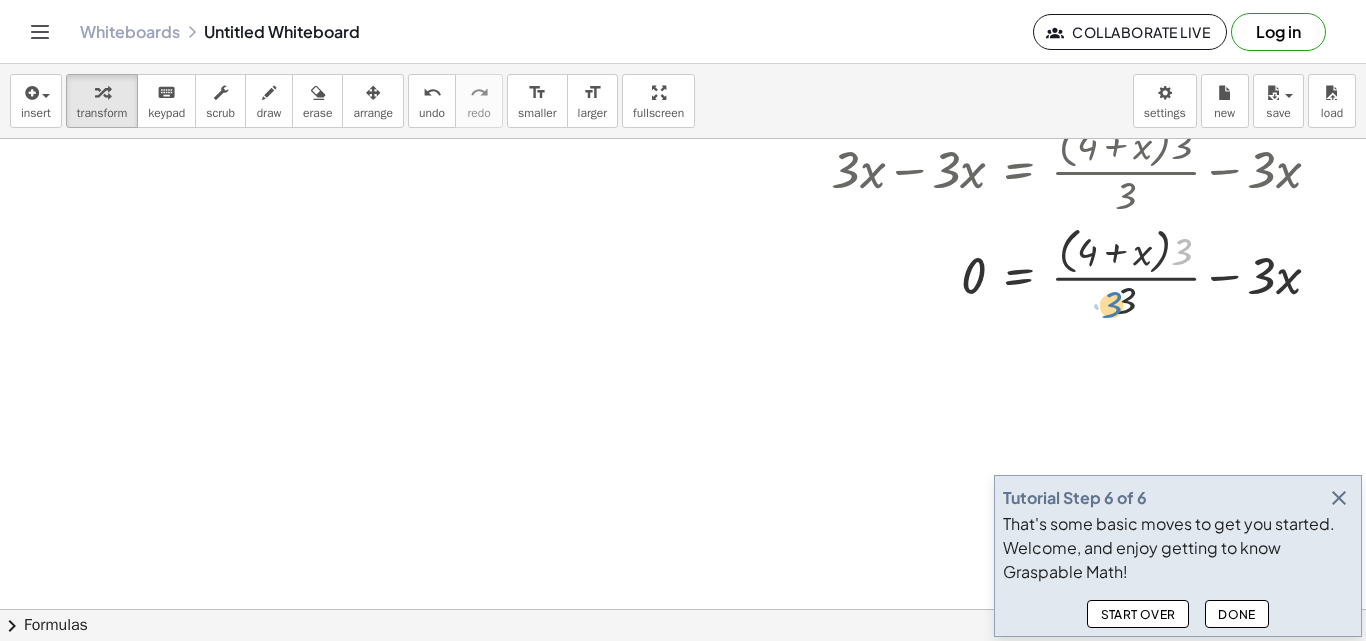 drag, startPoint x: 1174, startPoint y: 262, endPoint x: 1103, endPoint y: 316, distance: 89.20202 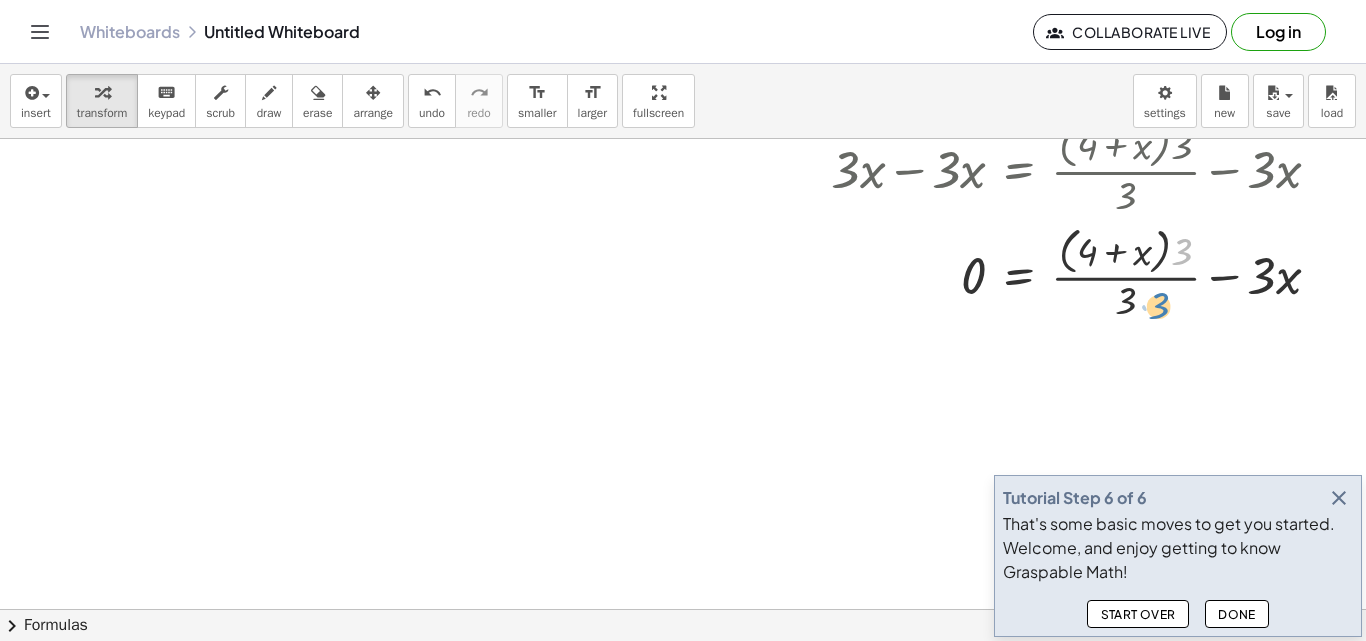 drag, startPoint x: 1183, startPoint y: 257, endPoint x: 1157, endPoint y: 312, distance: 60.835846 